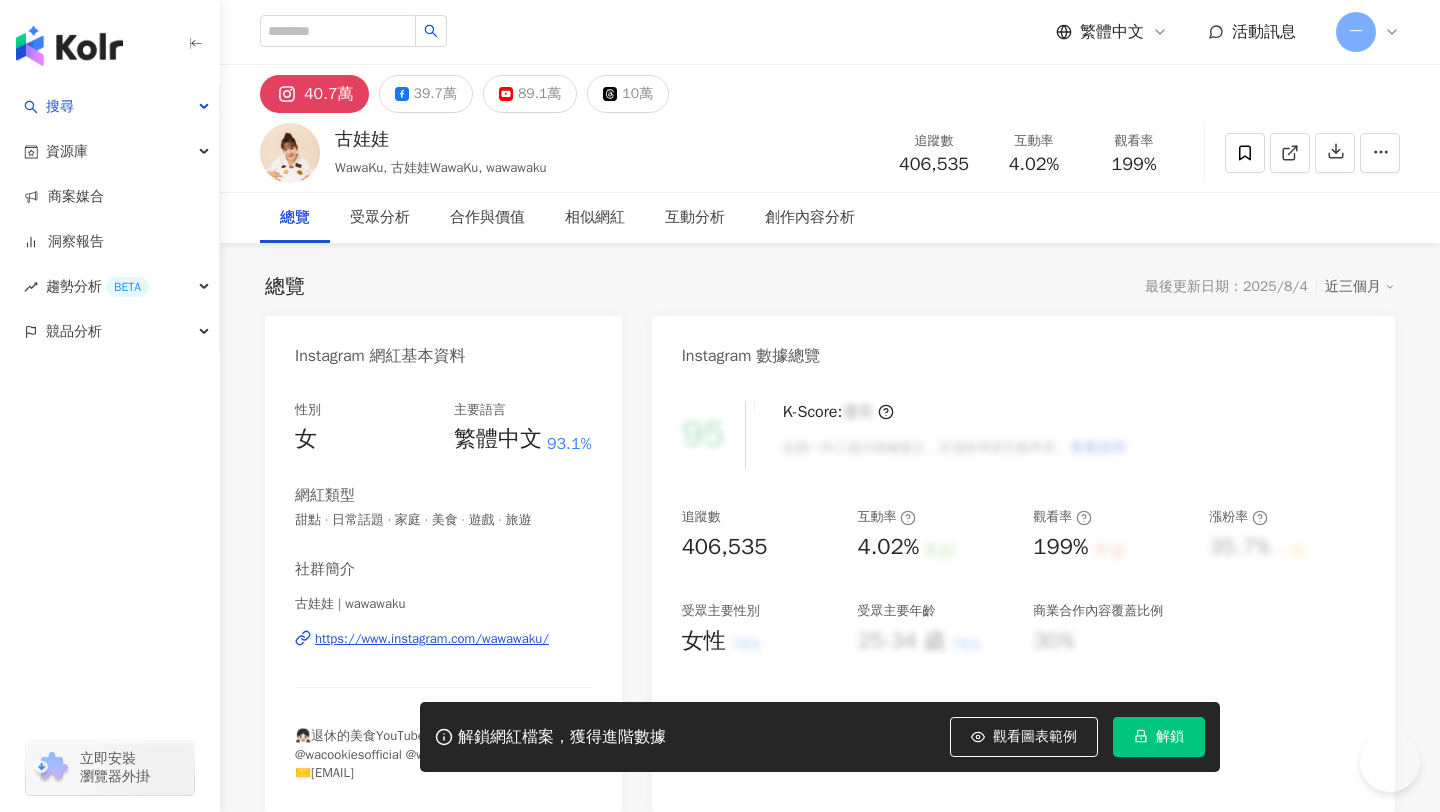 scroll, scrollTop: 0, scrollLeft: 0, axis: both 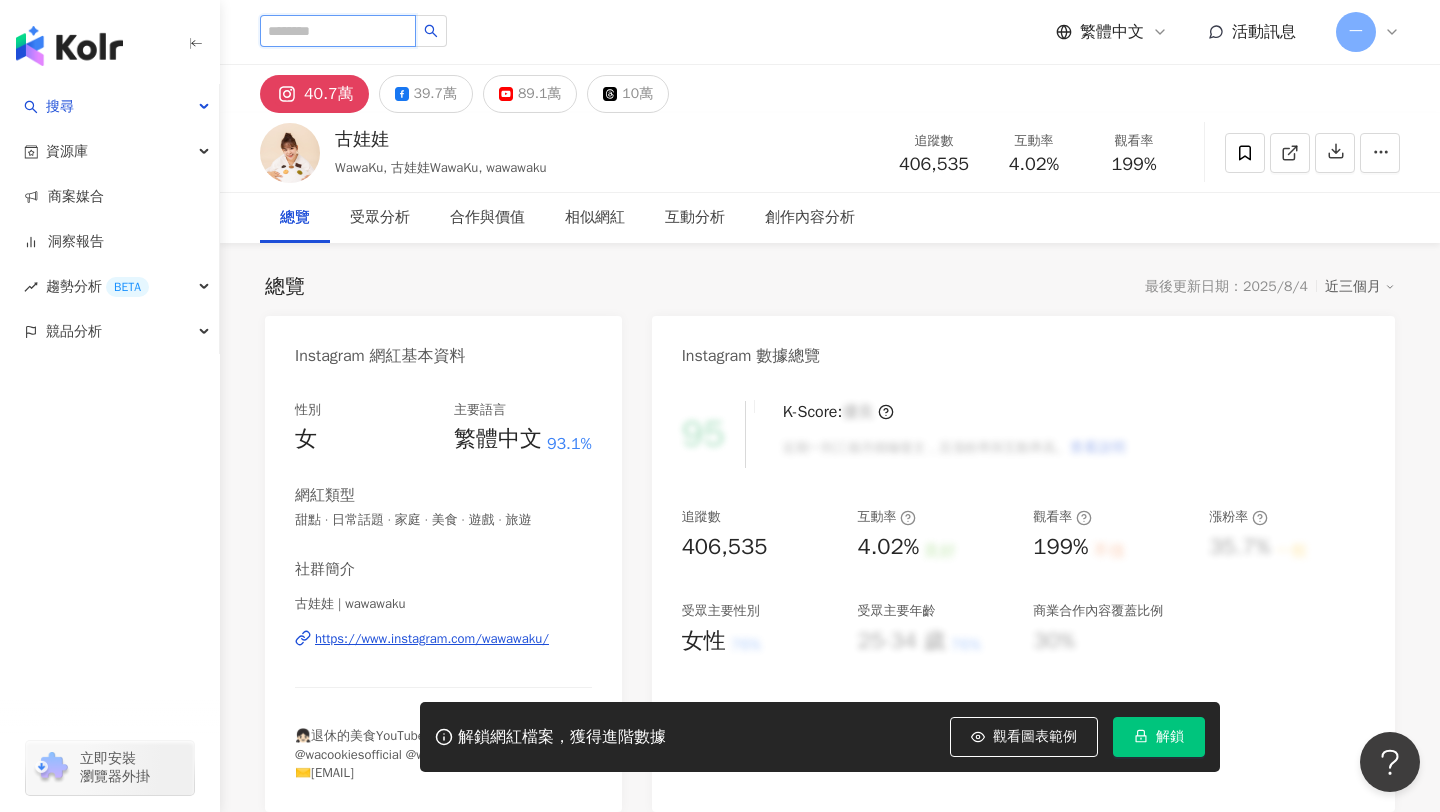 click at bounding box center [338, 31] 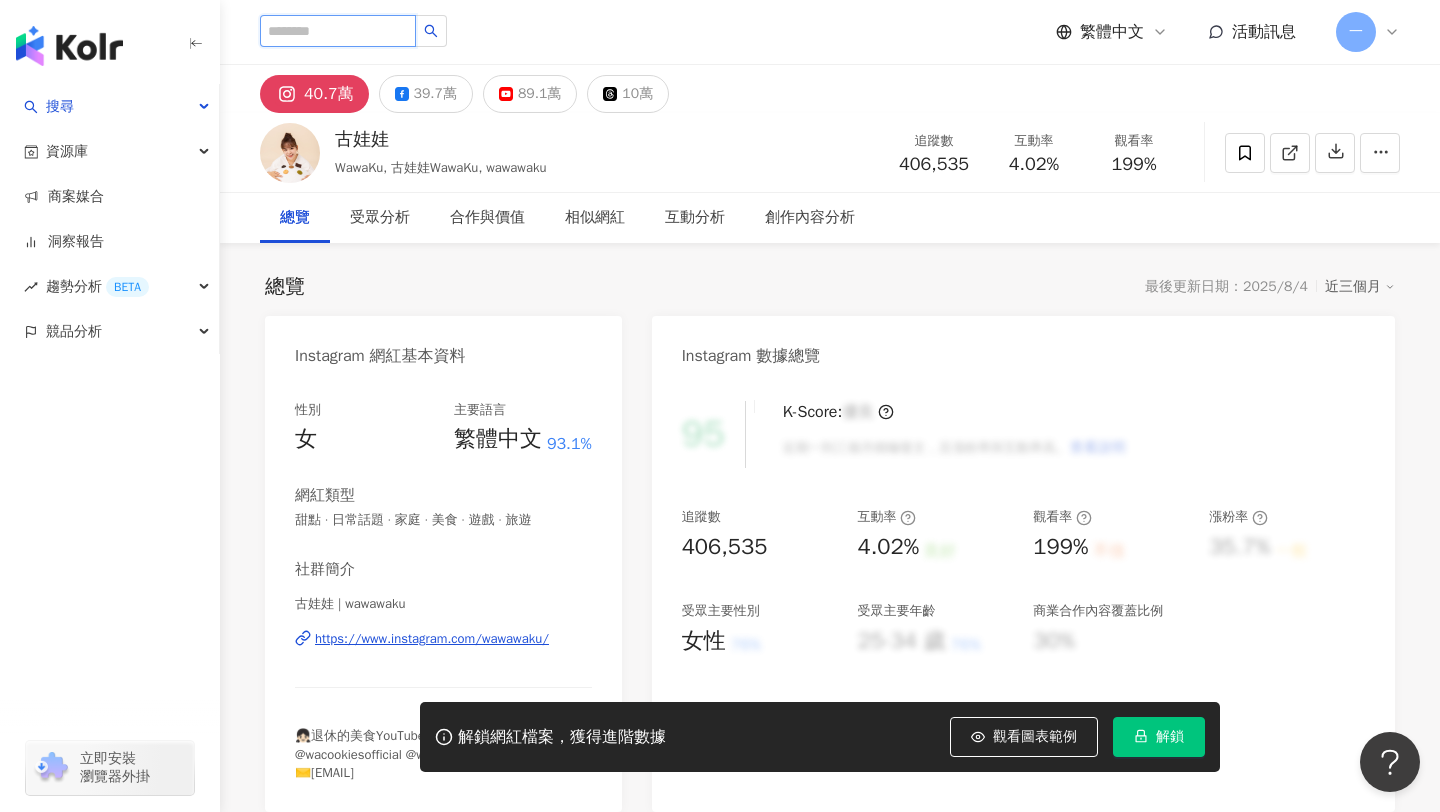 paste on "**********" 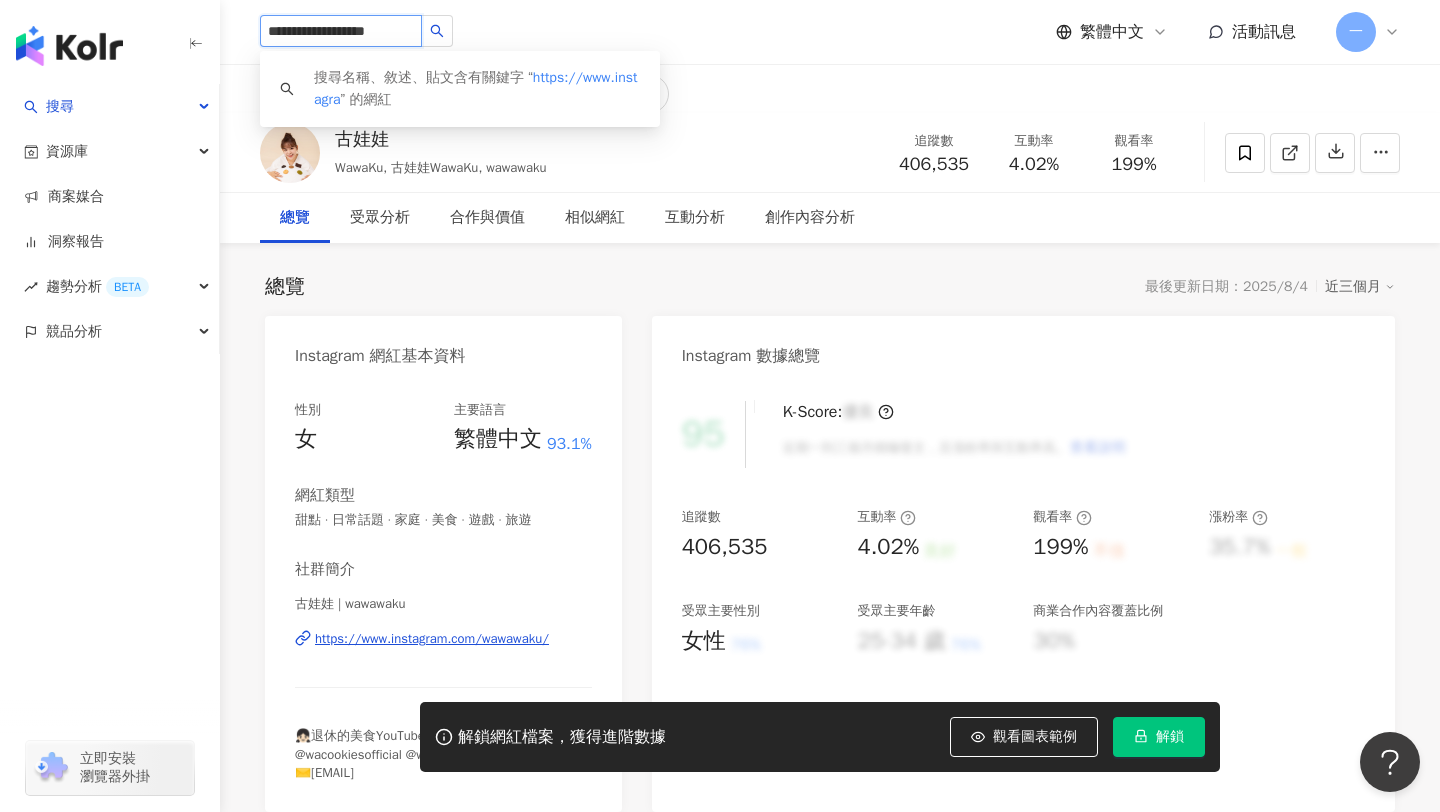 scroll, scrollTop: 0, scrollLeft: 0, axis: both 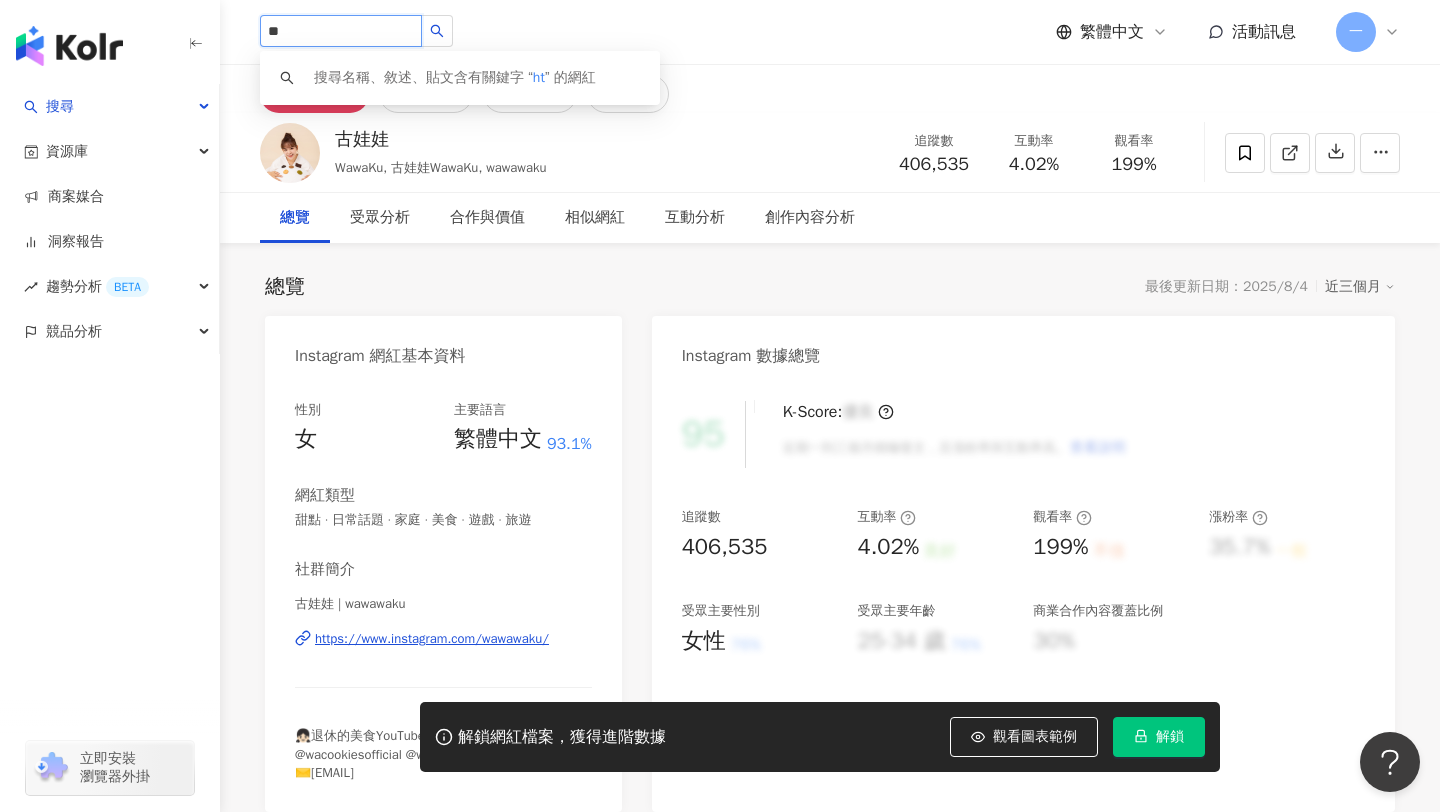 type on "*" 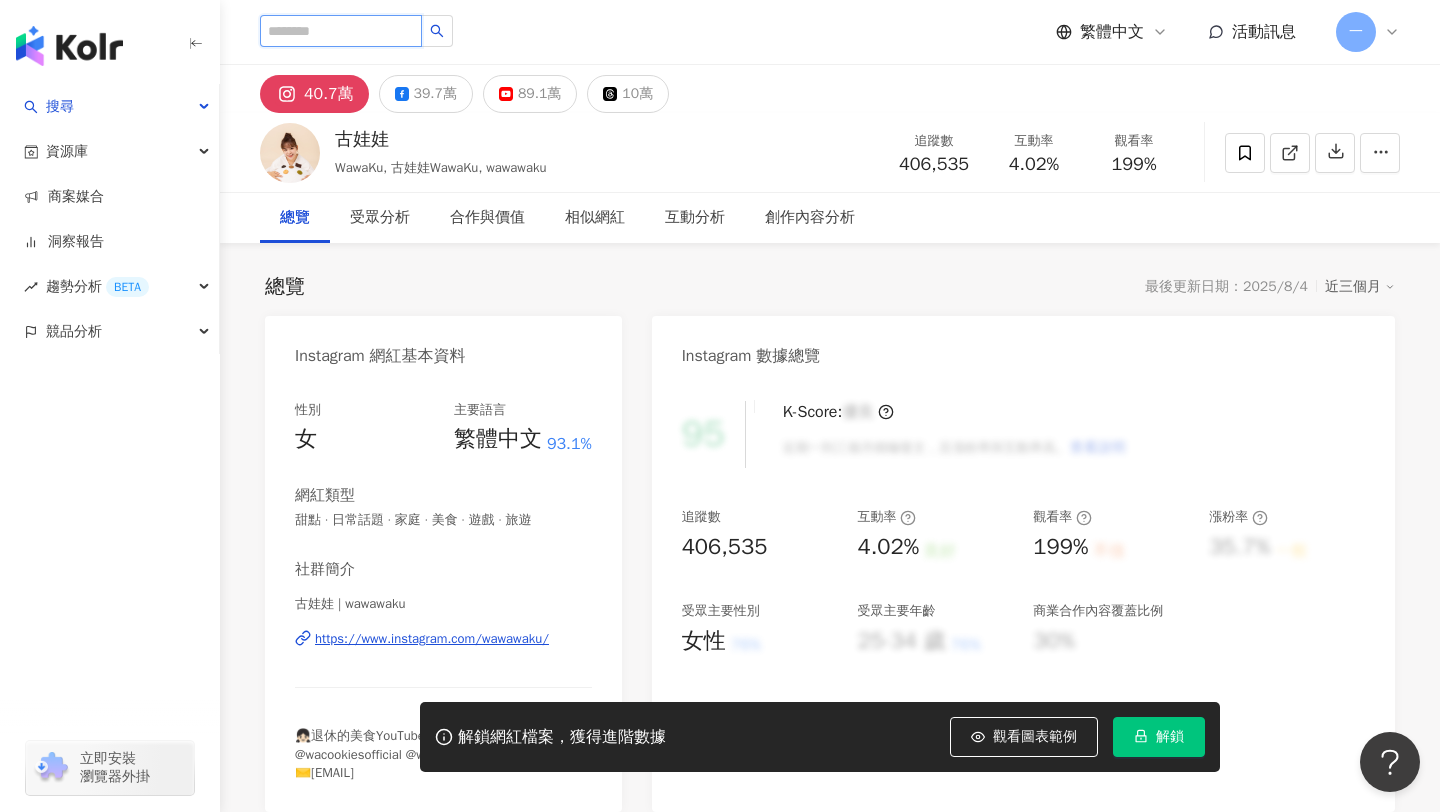 click at bounding box center (341, 31) 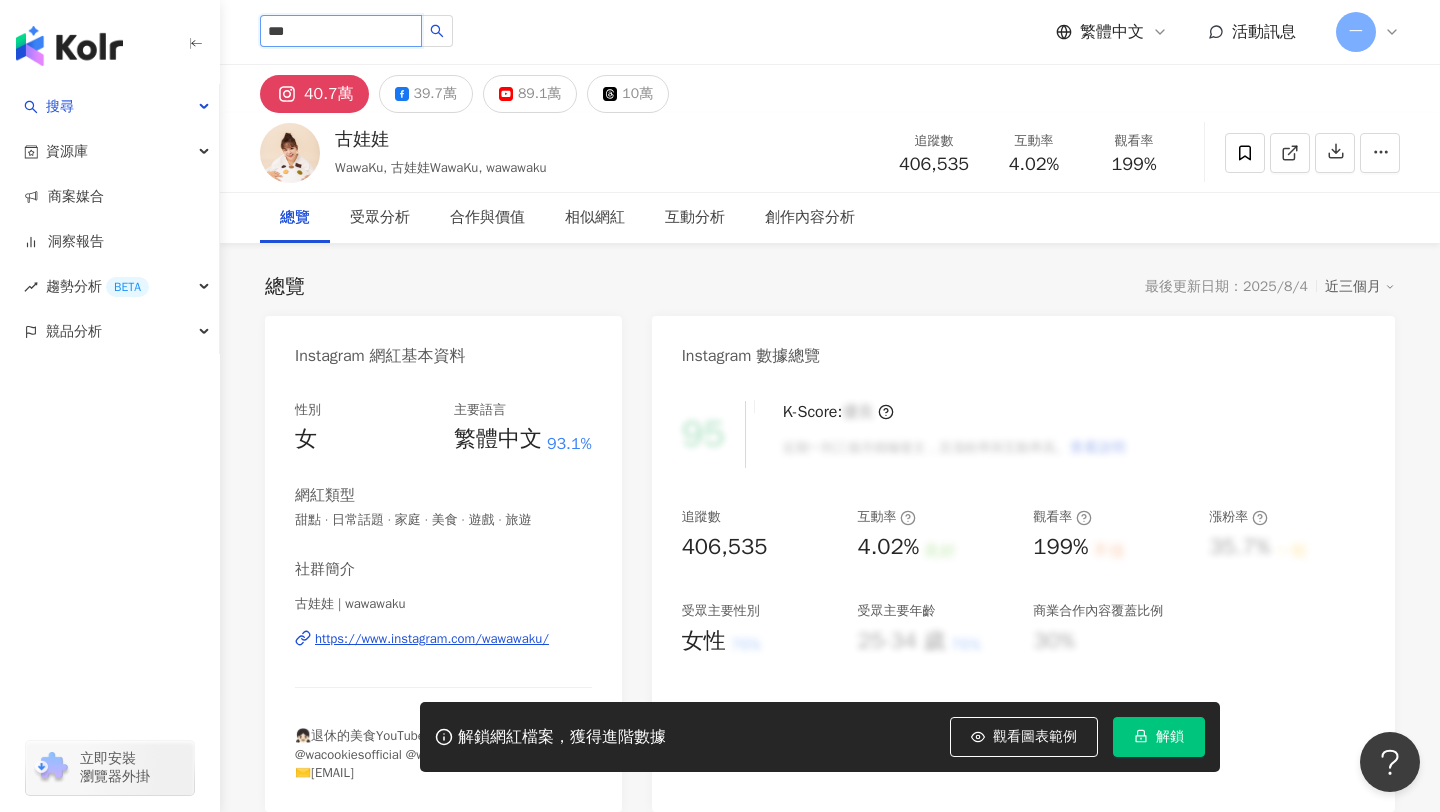 type on "***" 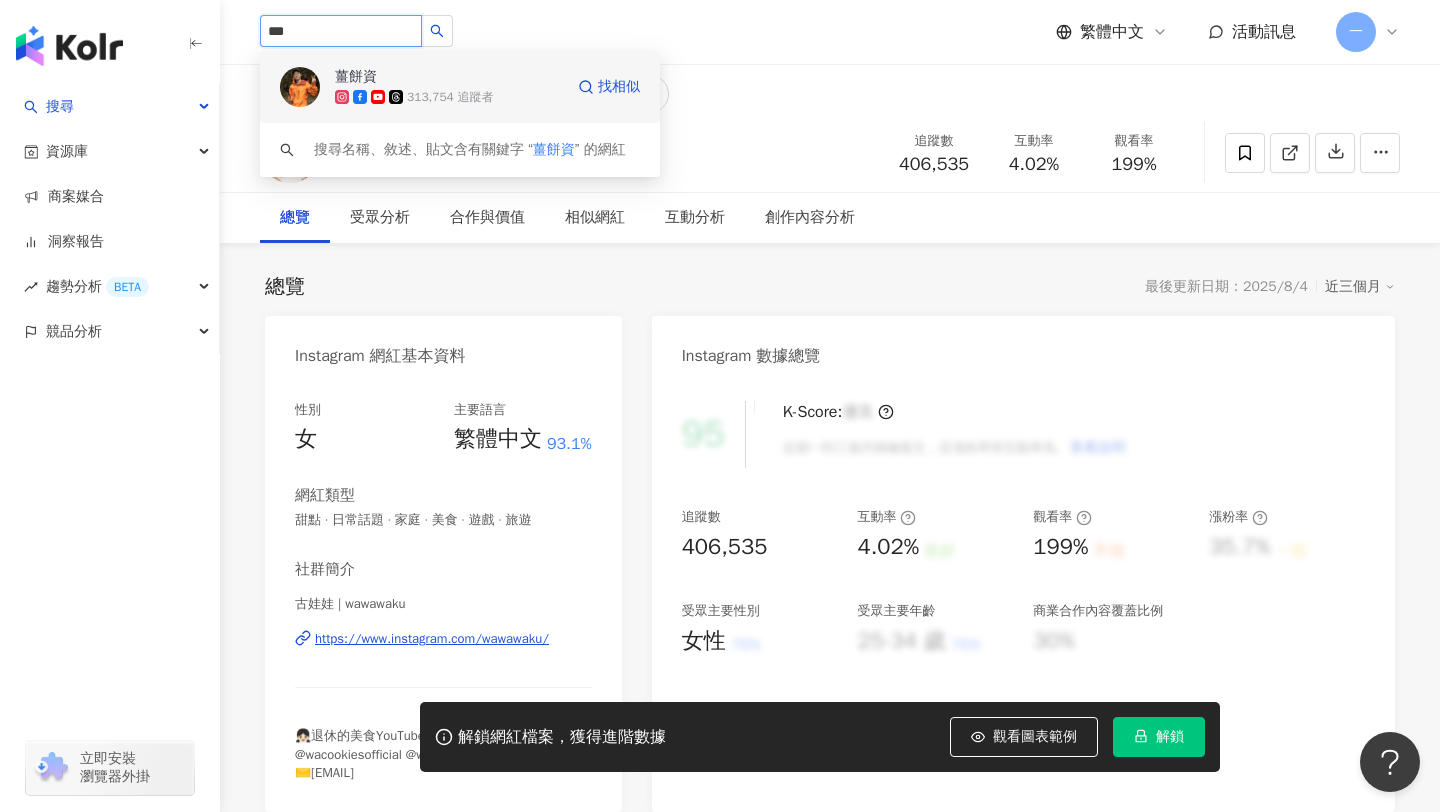 click on "薑餅資 313,754   追蹤者 找相似" at bounding box center [460, 87] 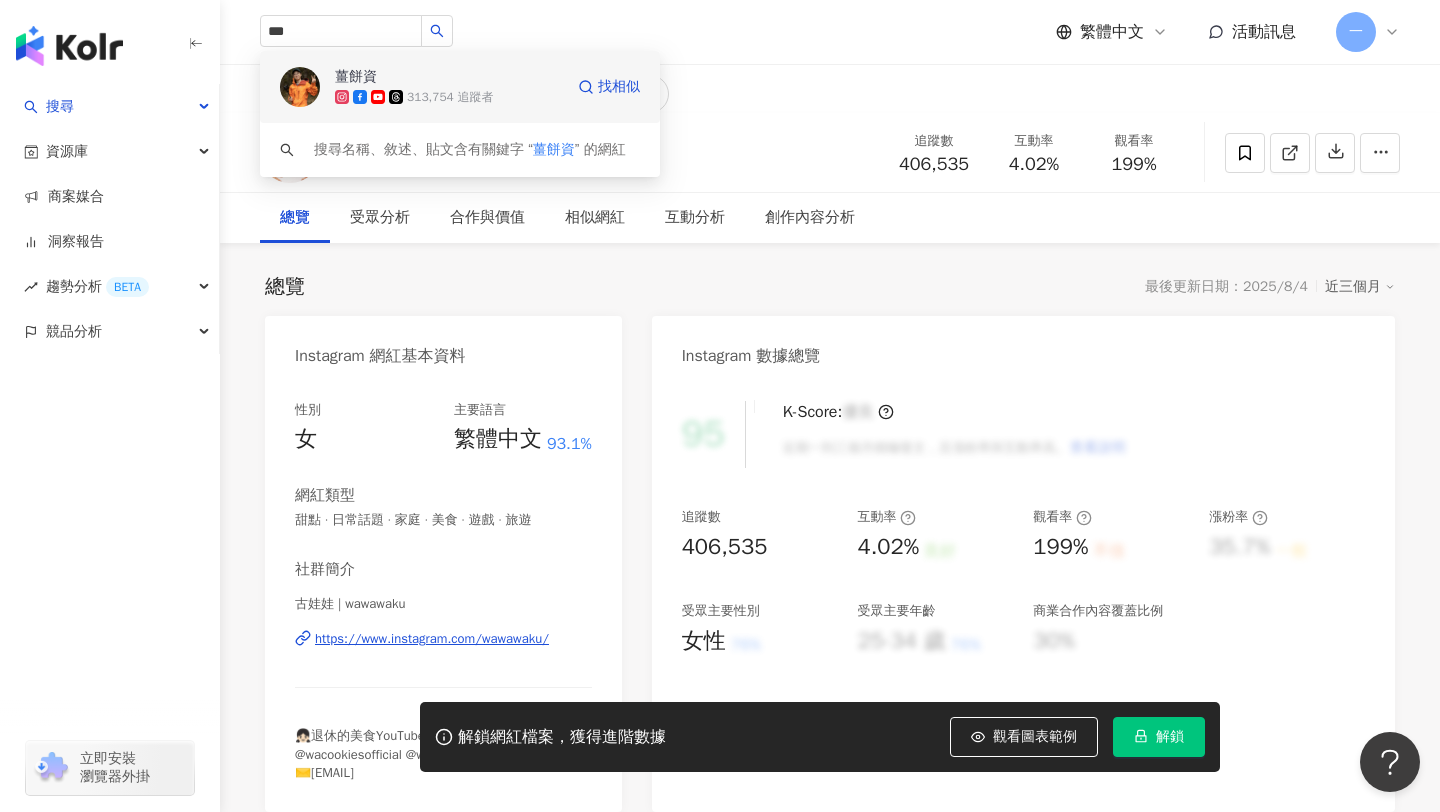 type 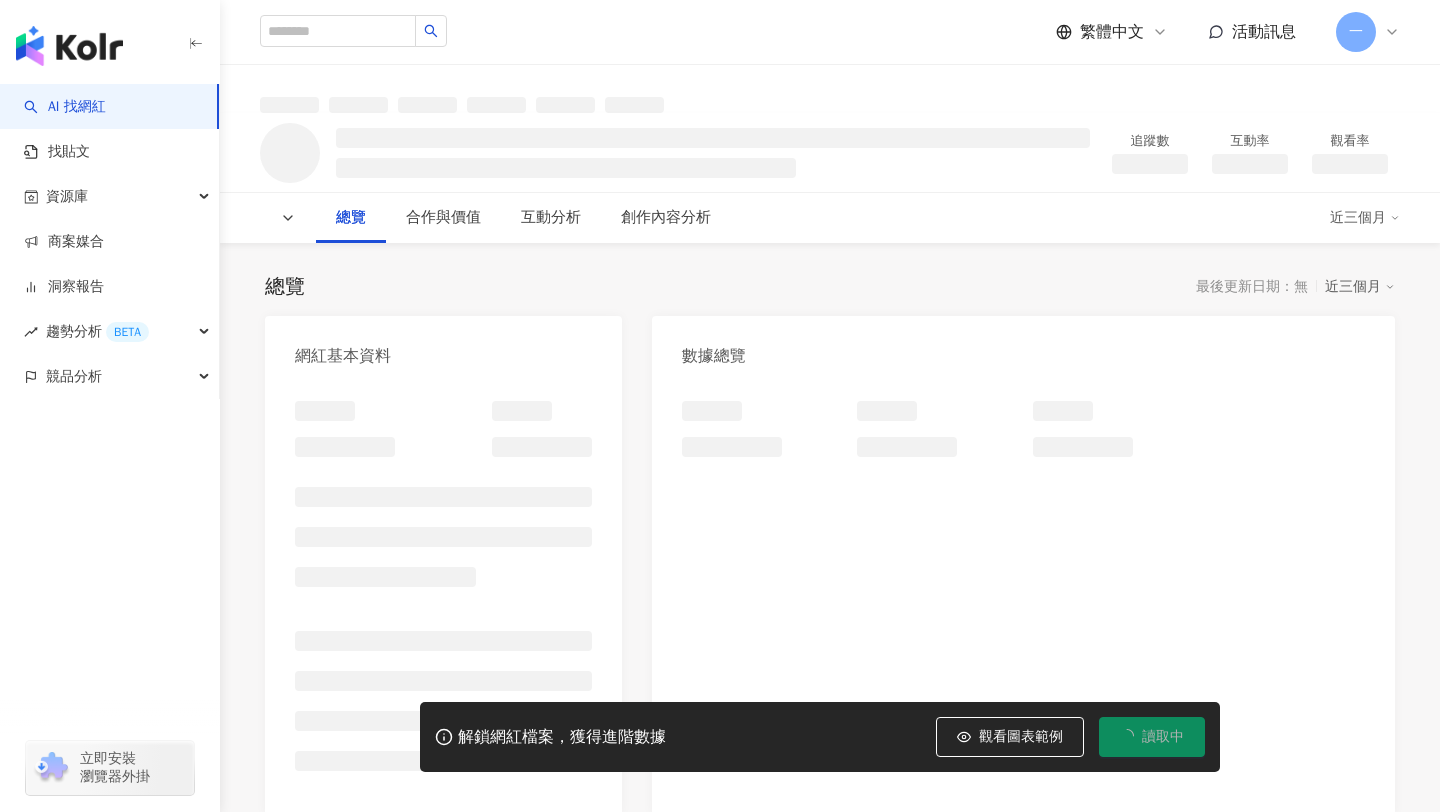 scroll, scrollTop: 0, scrollLeft: 0, axis: both 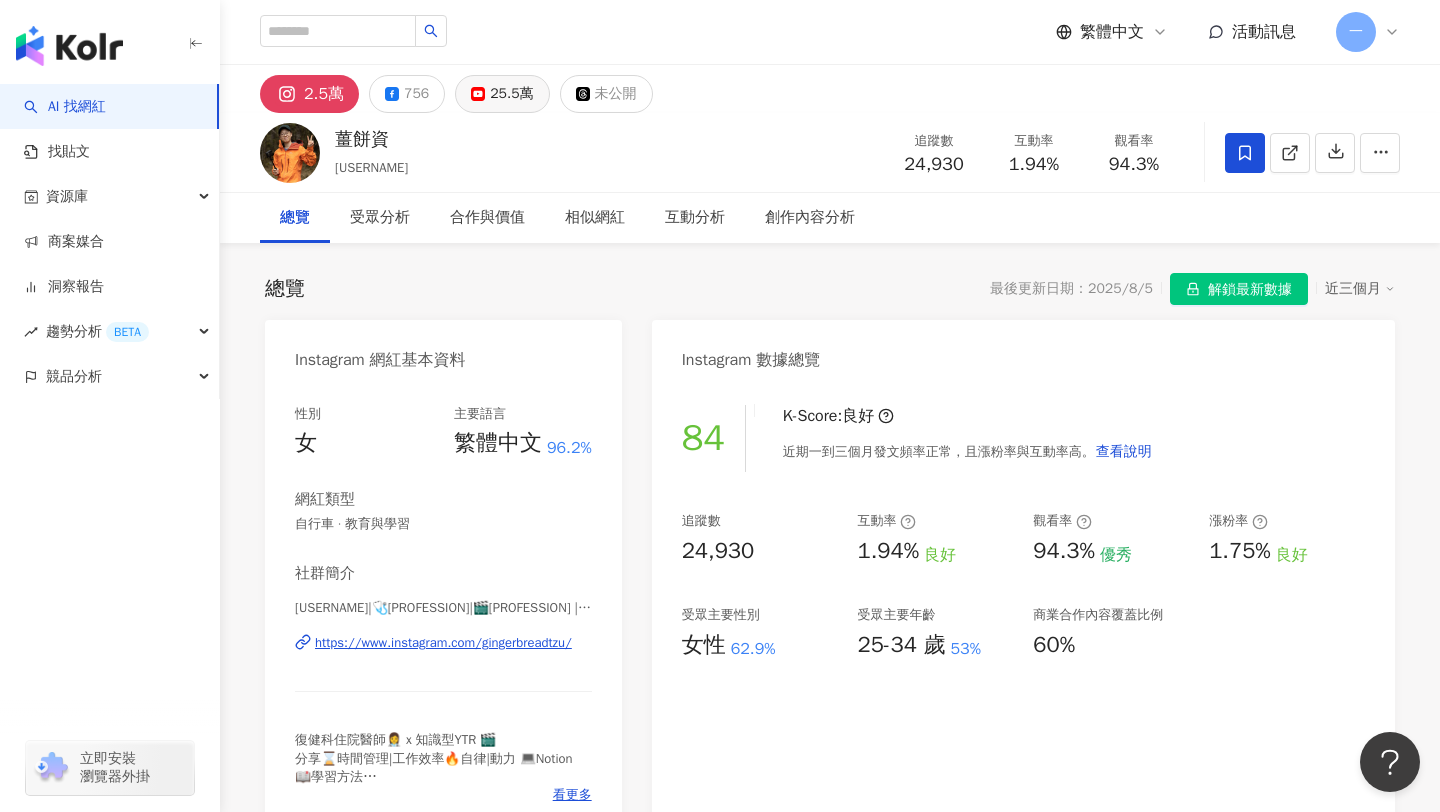 click on "25.5萬" at bounding box center (502, 94) 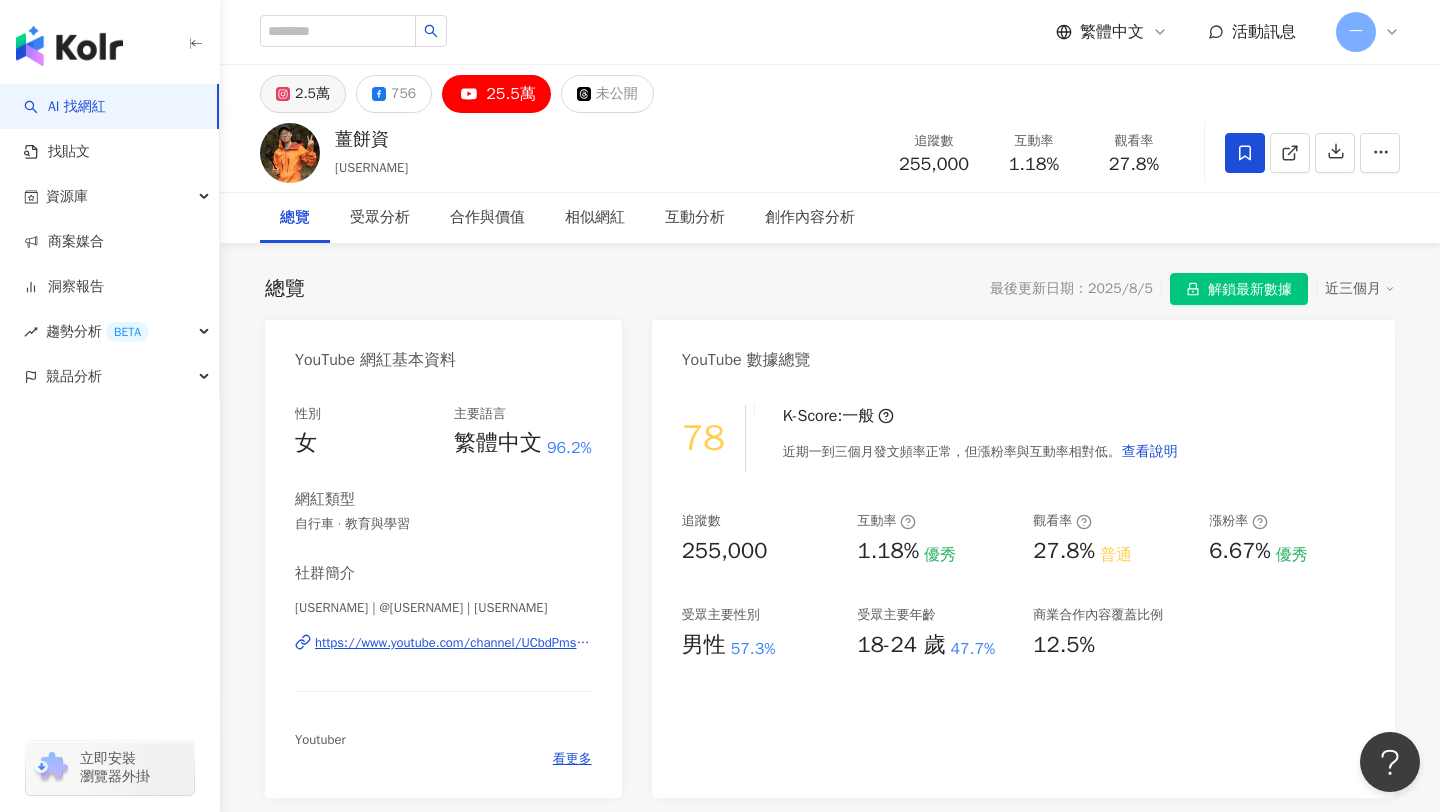 click on "2.5萬" at bounding box center [312, 94] 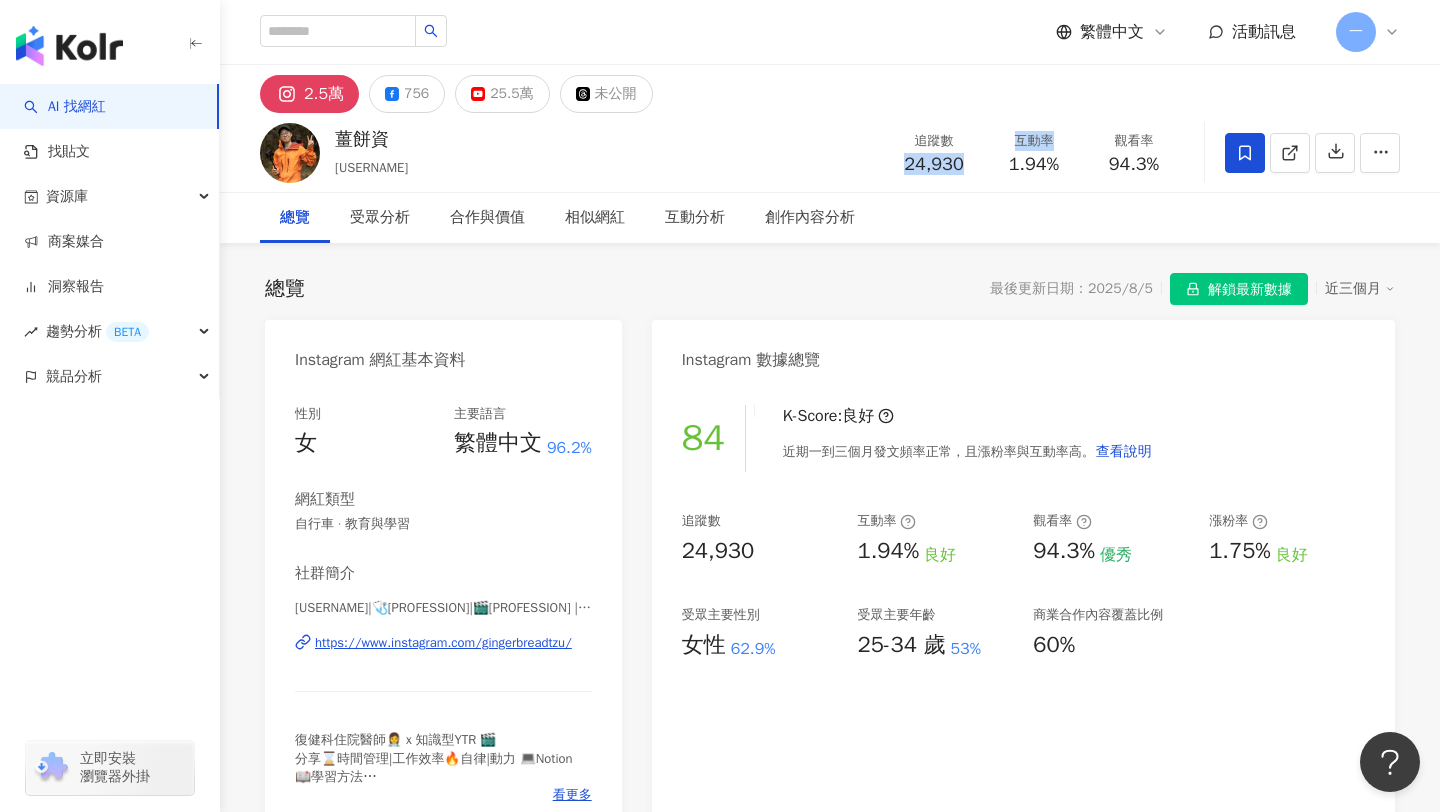 drag, startPoint x: 906, startPoint y: 161, endPoint x: 990, endPoint y: 162, distance: 84.00595 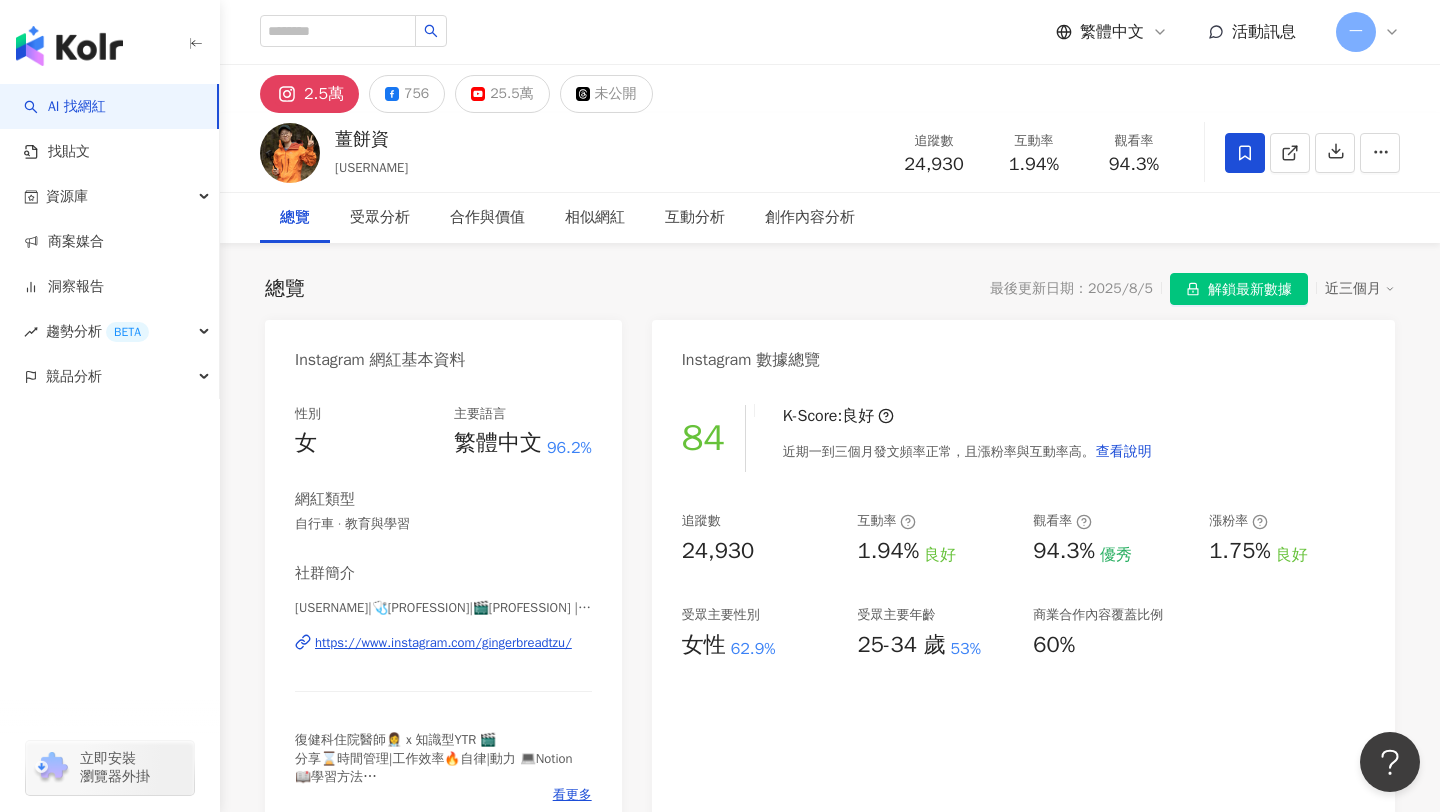 click on "24,930" at bounding box center [933, 164] 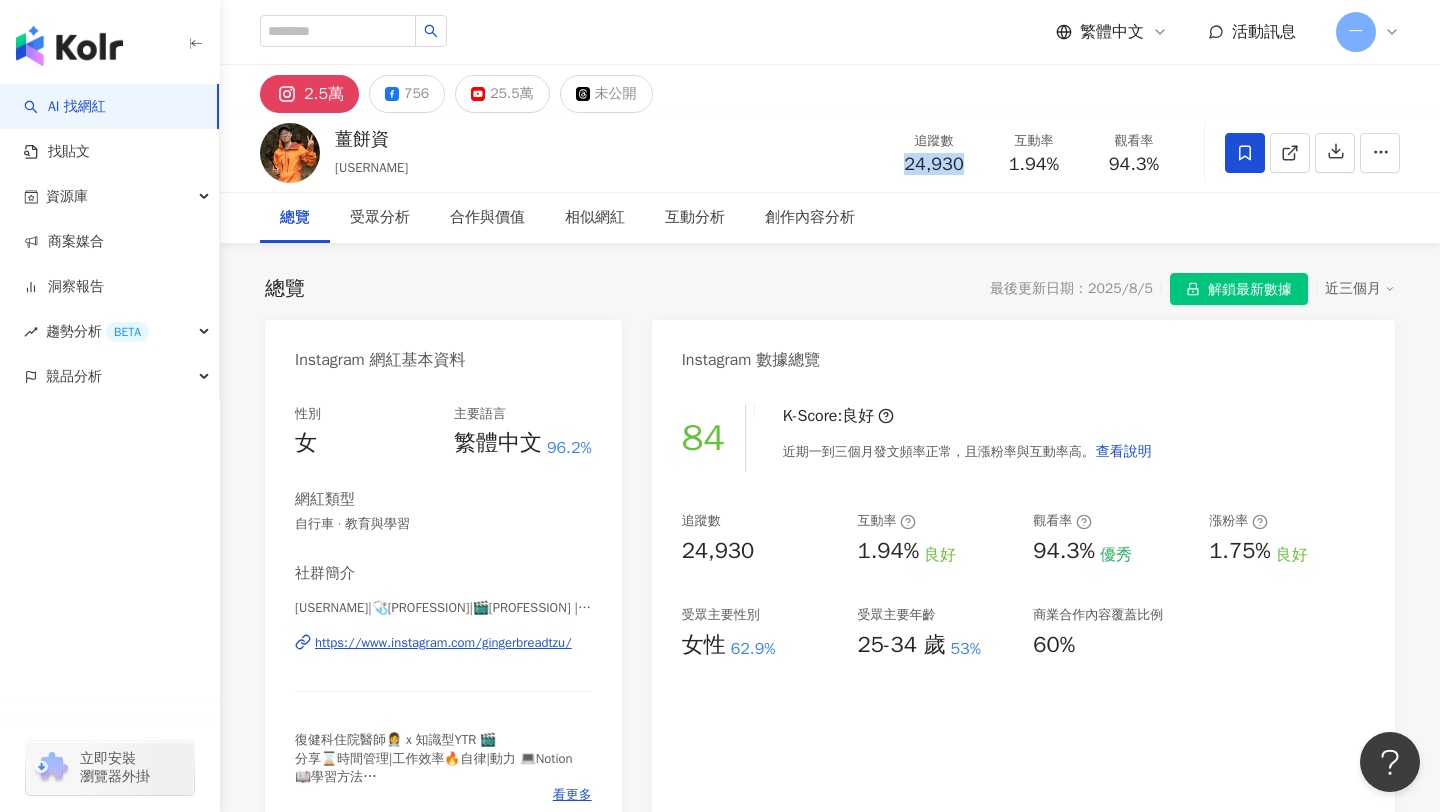 drag, startPoint x: 905, startPoint y: 163, endPoint x: 948, endPoint y: 163, distance: 43 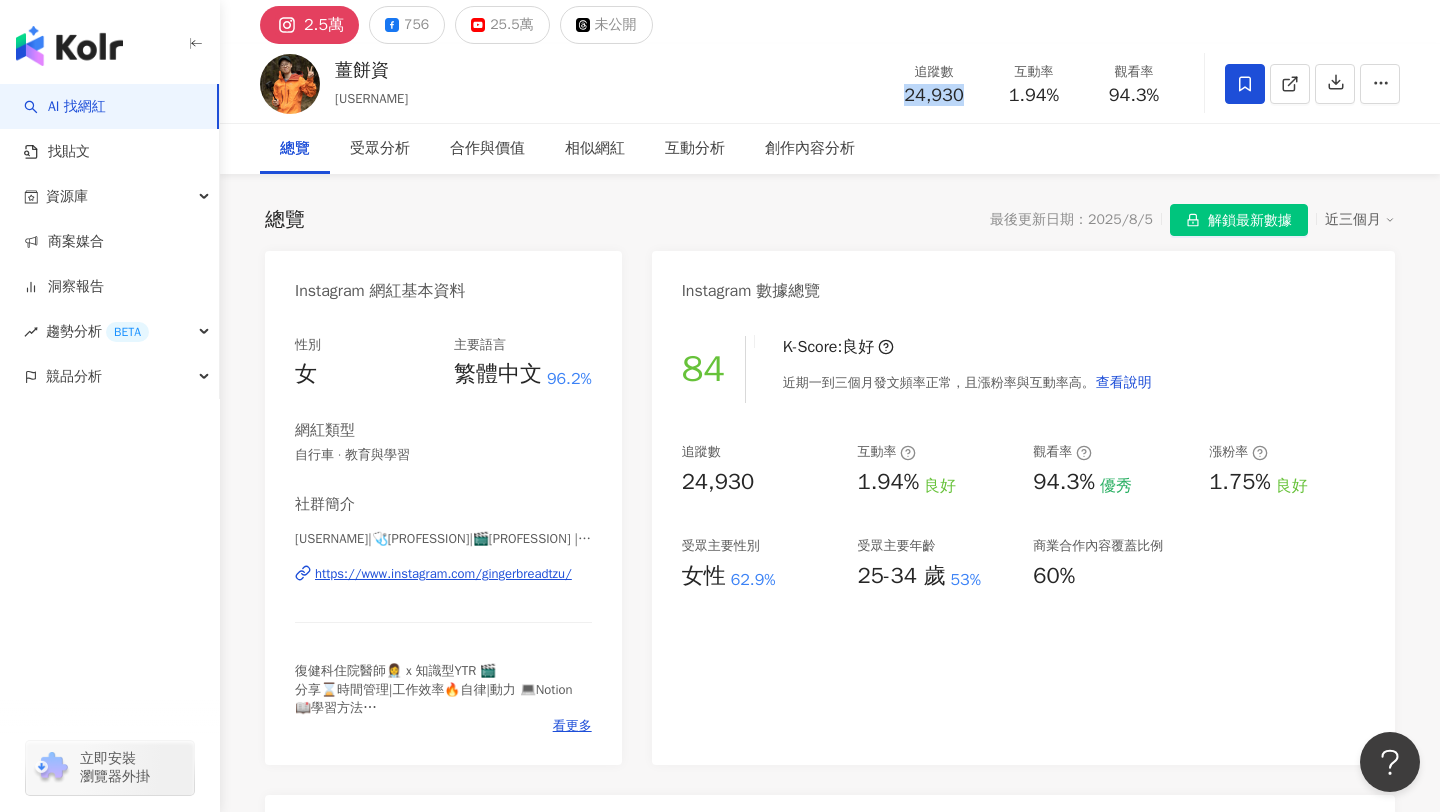 scroll, scrollTop: 72, scrollLeft: 0, axis: vertical 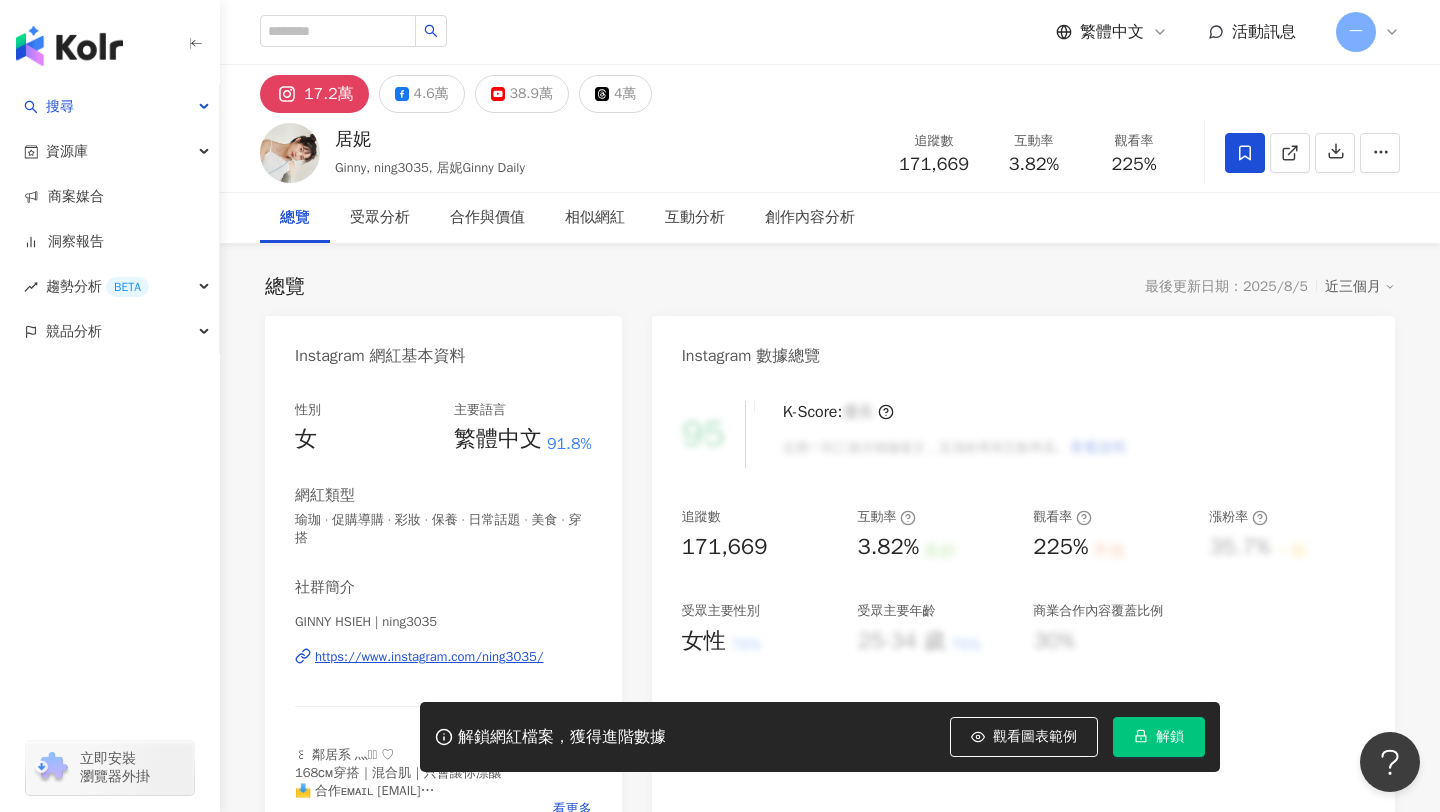 type on "**********" 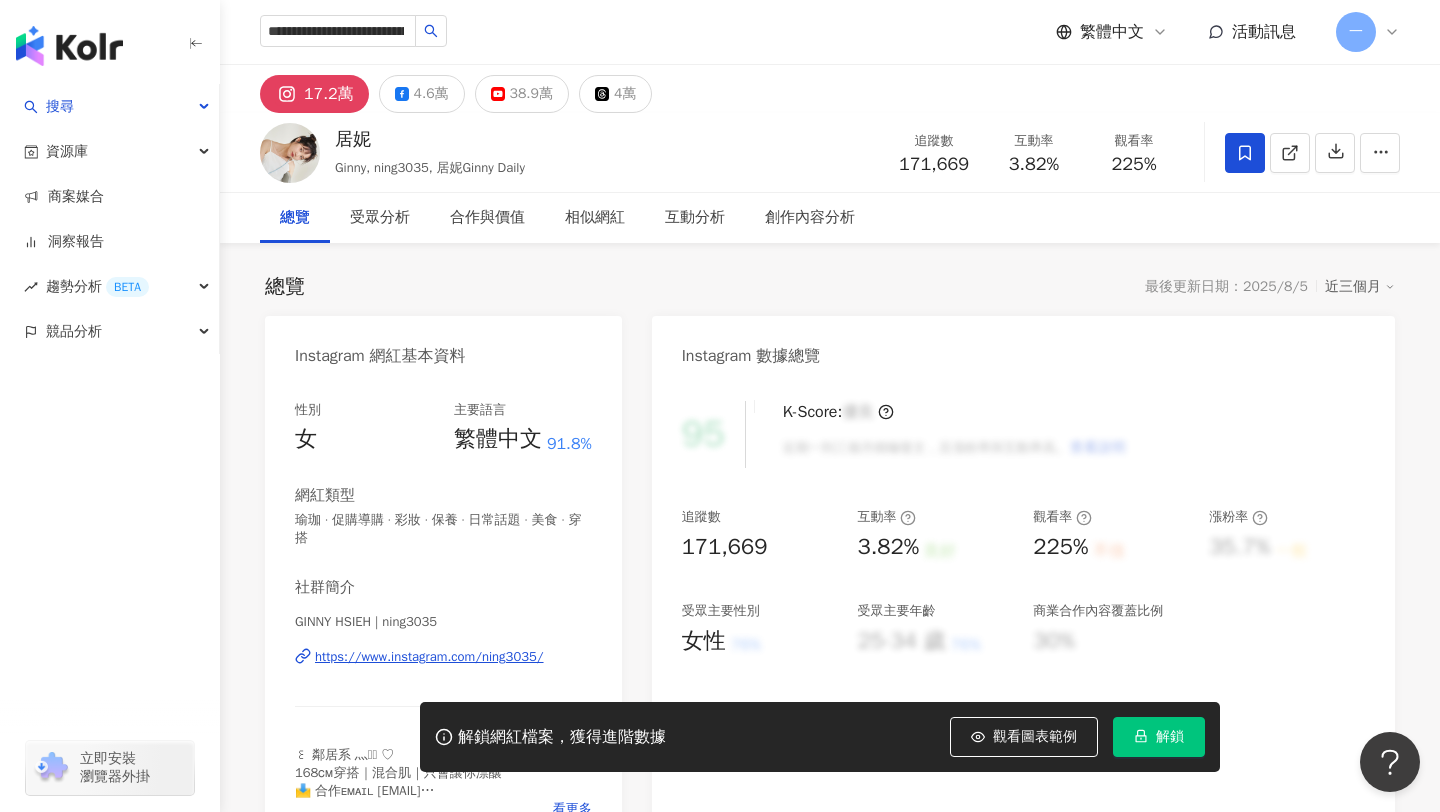 scroll, scrollTop: 0, scrollLeft: 151, axis: horizontal 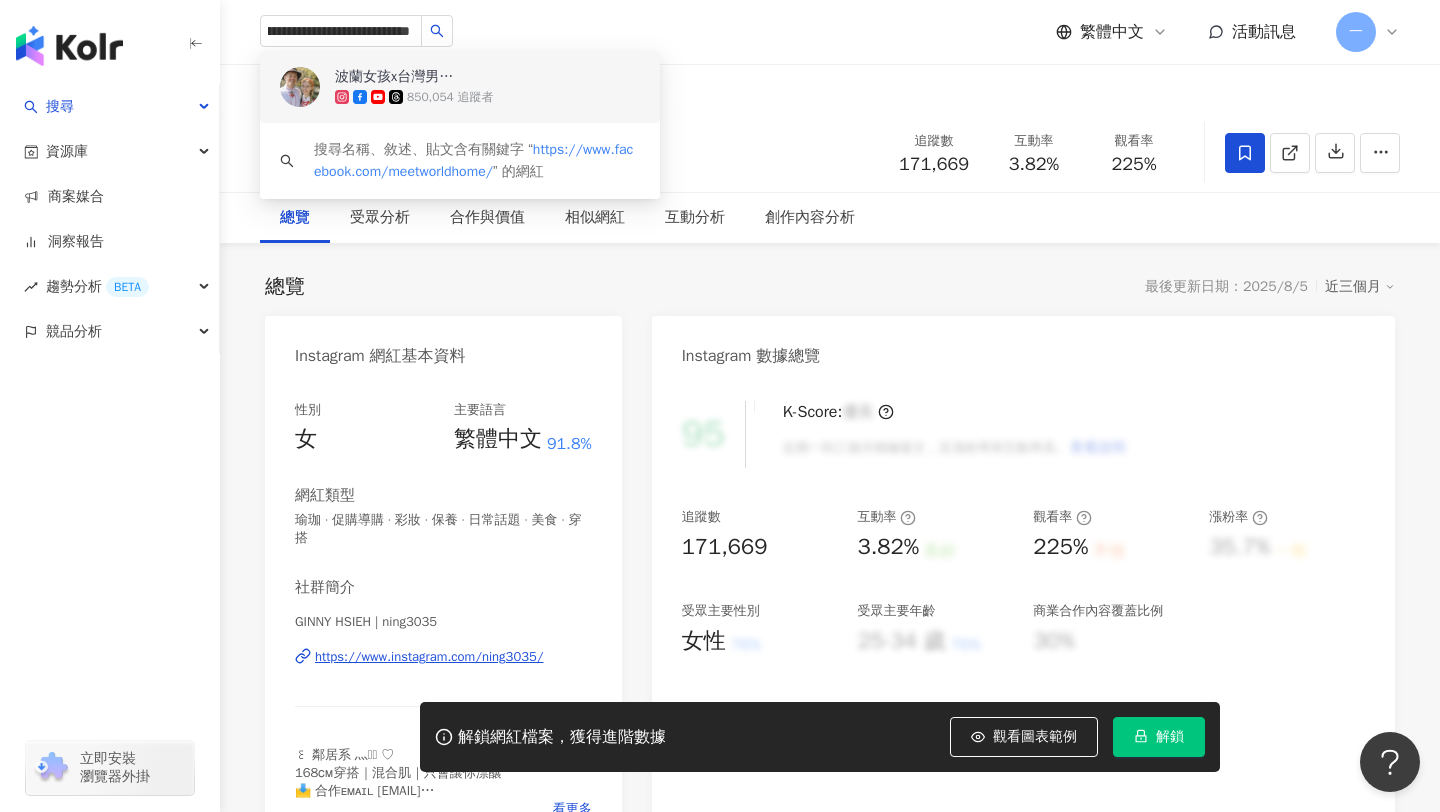 click on "850,054   追蹤者" at bounding box center (450, 97) 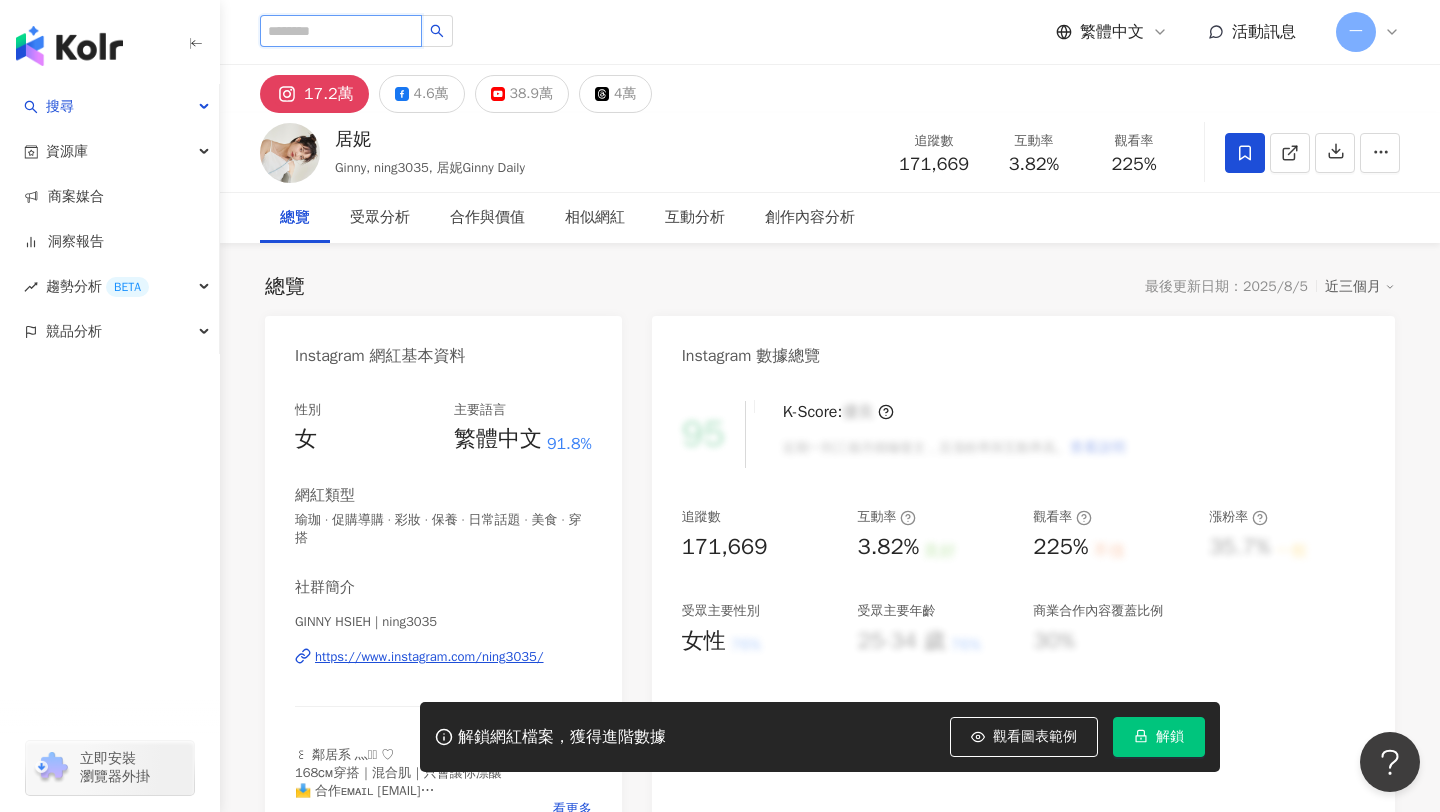 scroll, scrollTop: 0, scrollLeft: 0, axis: both 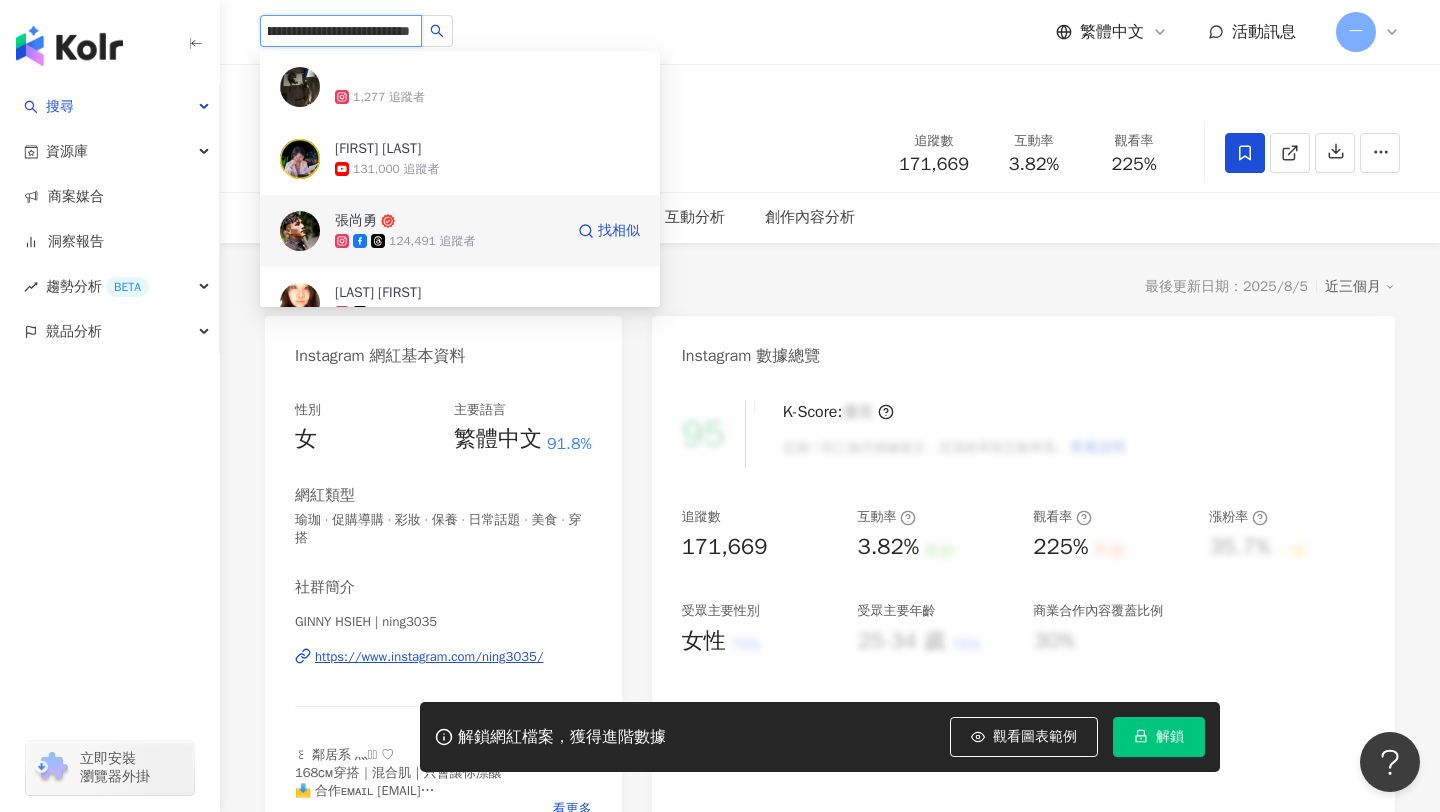 click on "124,491   追蹤者" at bounding box center (432, 241) 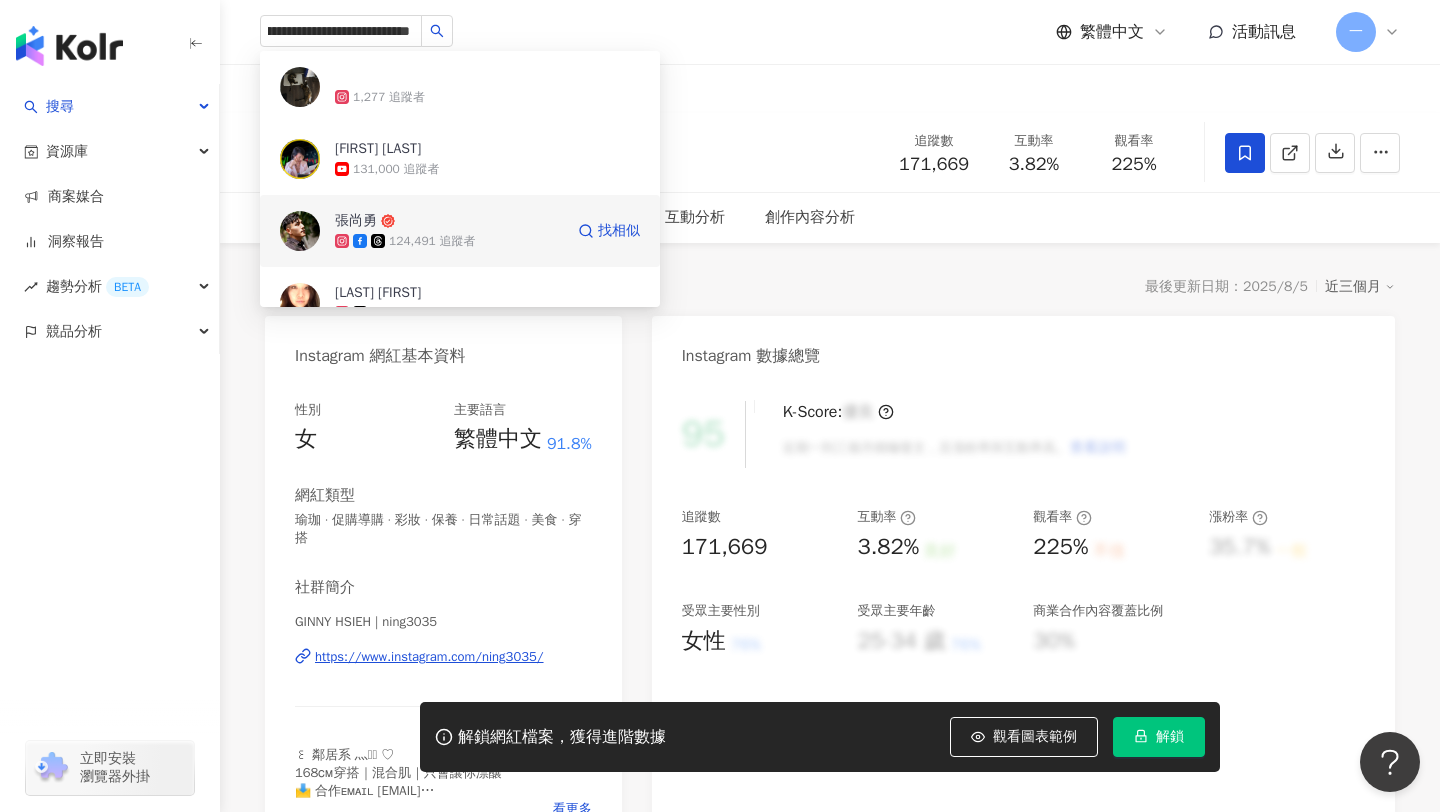 type 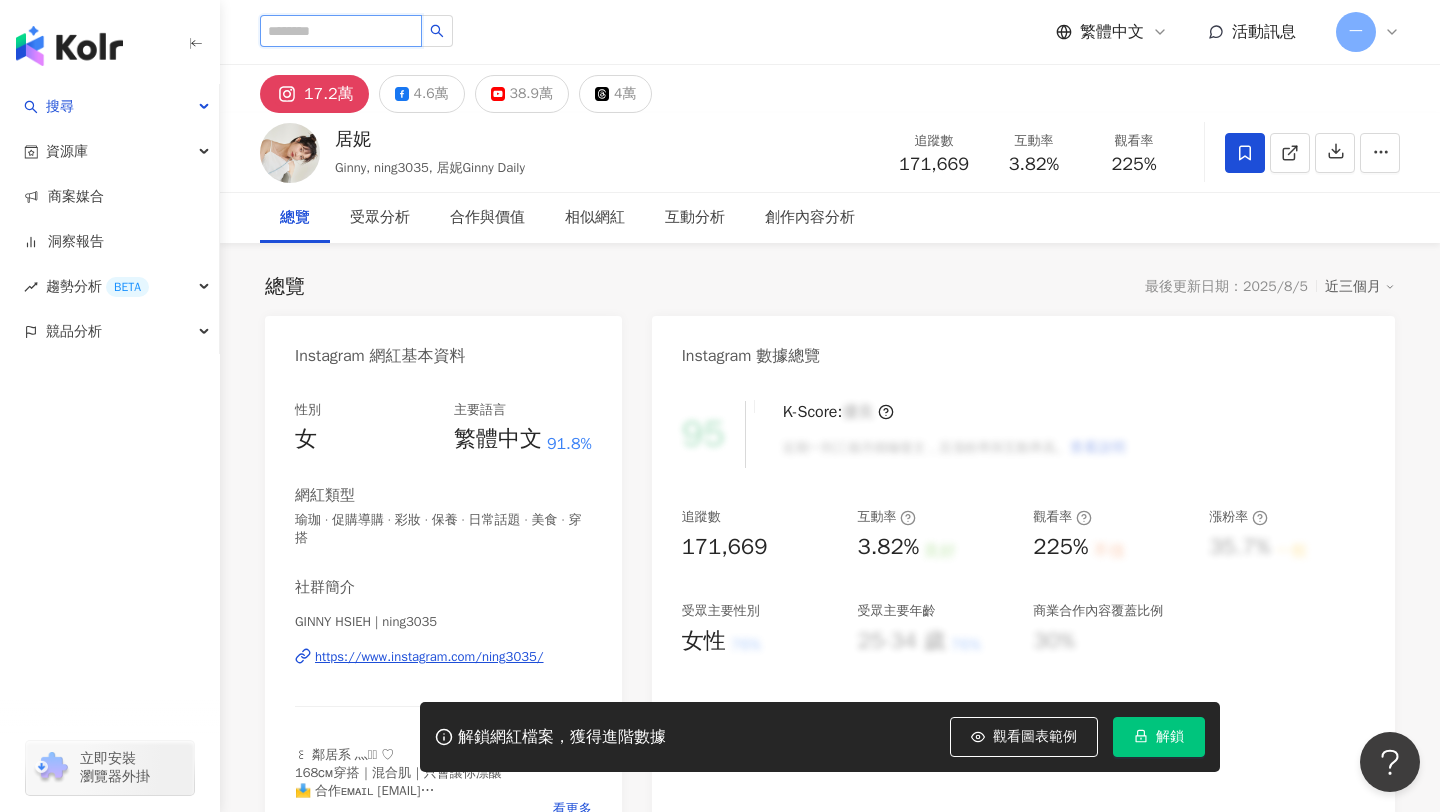 scroll, scrollTop: 0, scrollLeft: 0, axis: both 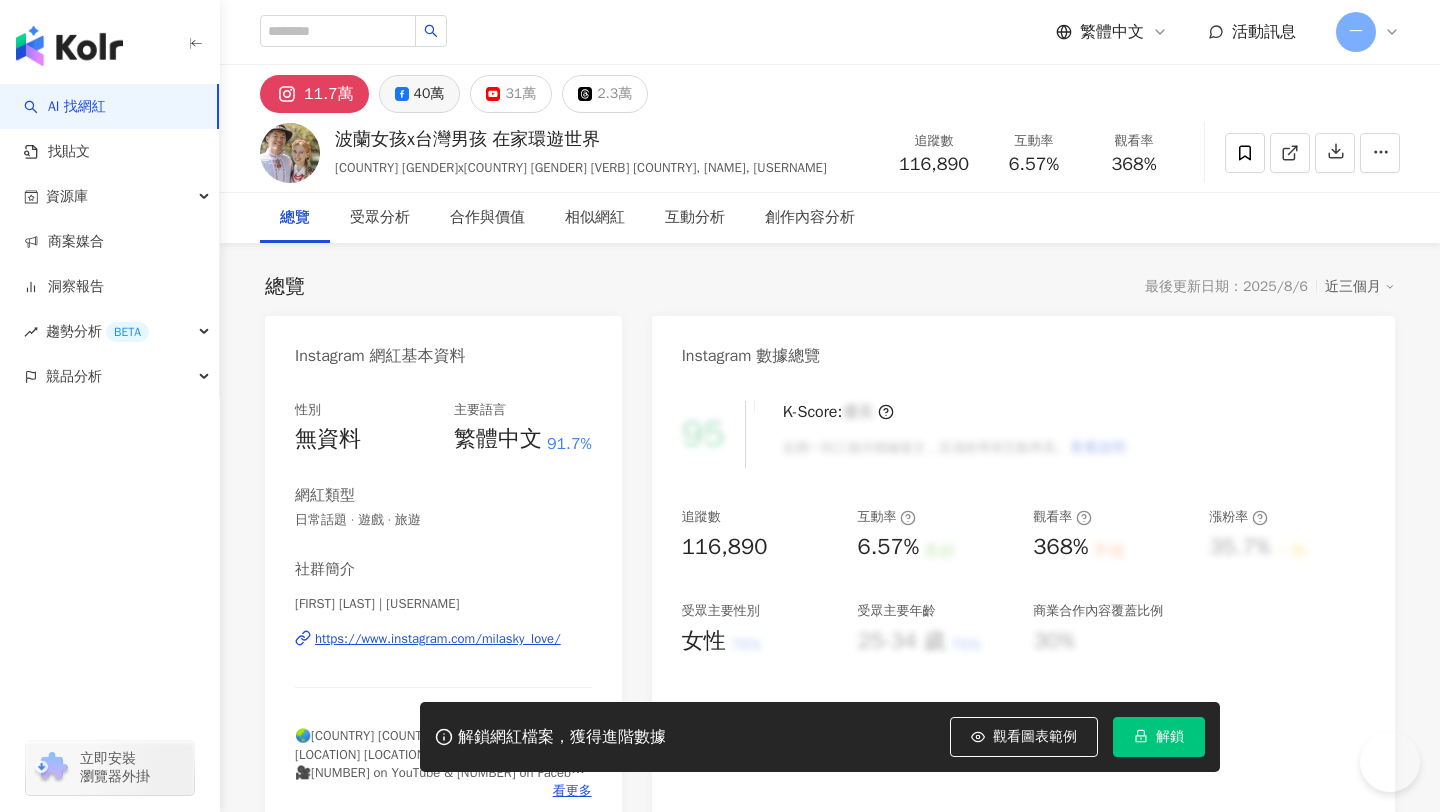 click on "40萬" at bounding box center [420, 94] 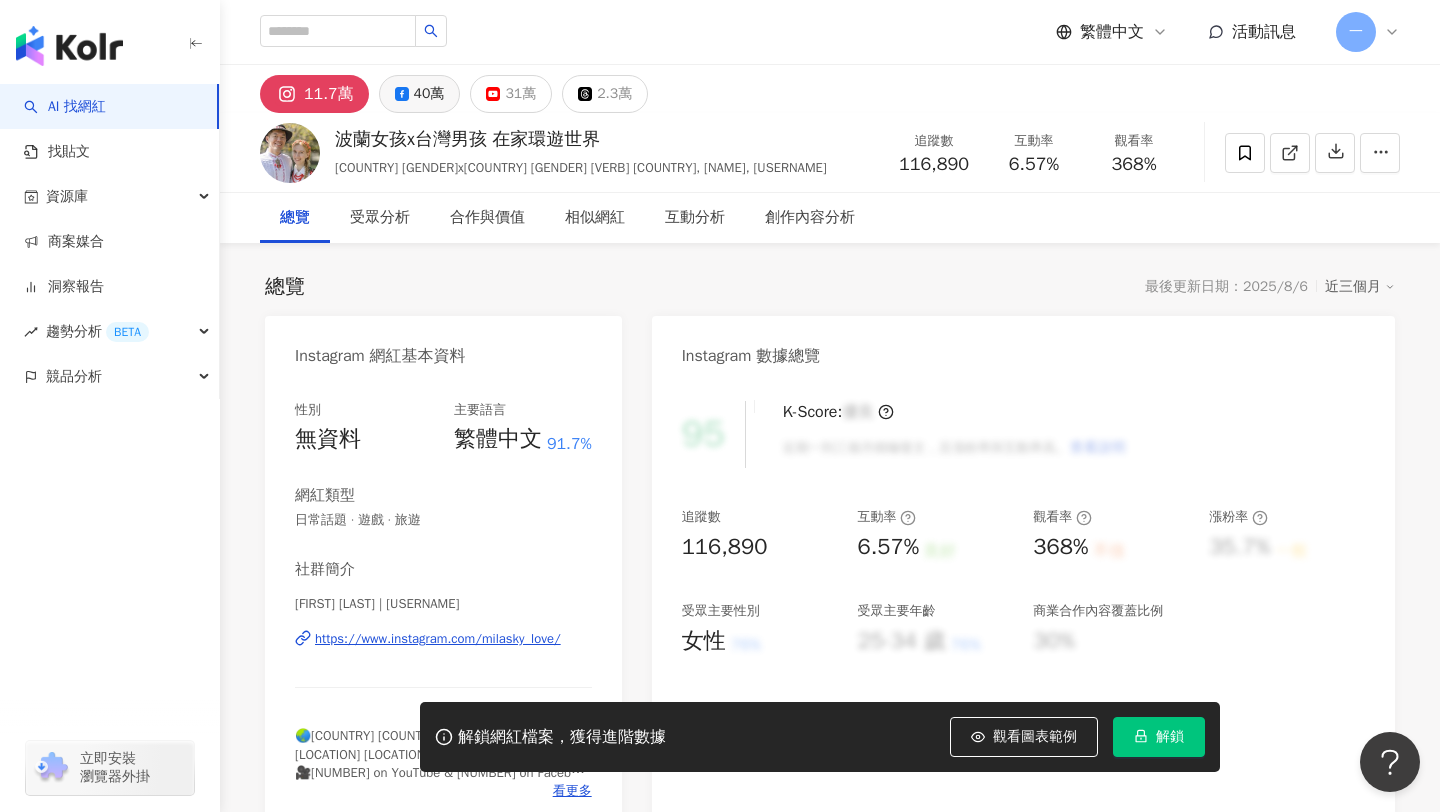 scroll, scrollTop: 0, scrollLeft: 0, axis: both 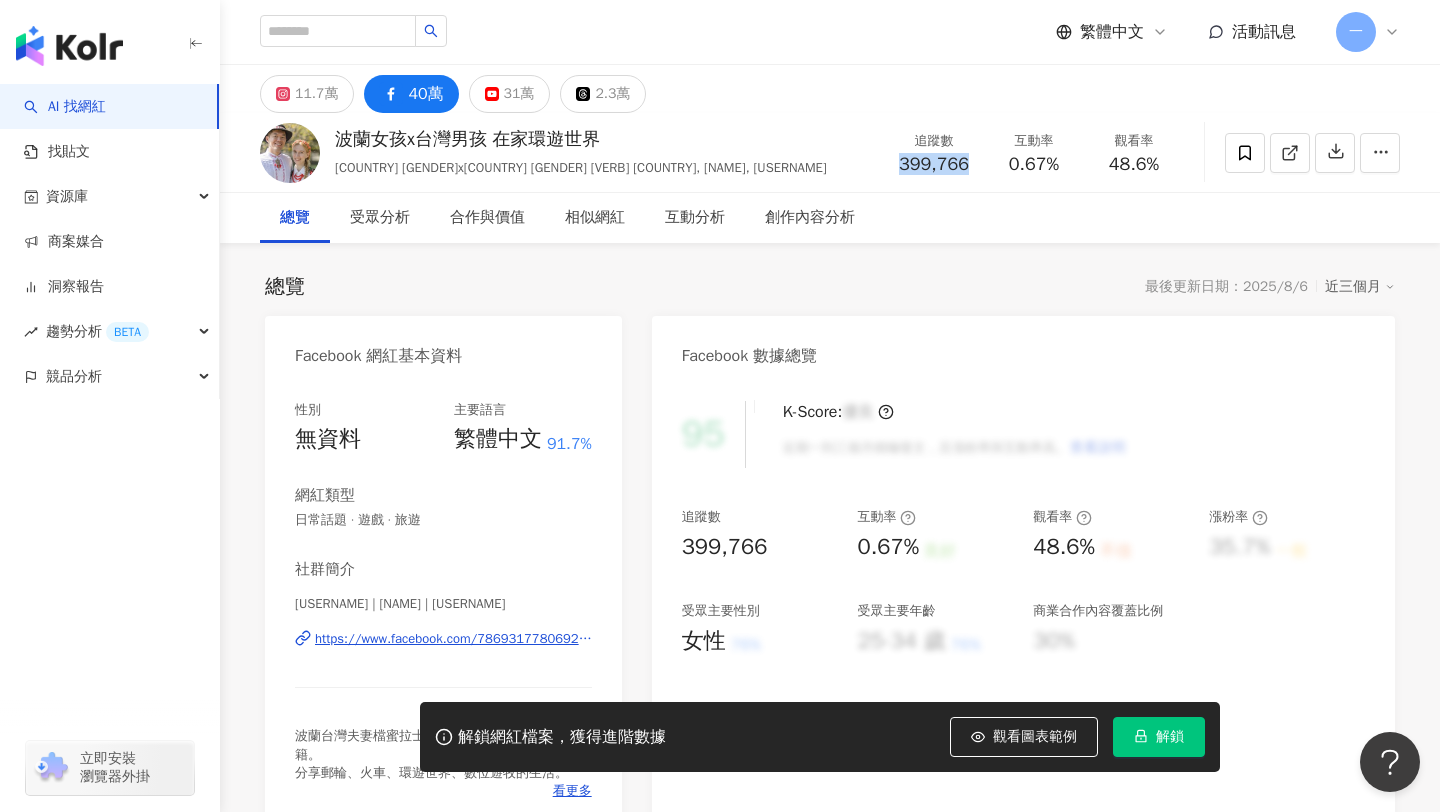 click on "追蹤數 399,766" at bounding box center [934, 152] 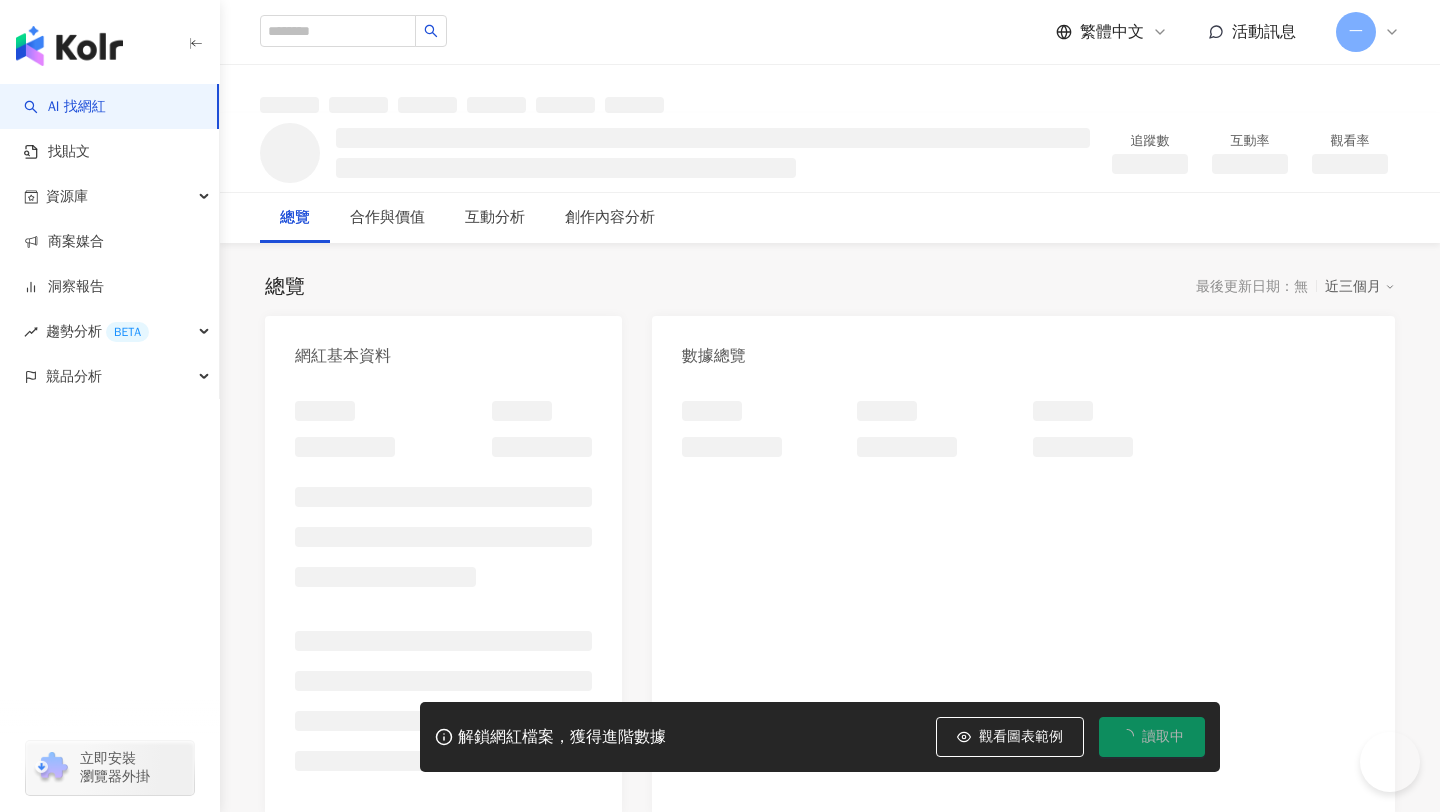 scroll, scrollTop: 0, scrollLeft: 0, axis: both 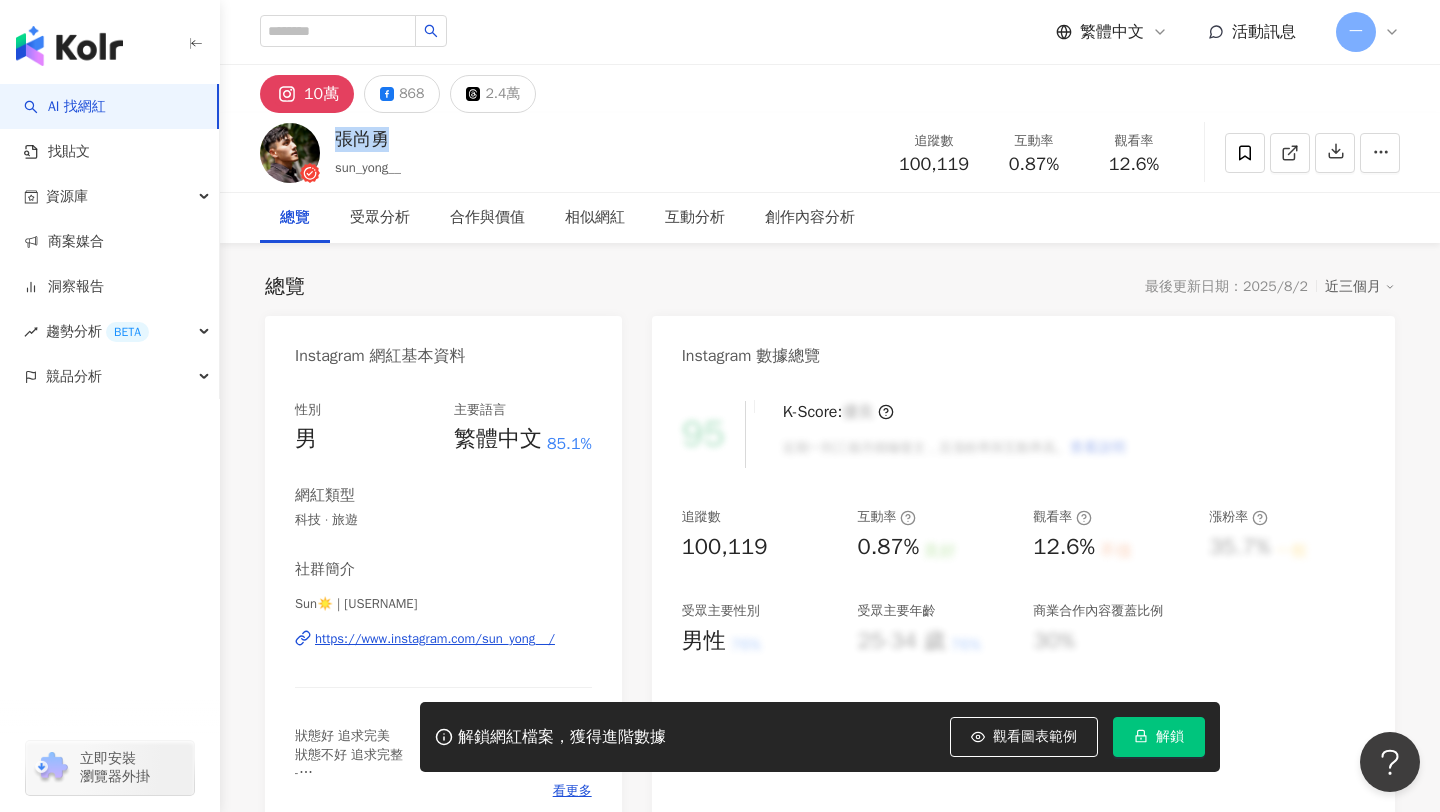 drag, startPoint x: 337, startPoint y: 142, endPoint x: 390, endPoint y: 142, distance: 53 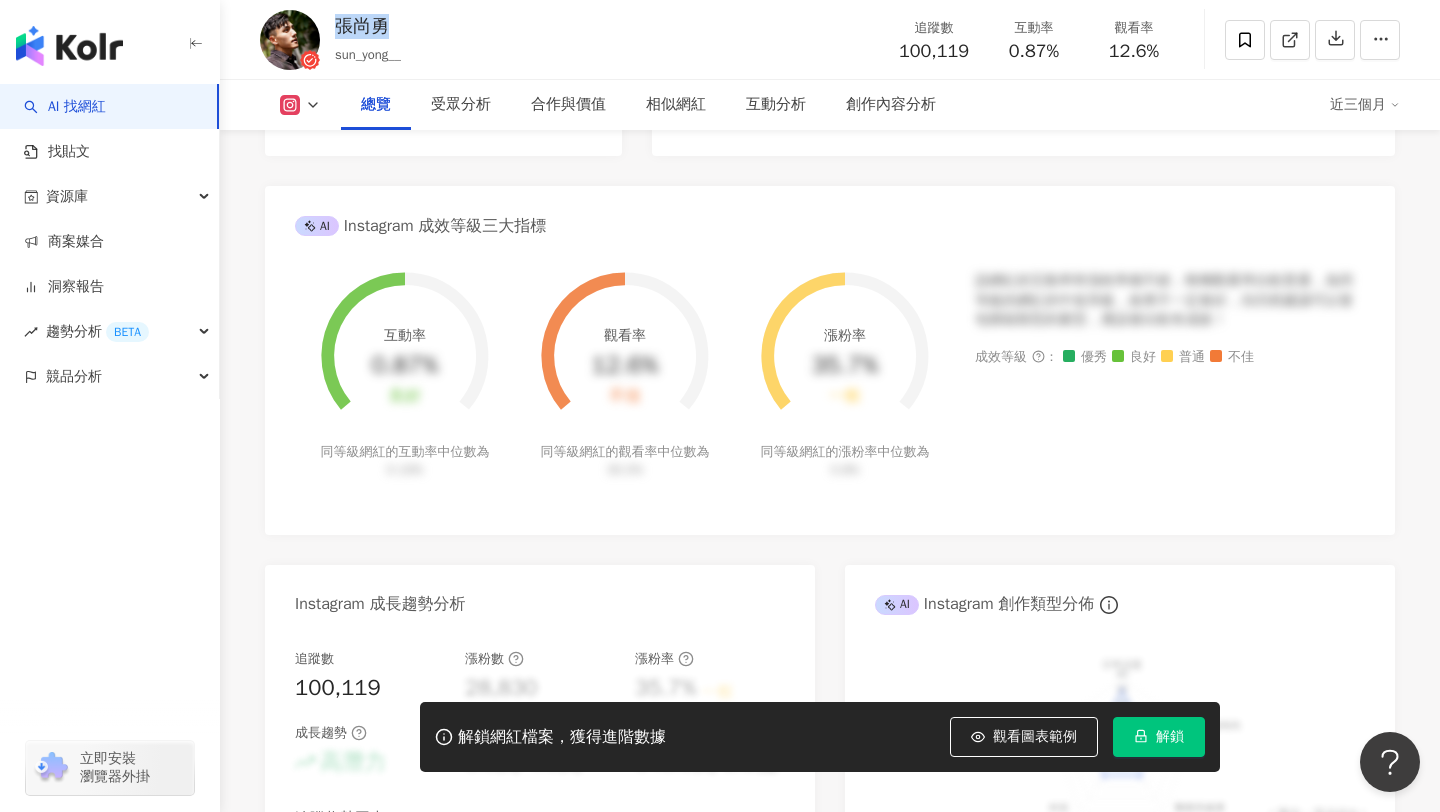 scroll, scrollTop: 675, scrollLeft: 0, axis: vertical 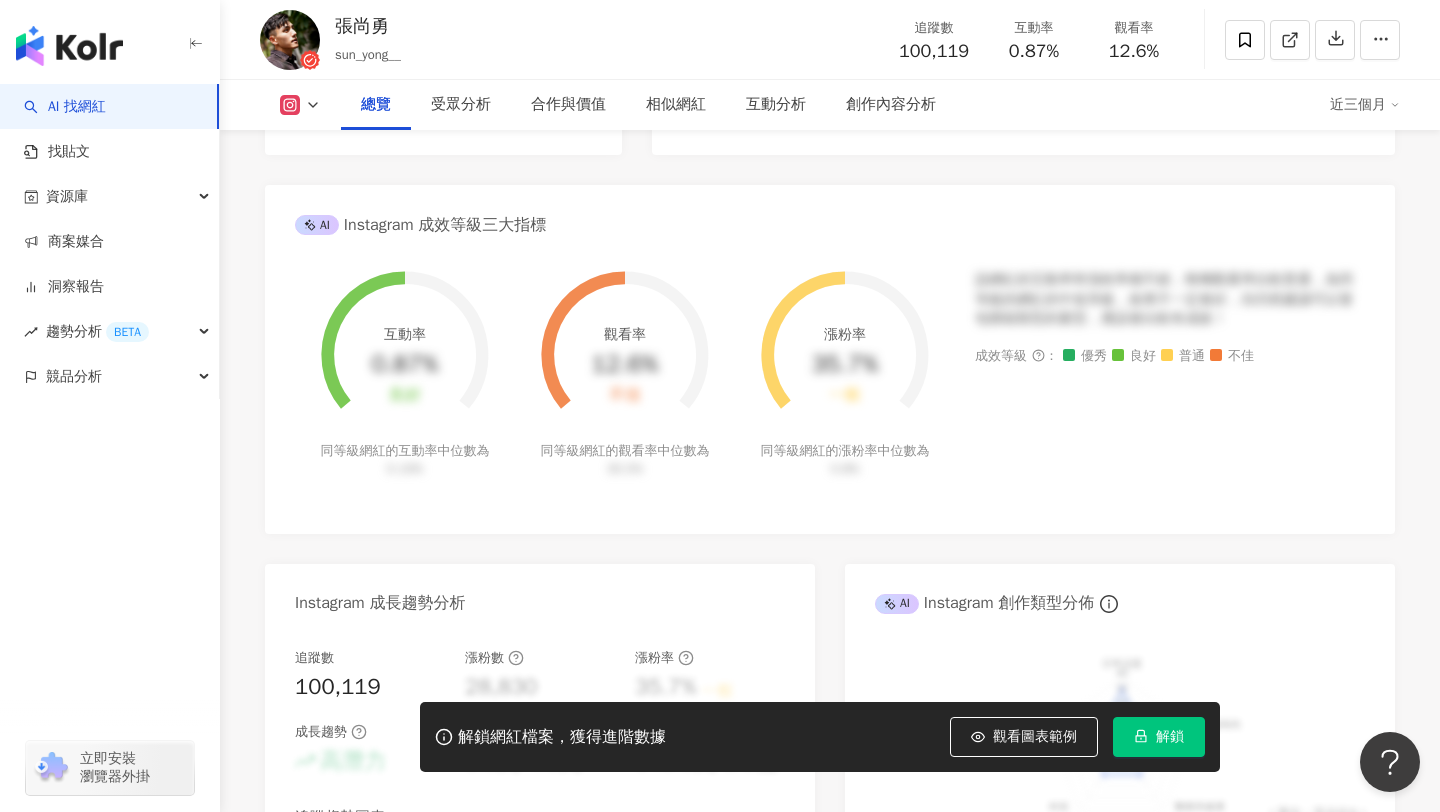 click on "100,119" at bounding box center (934, 51) 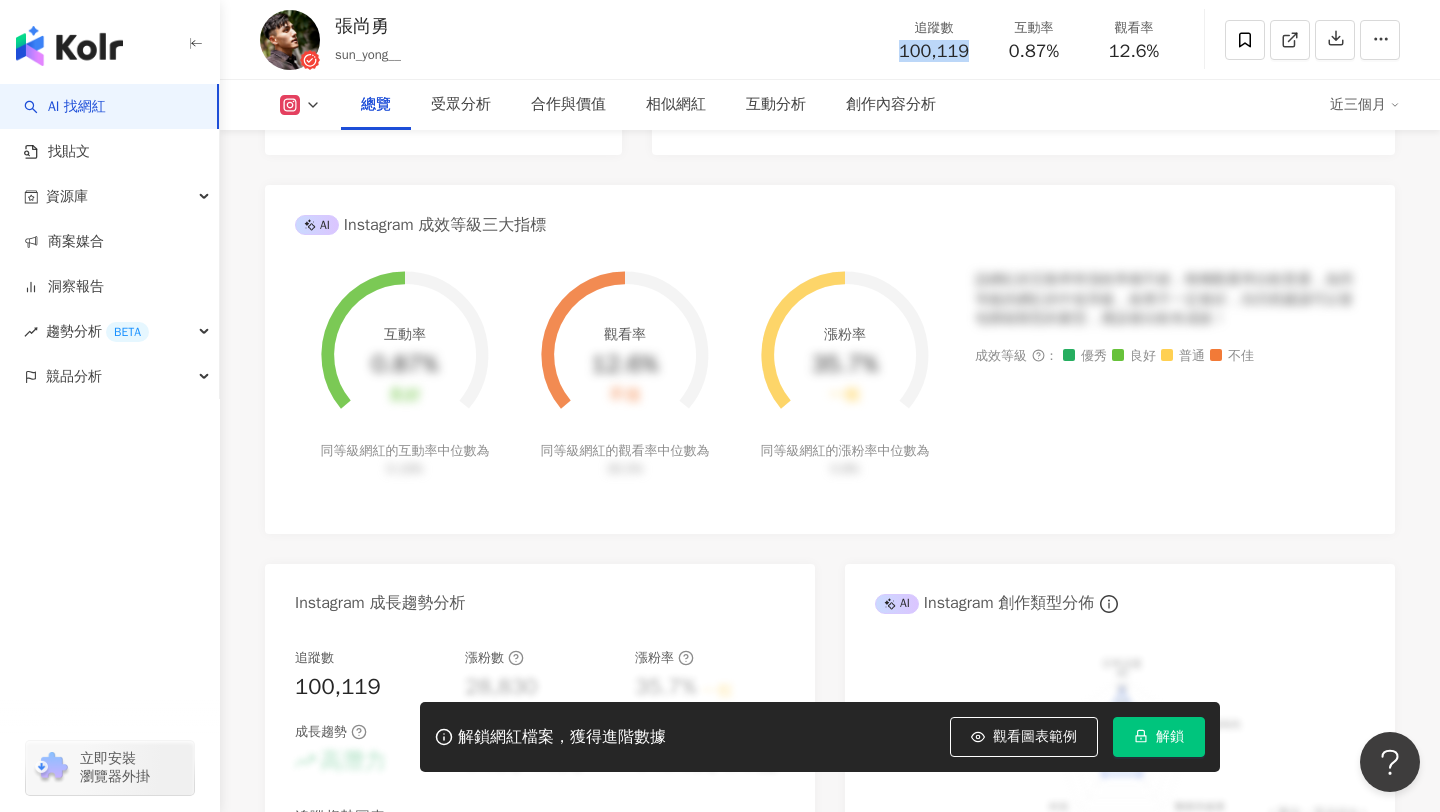 drag, startPoint x: 899, startPoint y: 50, endPoint x: 971, endPoint y: 54, distance: 72.11102 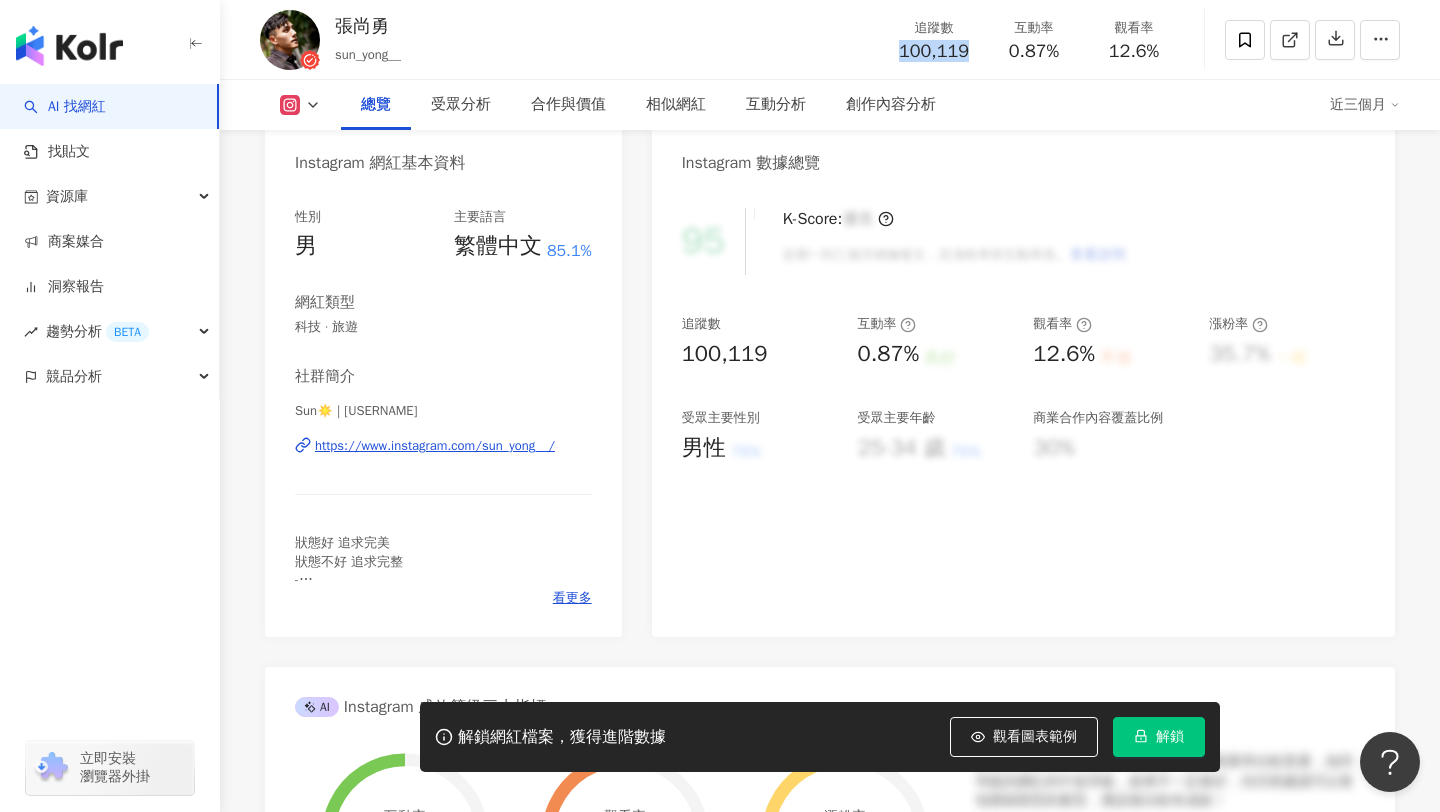 scroll, scrollTop: 0, scrollLeft: 0, axis: both 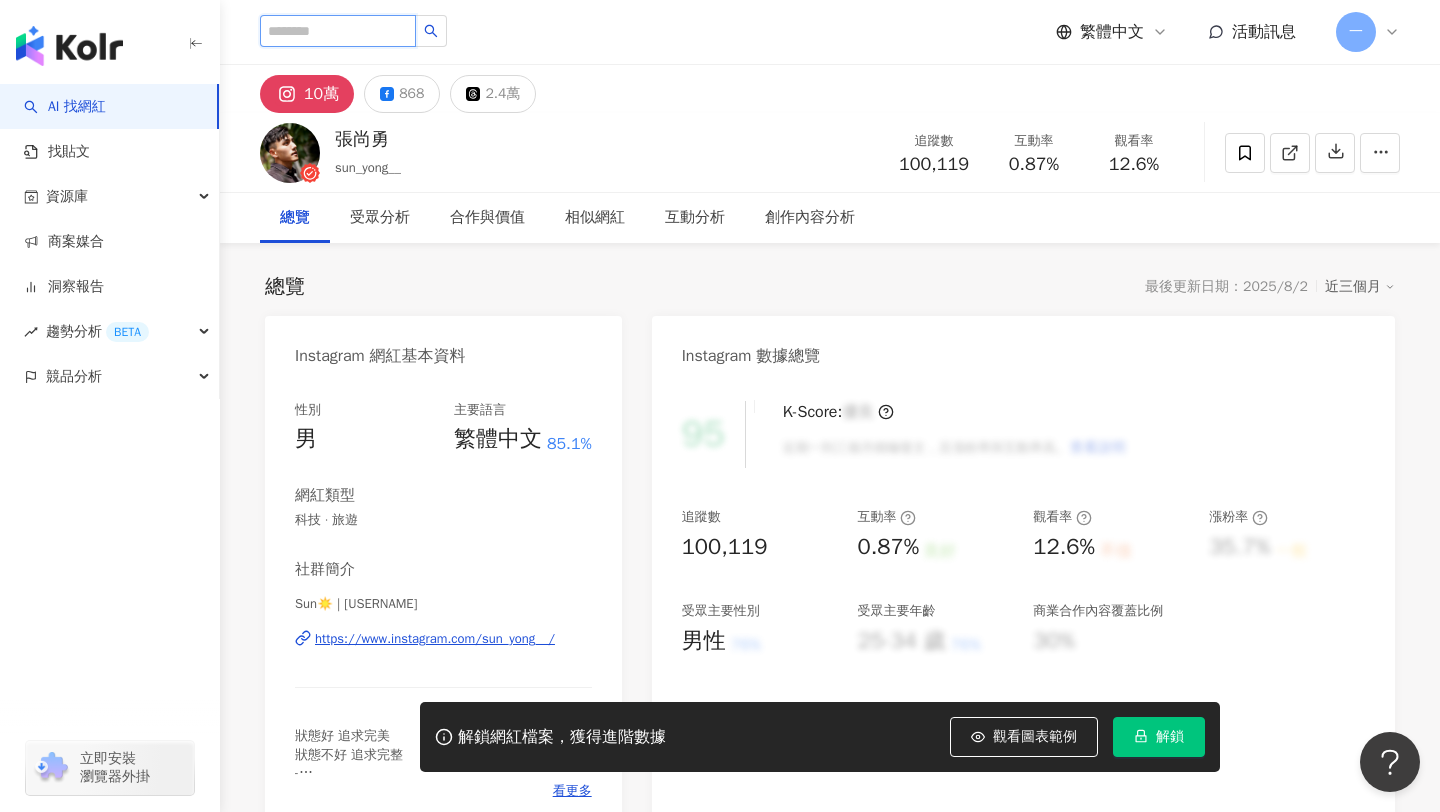 click at bounding box center (338, 31) 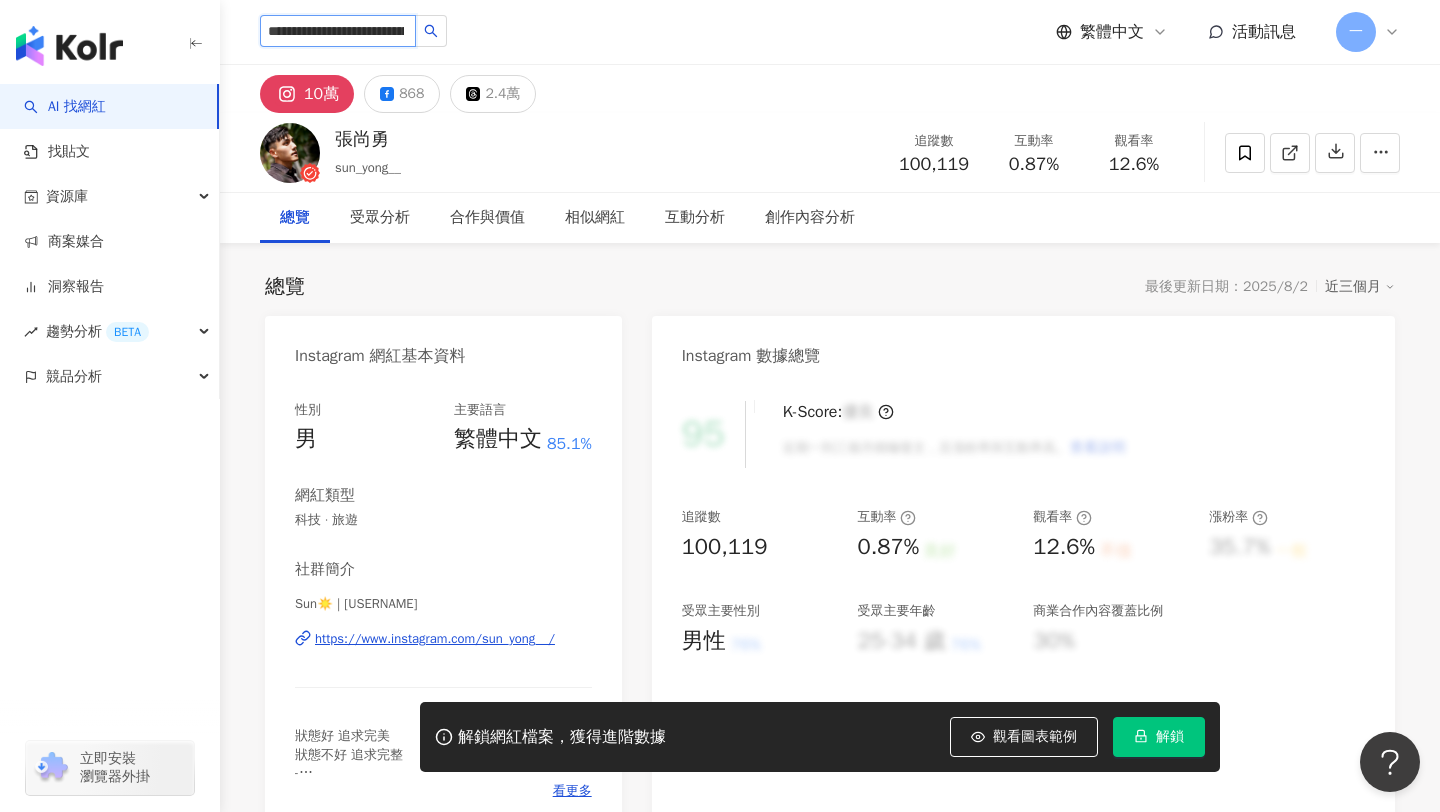 scroll, scrollTop: 0, scrollLeft: 163, axis: horizontal 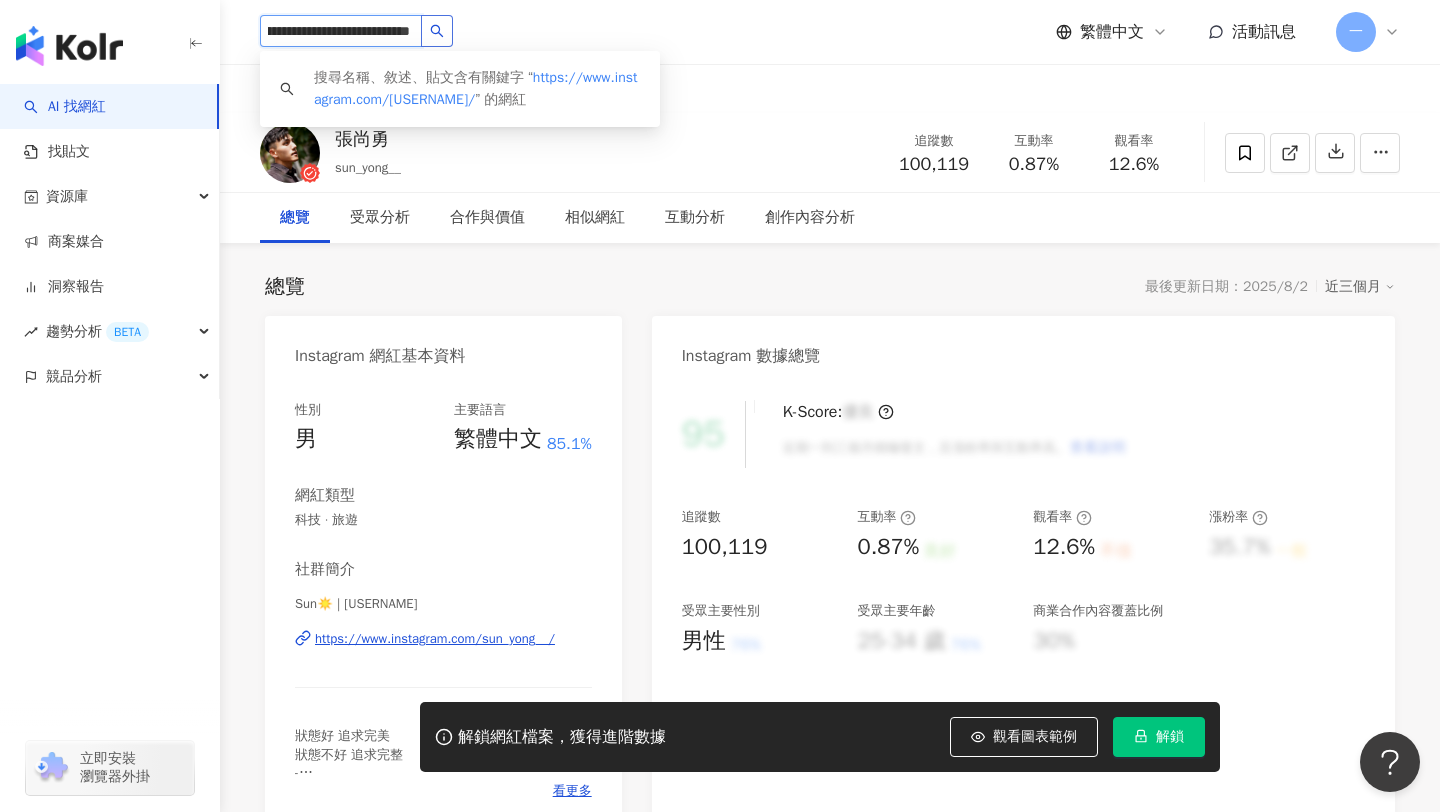 type on "**********" 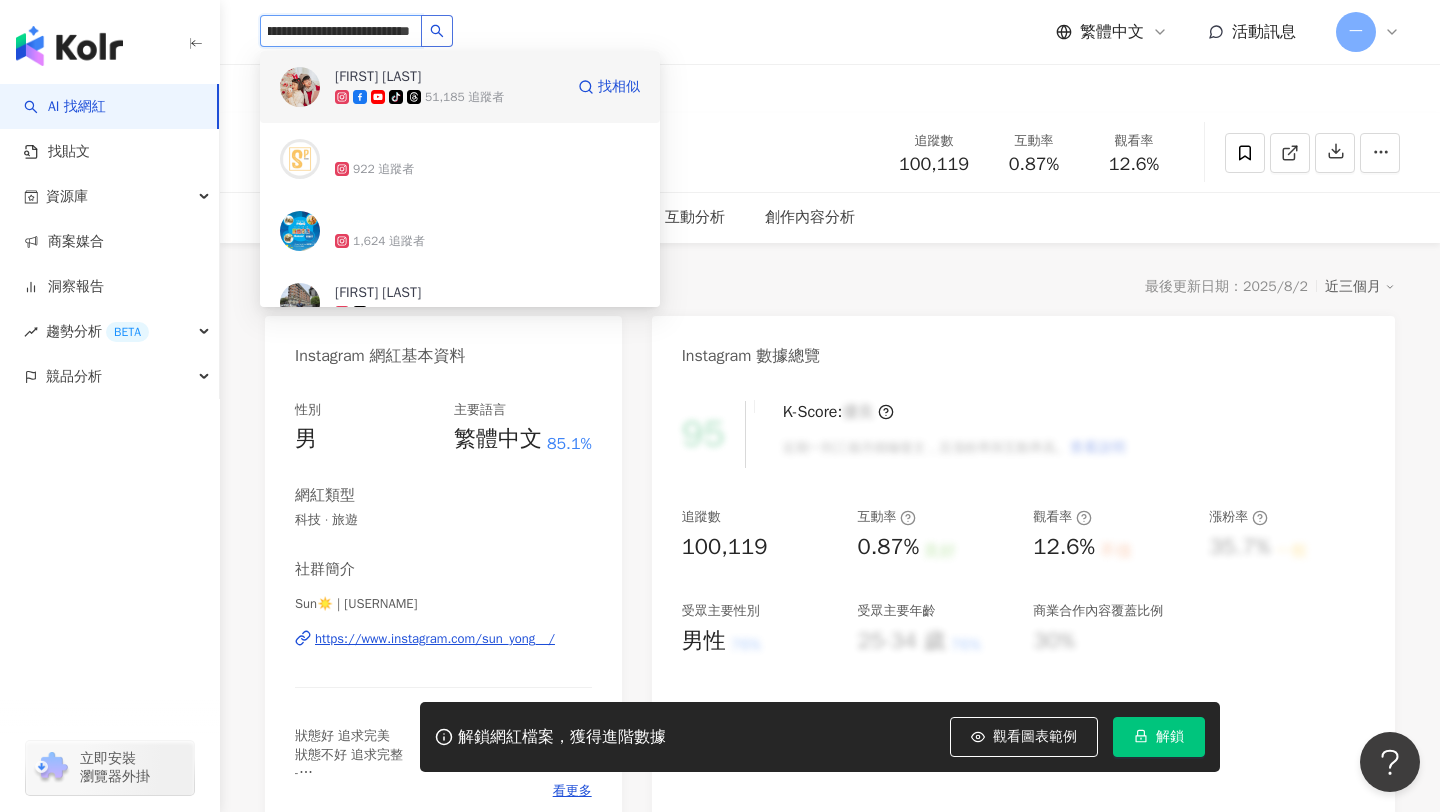 click on "林恩佑" at bounding box center [400, 77] 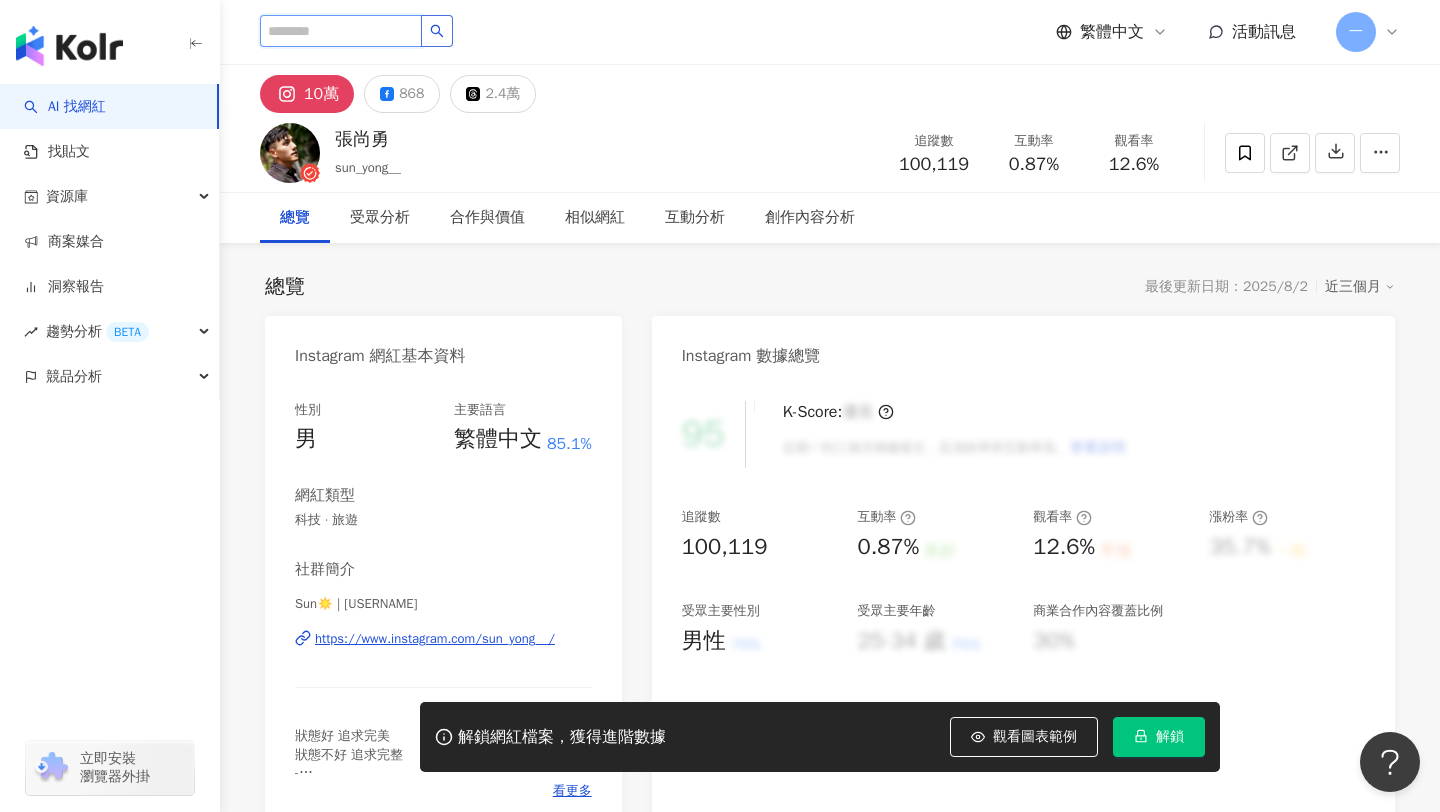 scroll, scrollTop: 0, scrollLeft: 0, axis: both 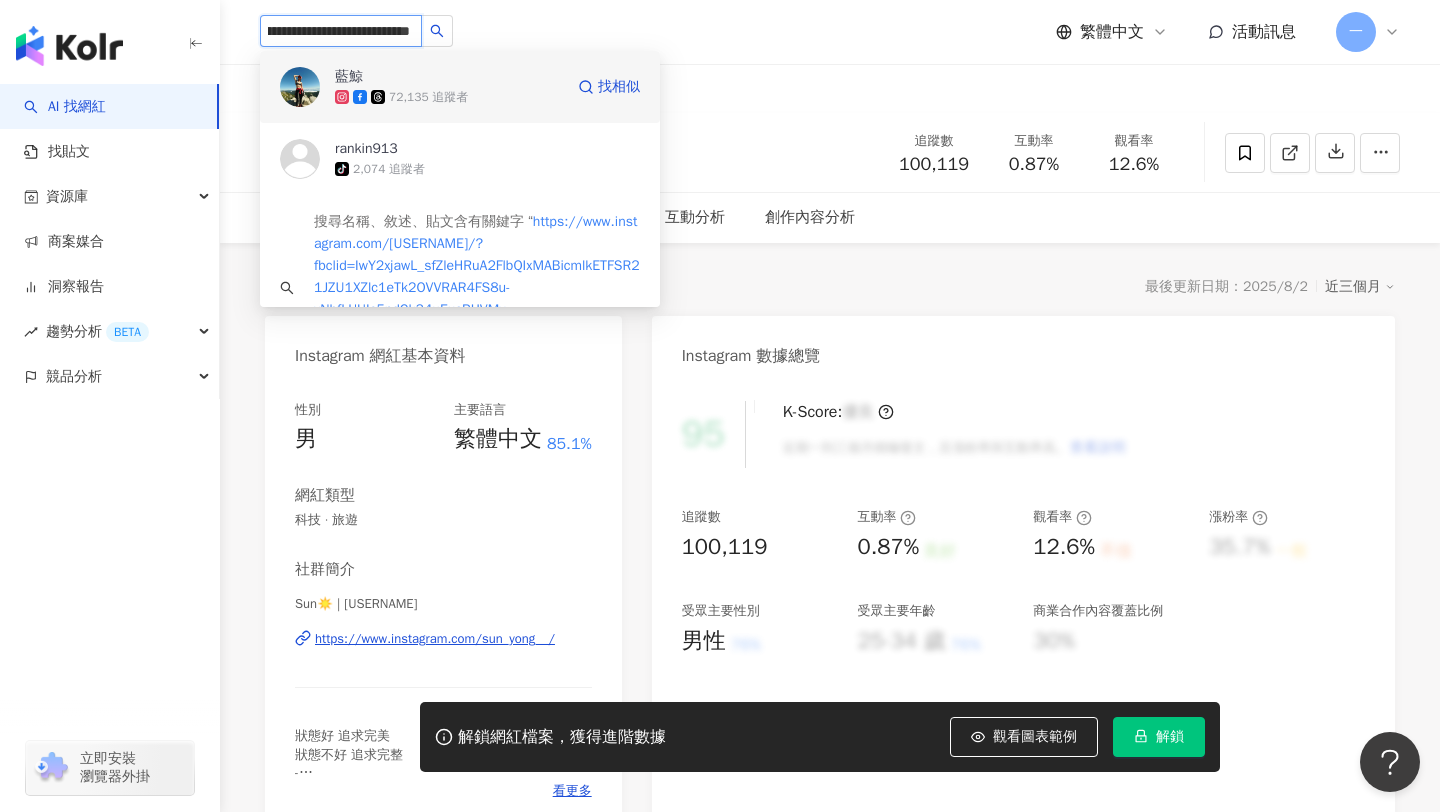 click on "72,135   追蹤者" at bounding box center [428, 97] 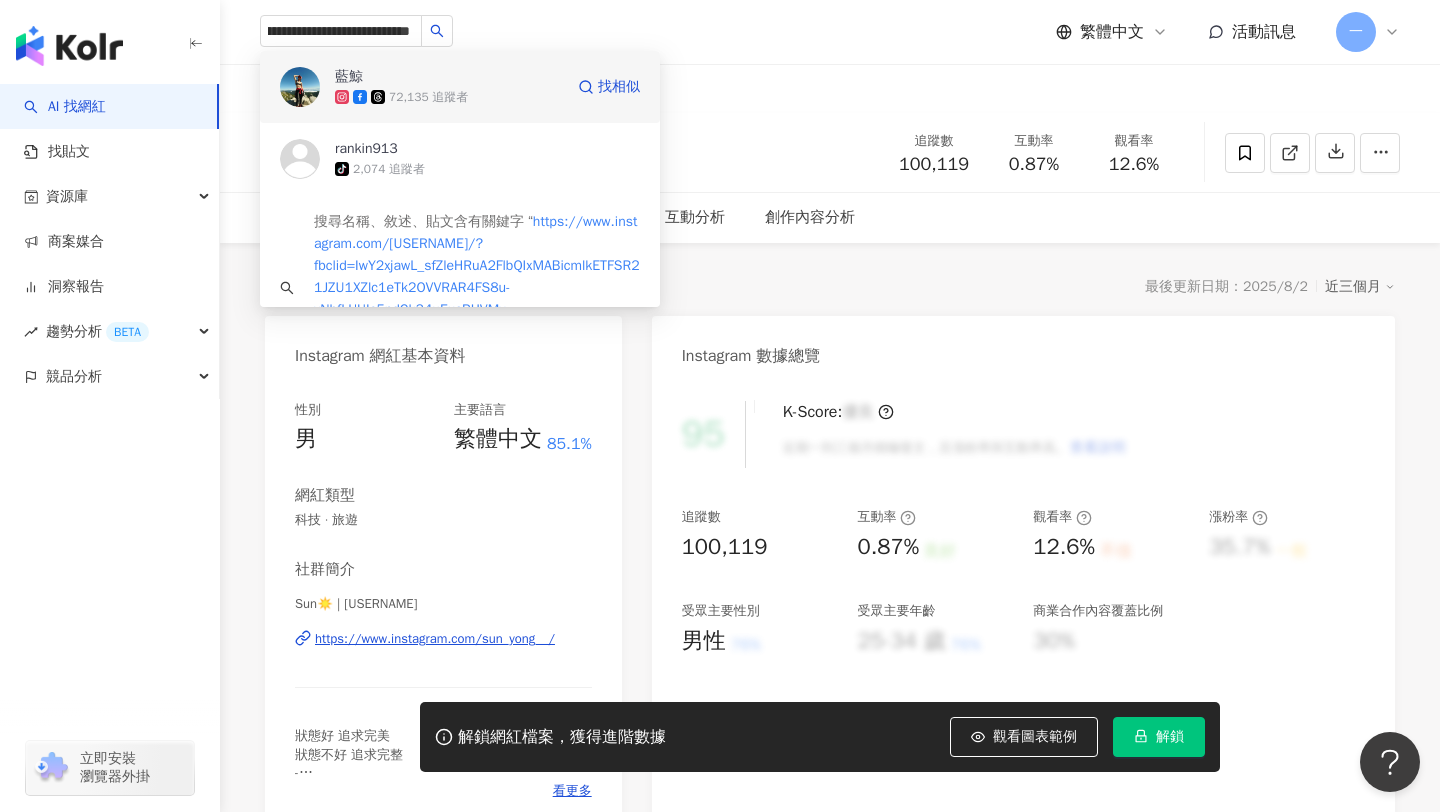 type 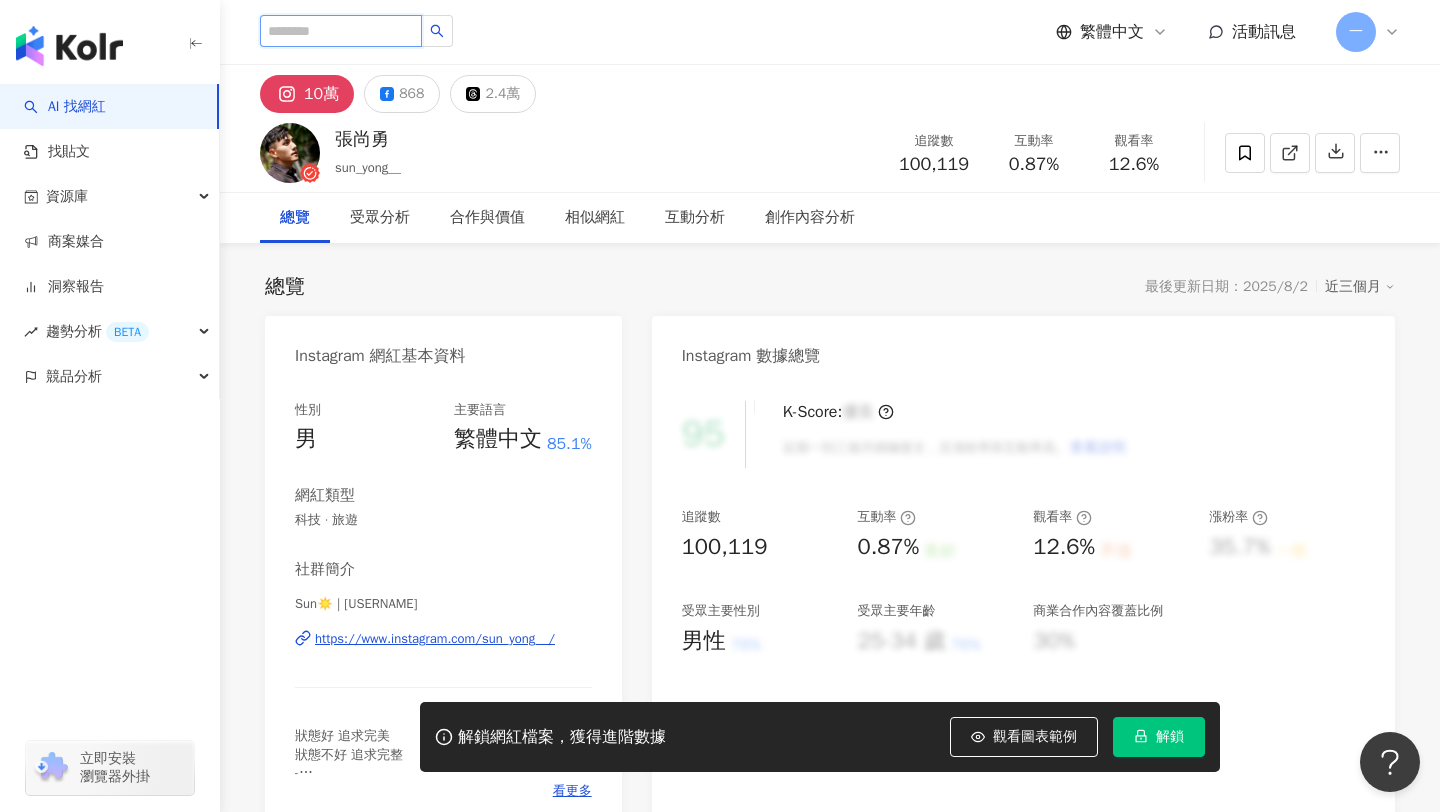 scroll, scrollTop: 0, scrollLeft: 0, axis: both 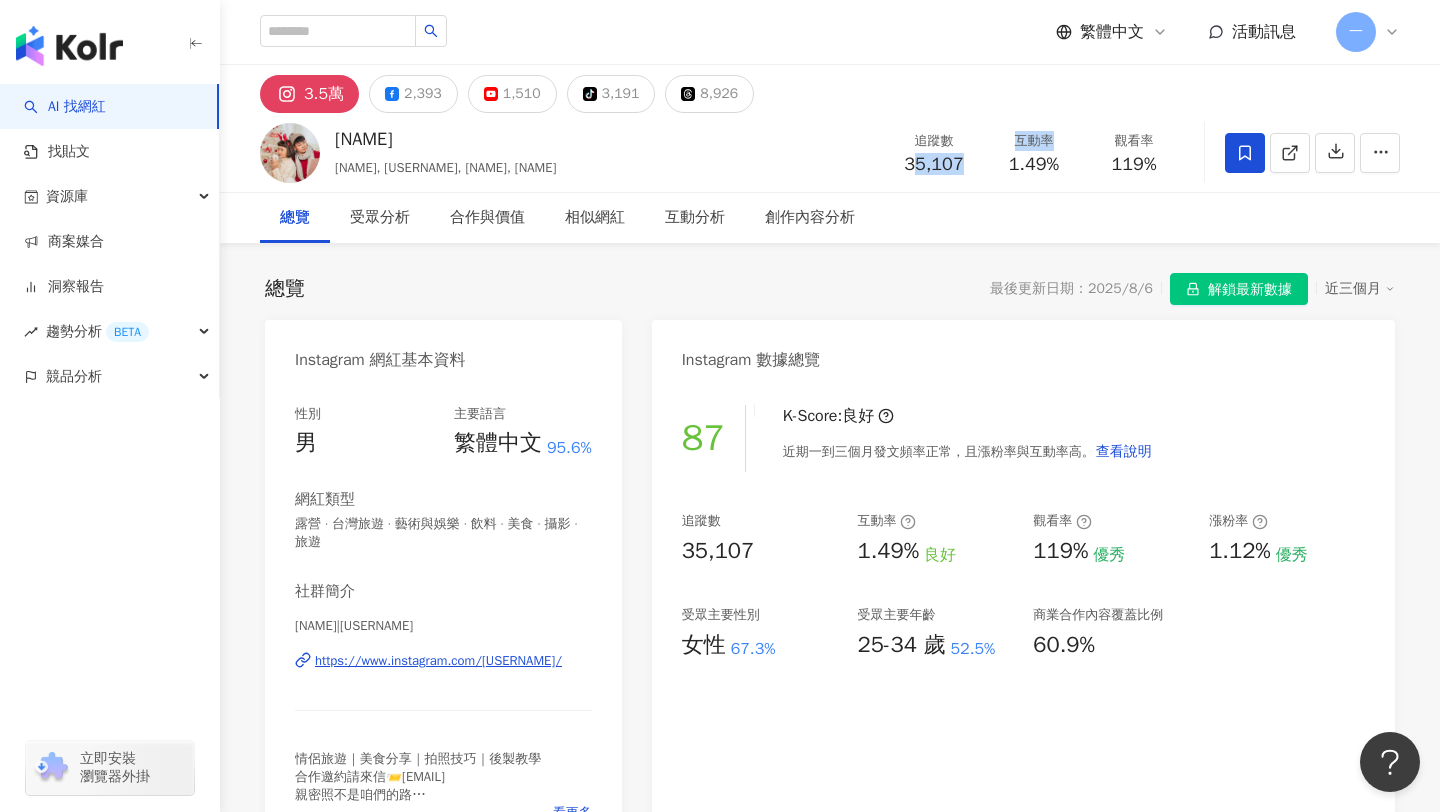 drag, startPoint x: 911, startPoint y: 162, endPoint x: 982, endPoint y: 162, distance: 71 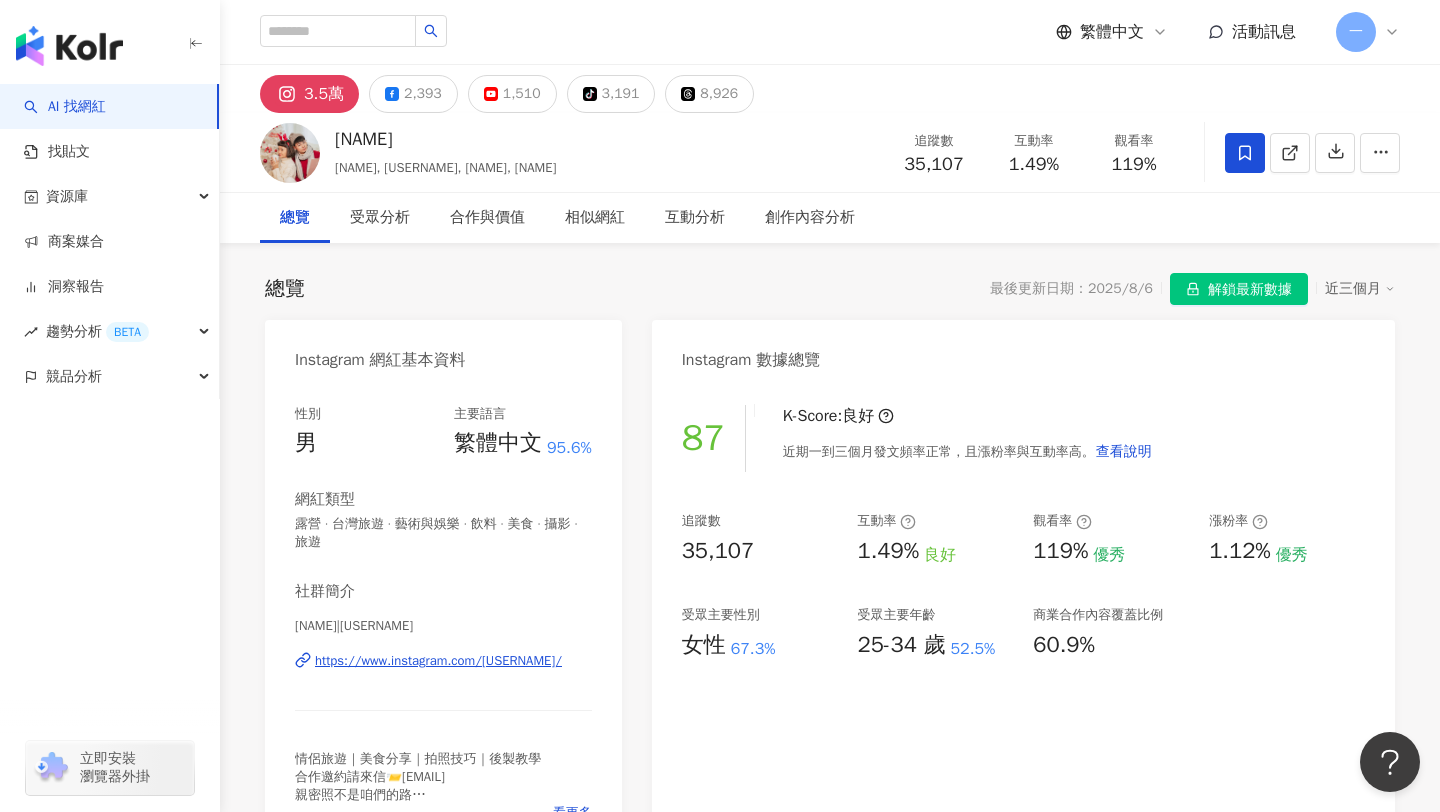 click on "追蹤數 35,107" at bounding box center [934, 152] 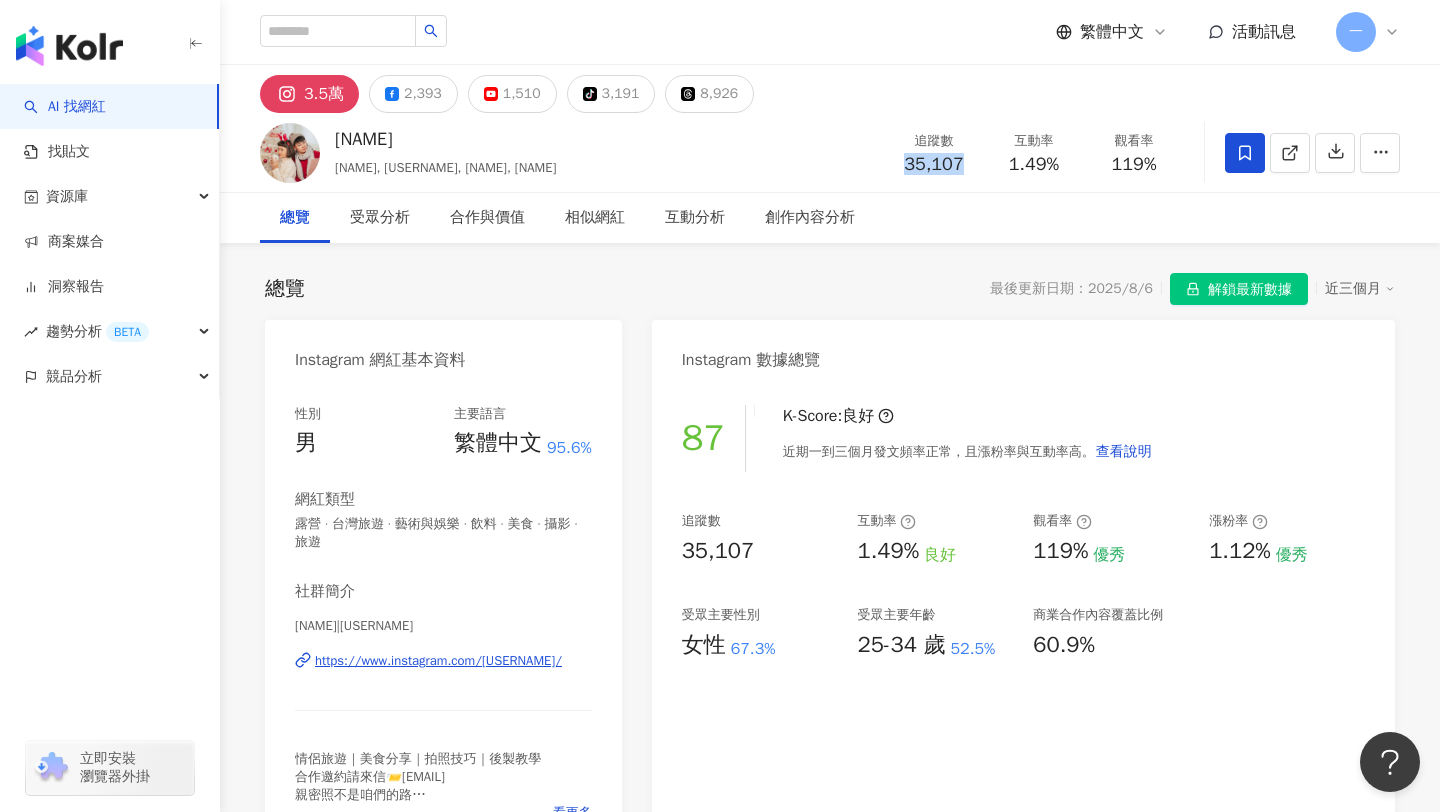 drag, startPoint x: 900, startPoint y: 153, endPoint x: 950, endPoint y: 154, distance: 50.01 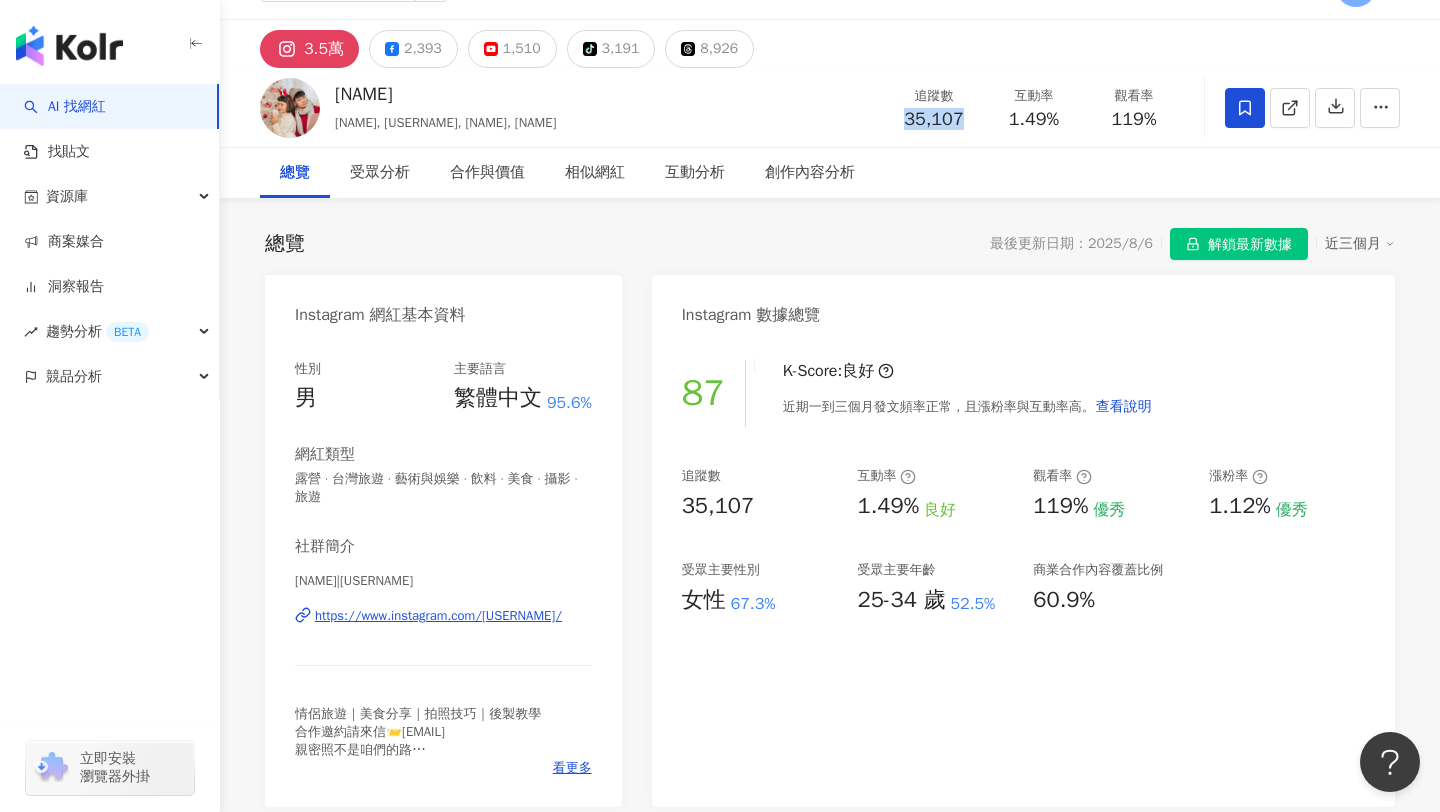 scroll, scrollTop: 47, scrollLeft: 0, axis: vertical 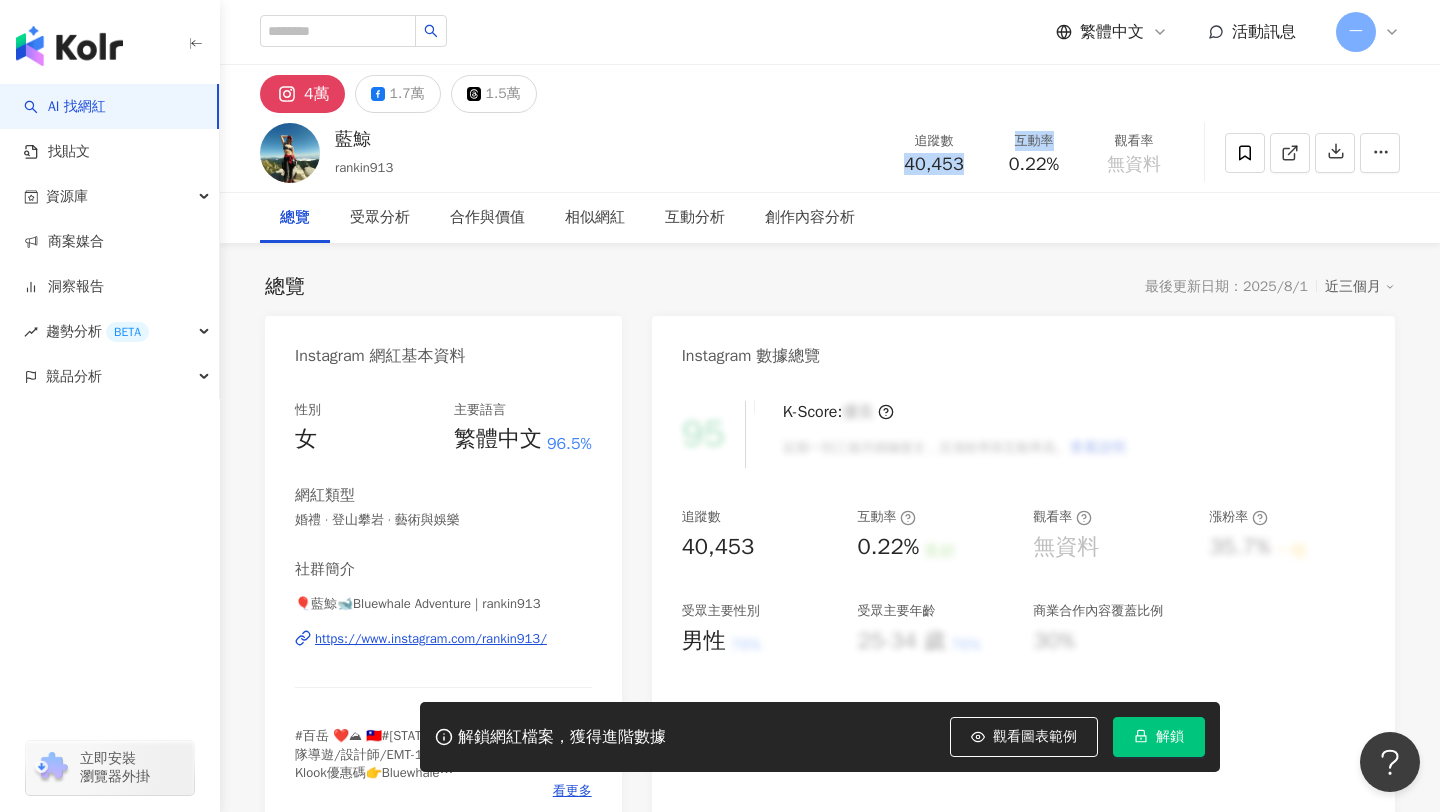 drag, startPoint x: 903, startPoint y: 165, endPoint x: 989, endPoint y: 165, distance: 86 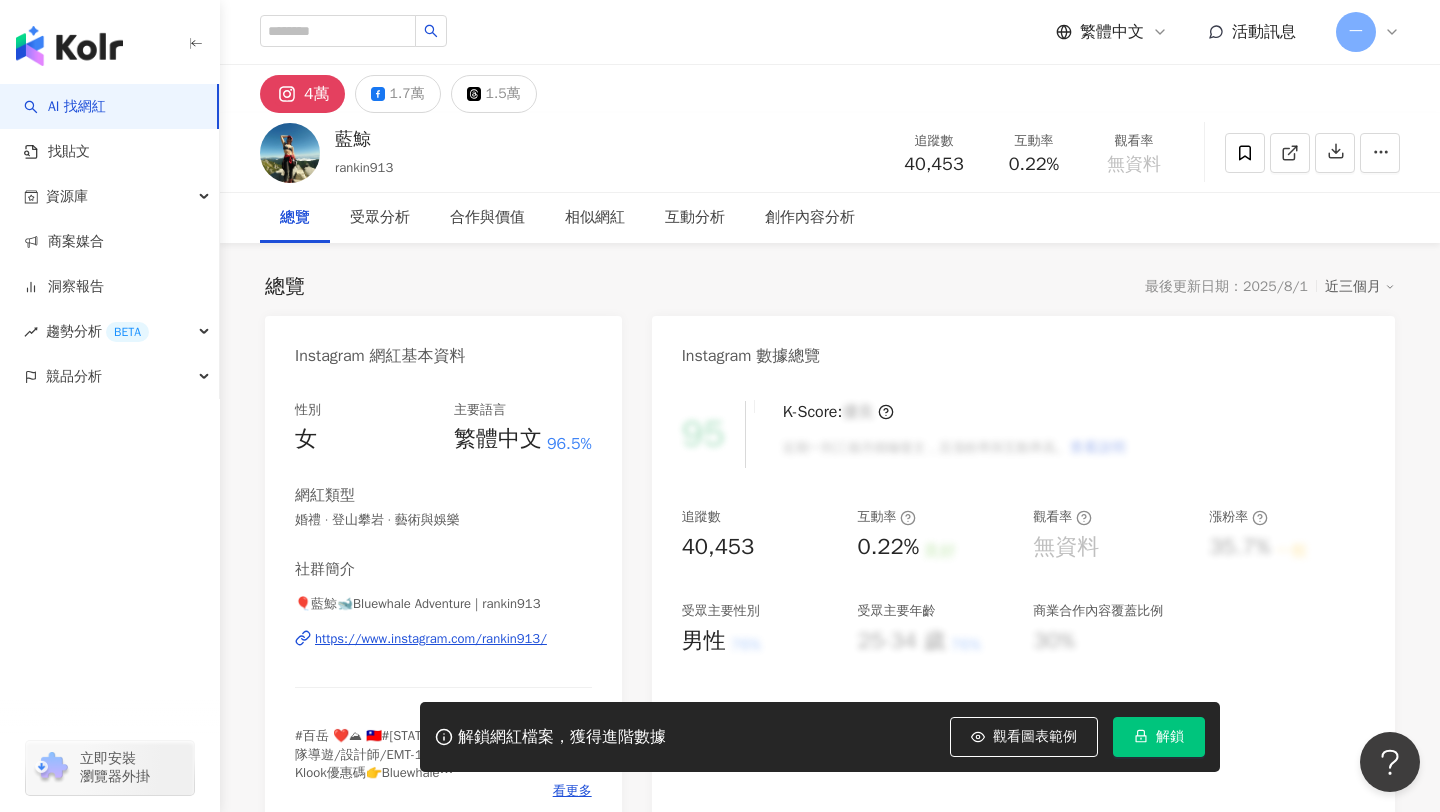 click on "40,453" at bounding box center (934, 165) 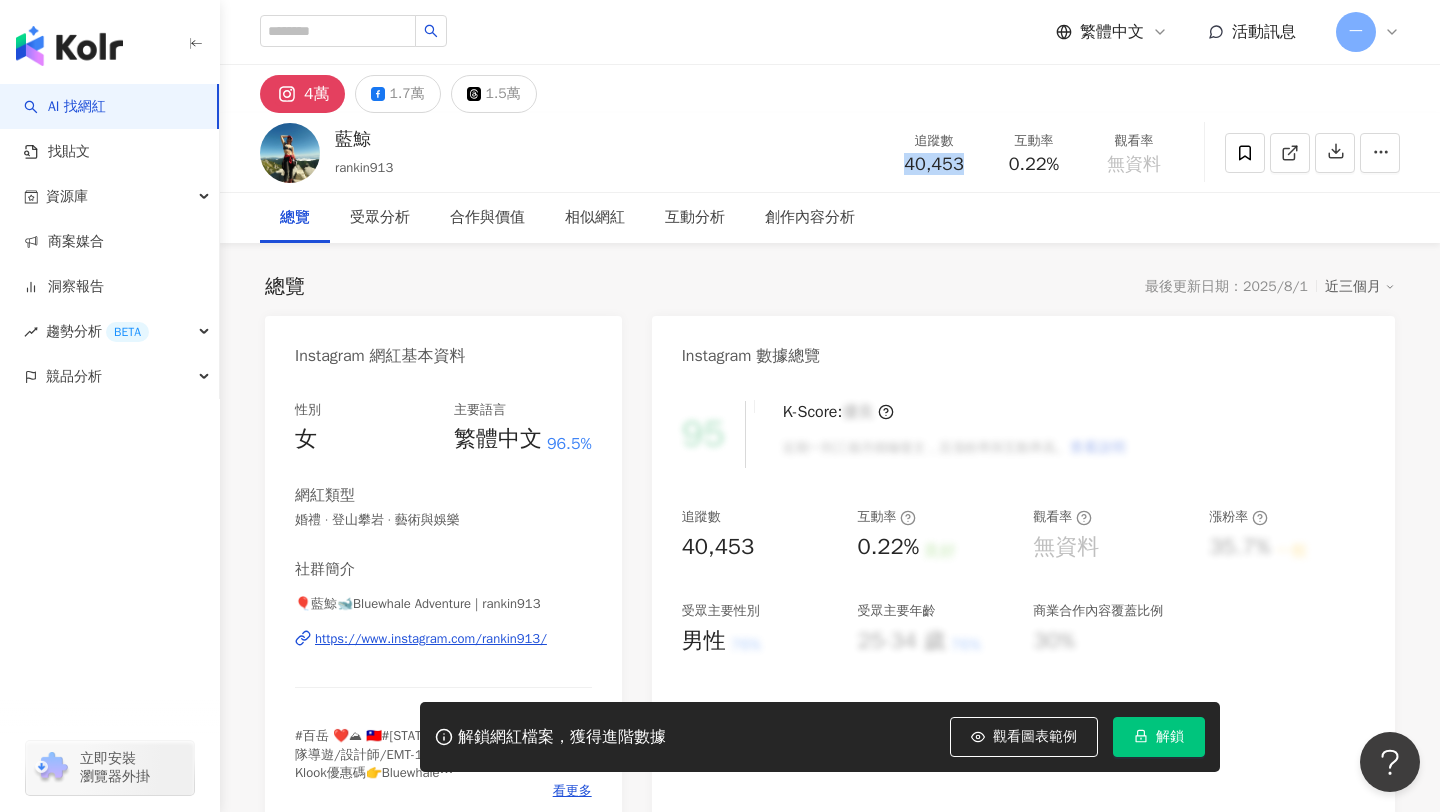 drag, startPoint x: 907, startPoint y: 164, endPoint x: 959, endPoint y: 164, distance: 52 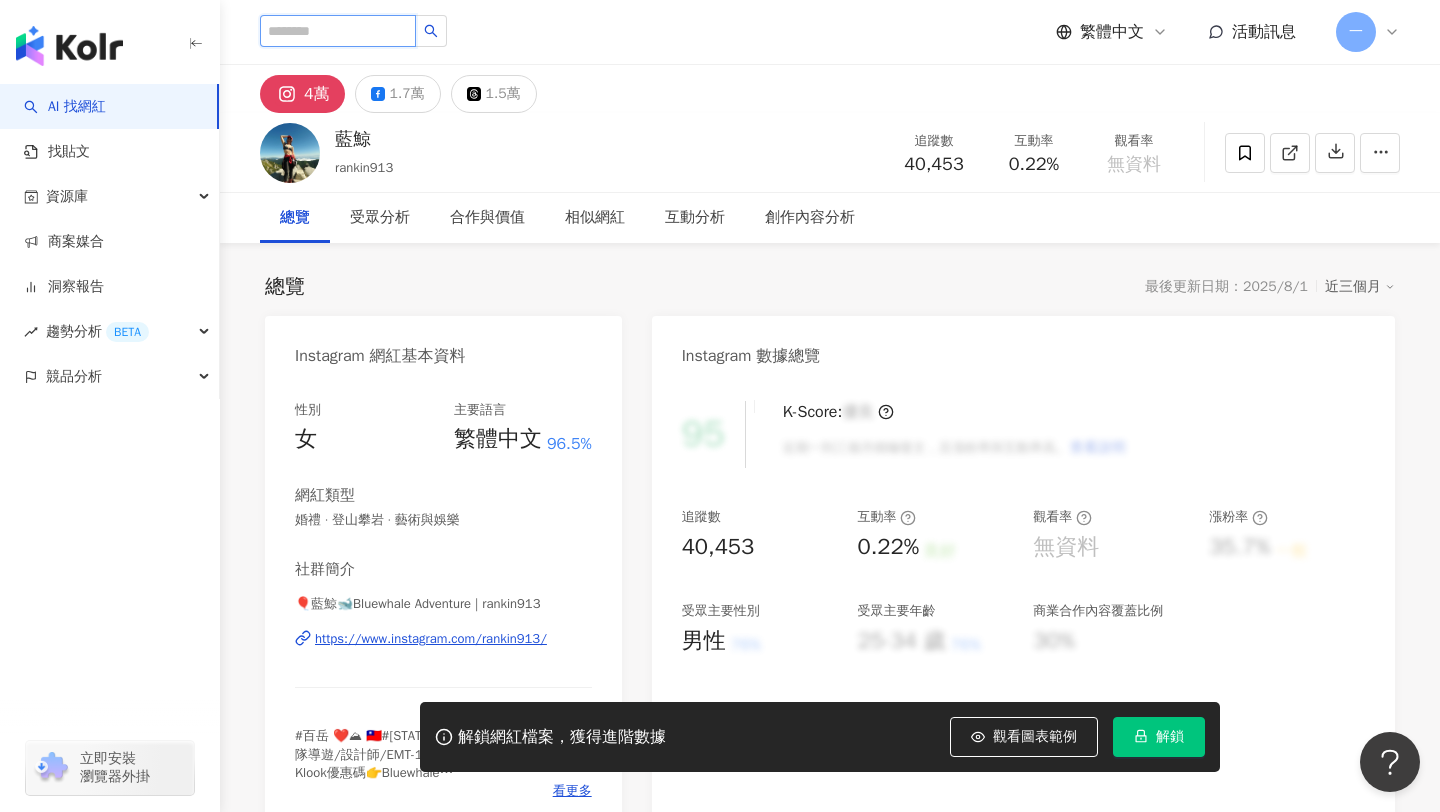 click at bounding box center (338, 31) 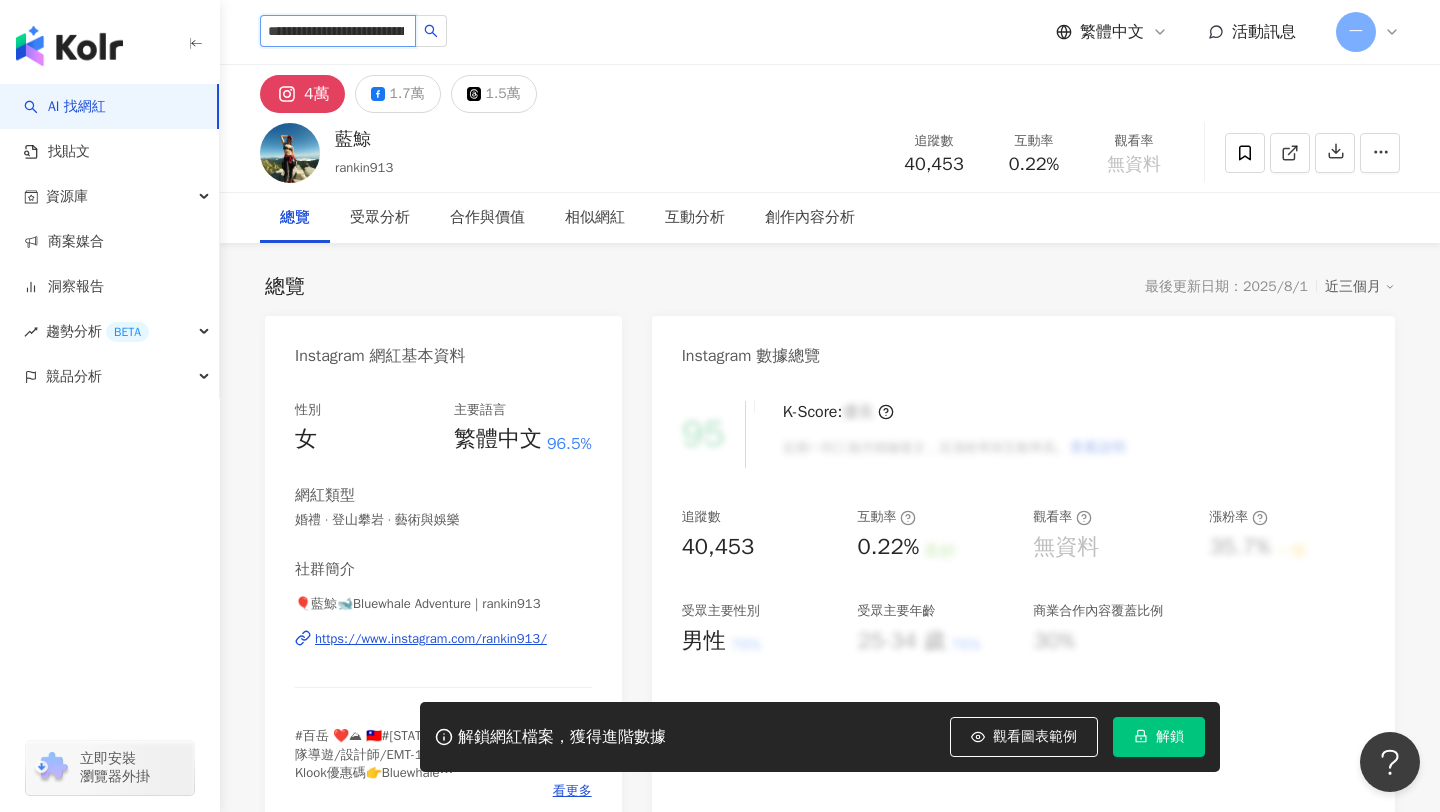 scroll, scrollTop: 0, scrollLeft: 133, axis: horizontal 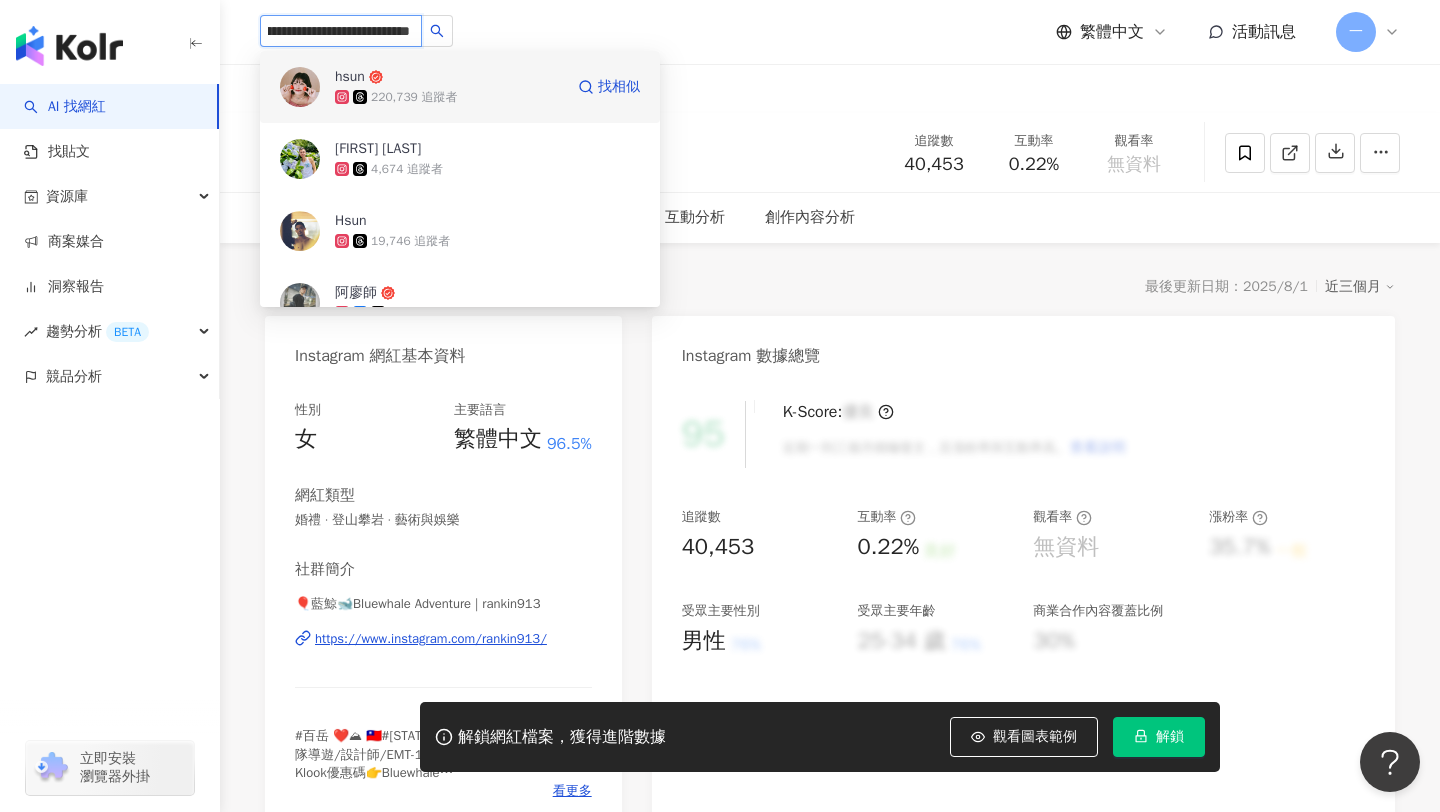 click on "hsun" at bounding box center [350, 77] 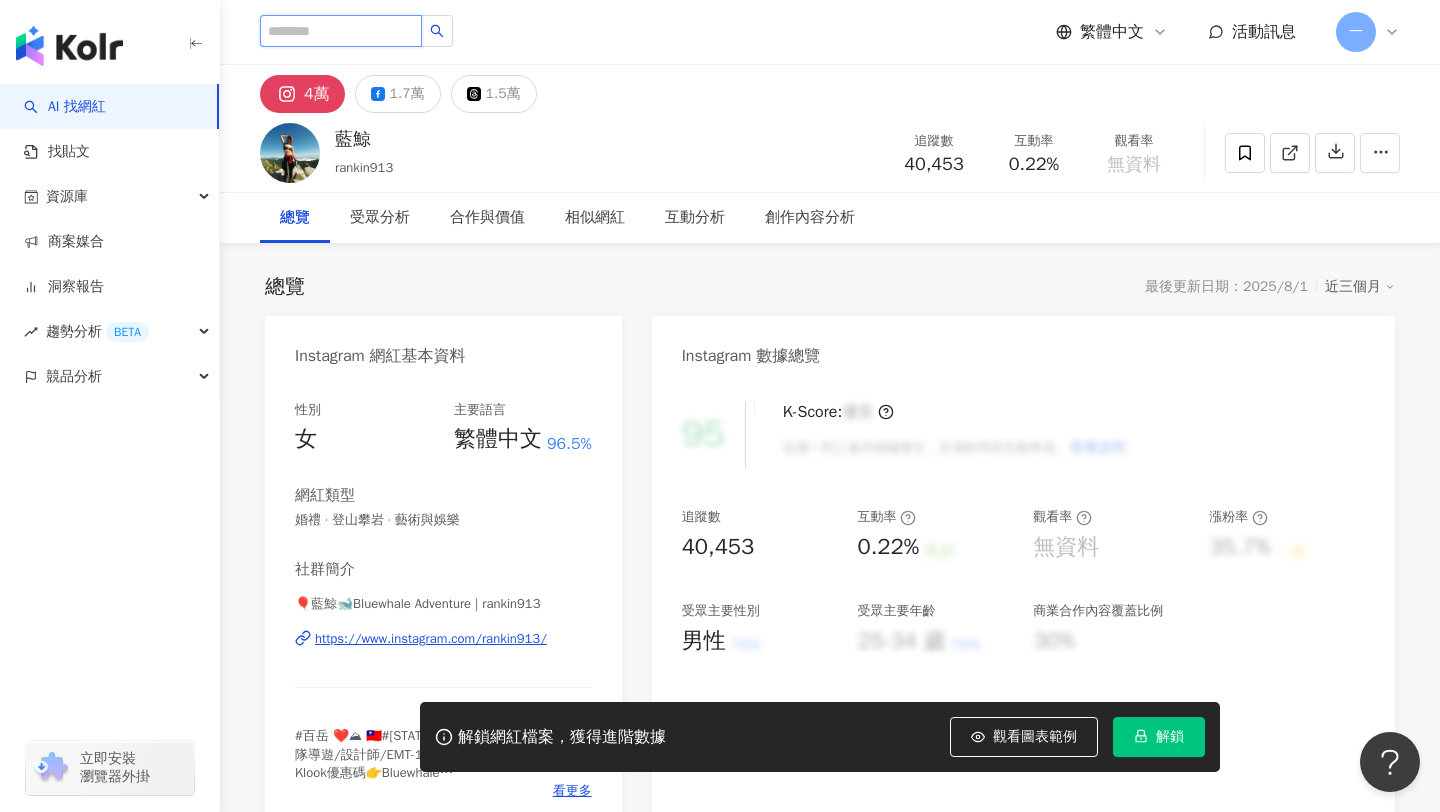 scroll, scrollTop: 0, scrollLeft: 0, axis: both 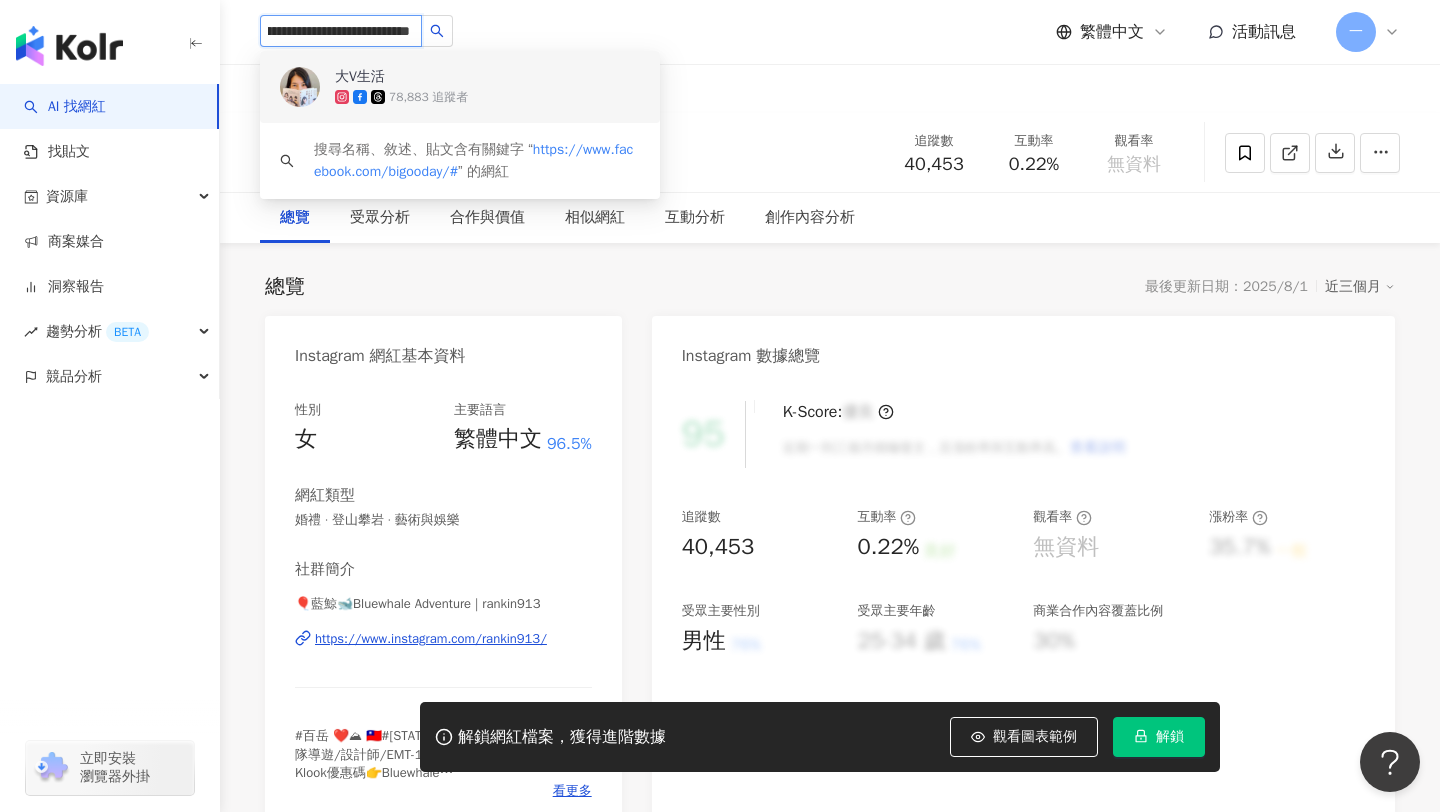 click on "大V生活" at bounding box center [400, 77] 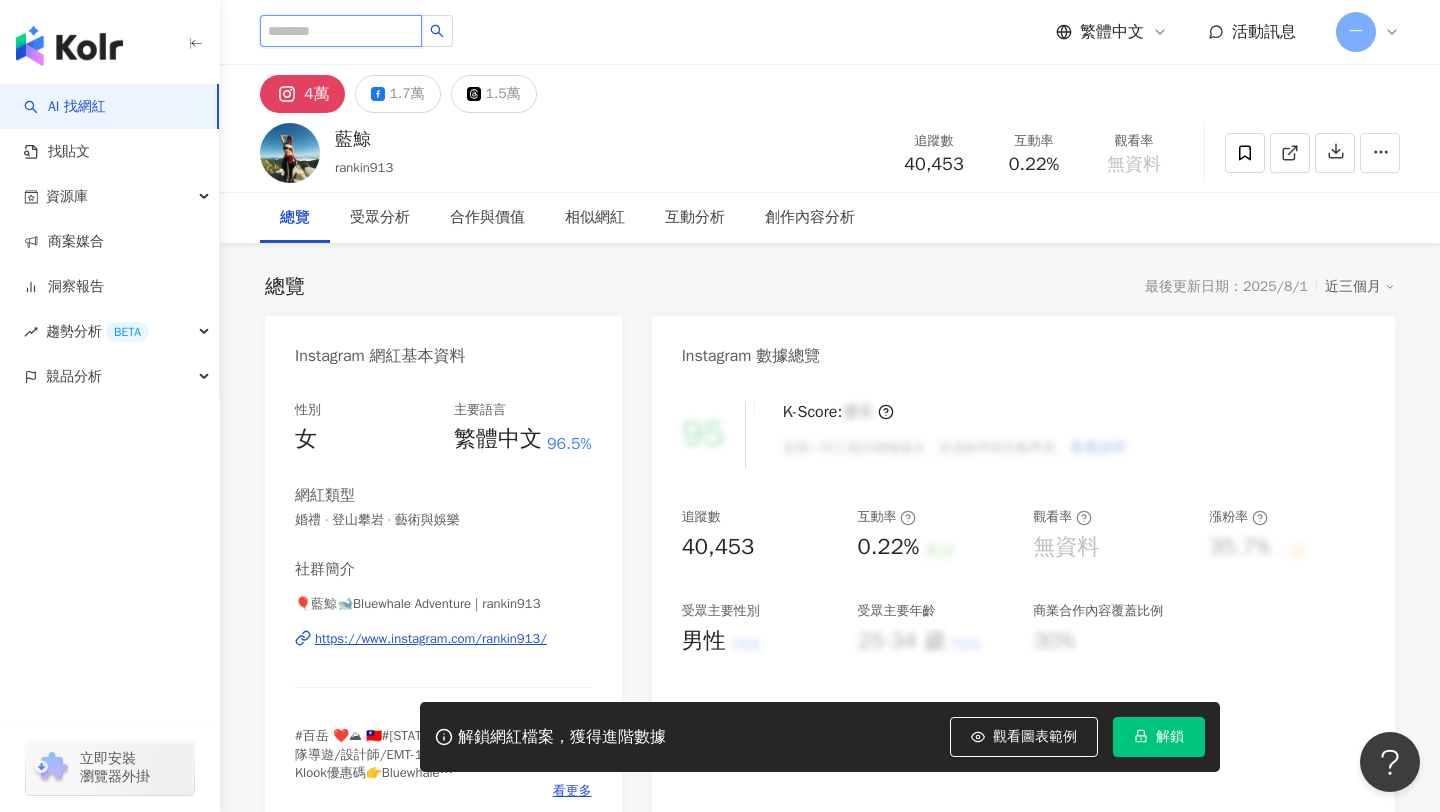 scroll, scrollTop: 0, scrollLeft: 0, axis: both 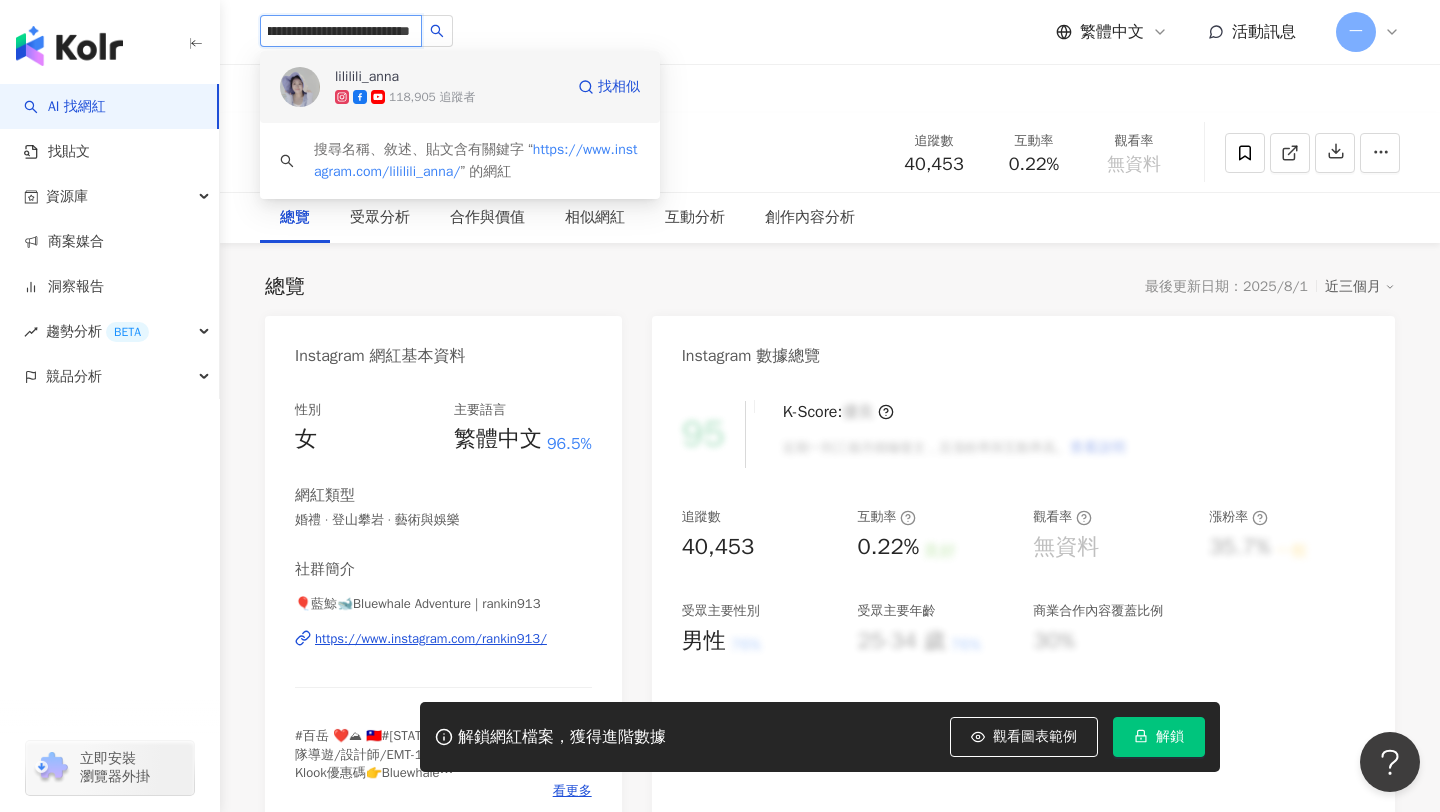 click on "lililili_anna" at bounding box center [400, 77] 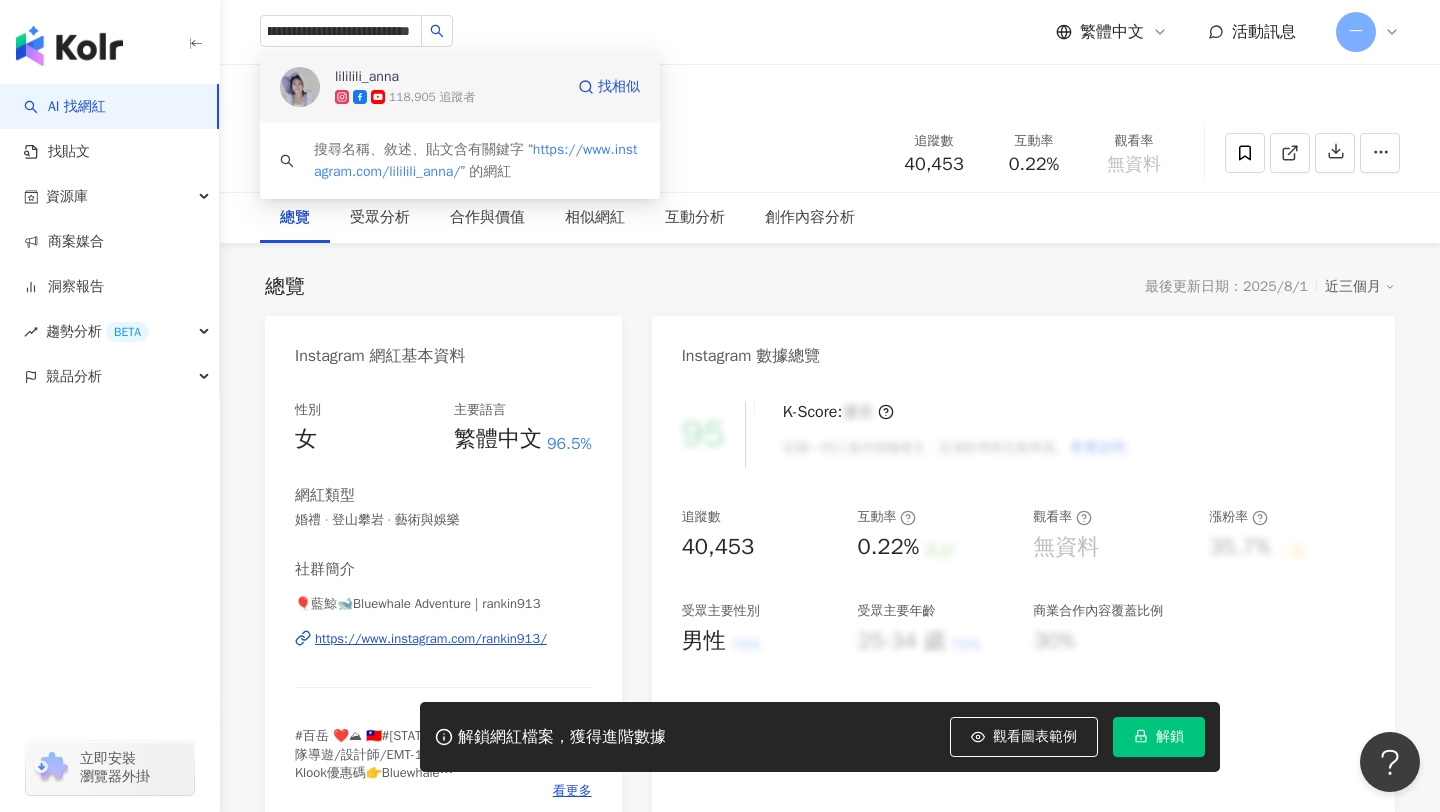 type 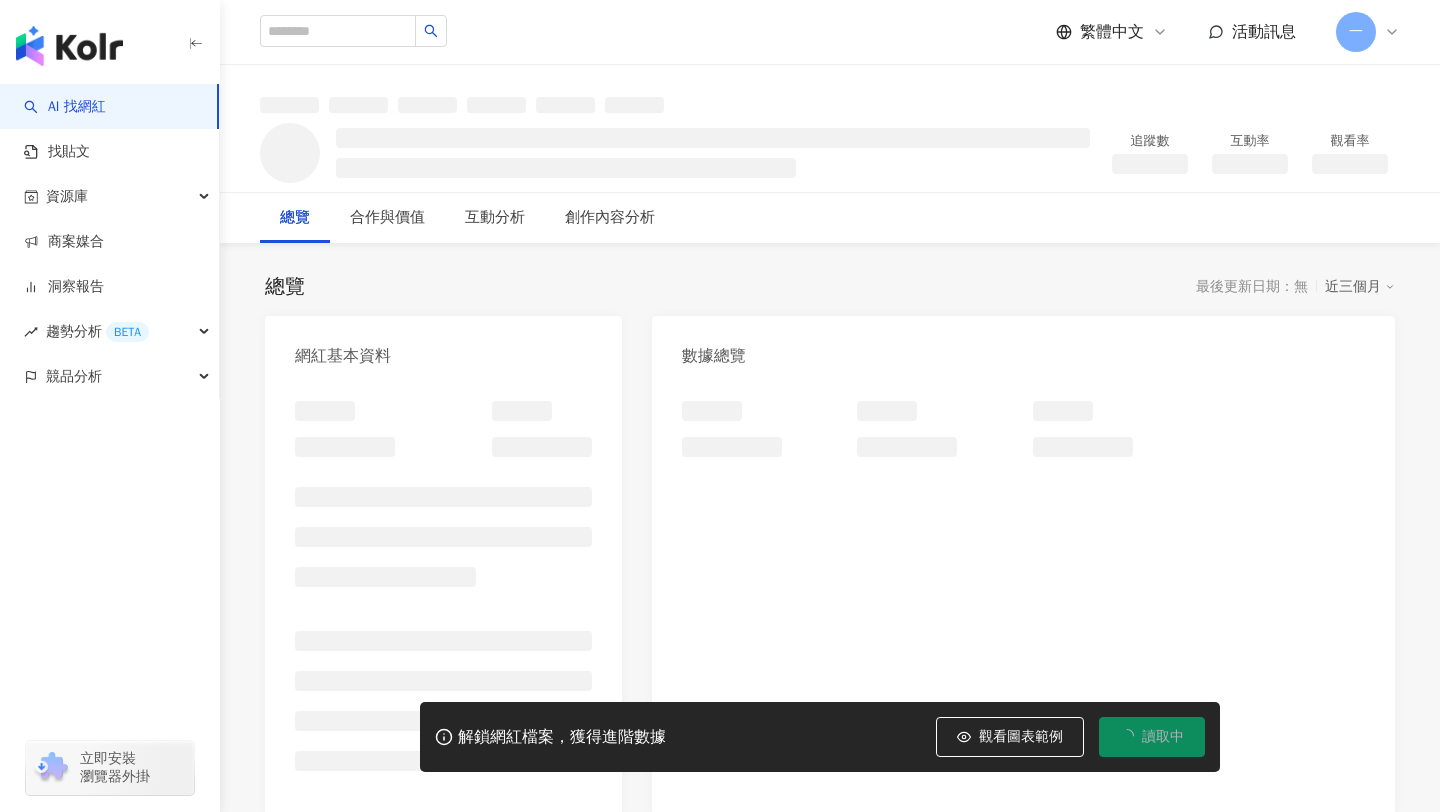 scroll, scrollTop: 0, scrollLeft: 0, axis: both 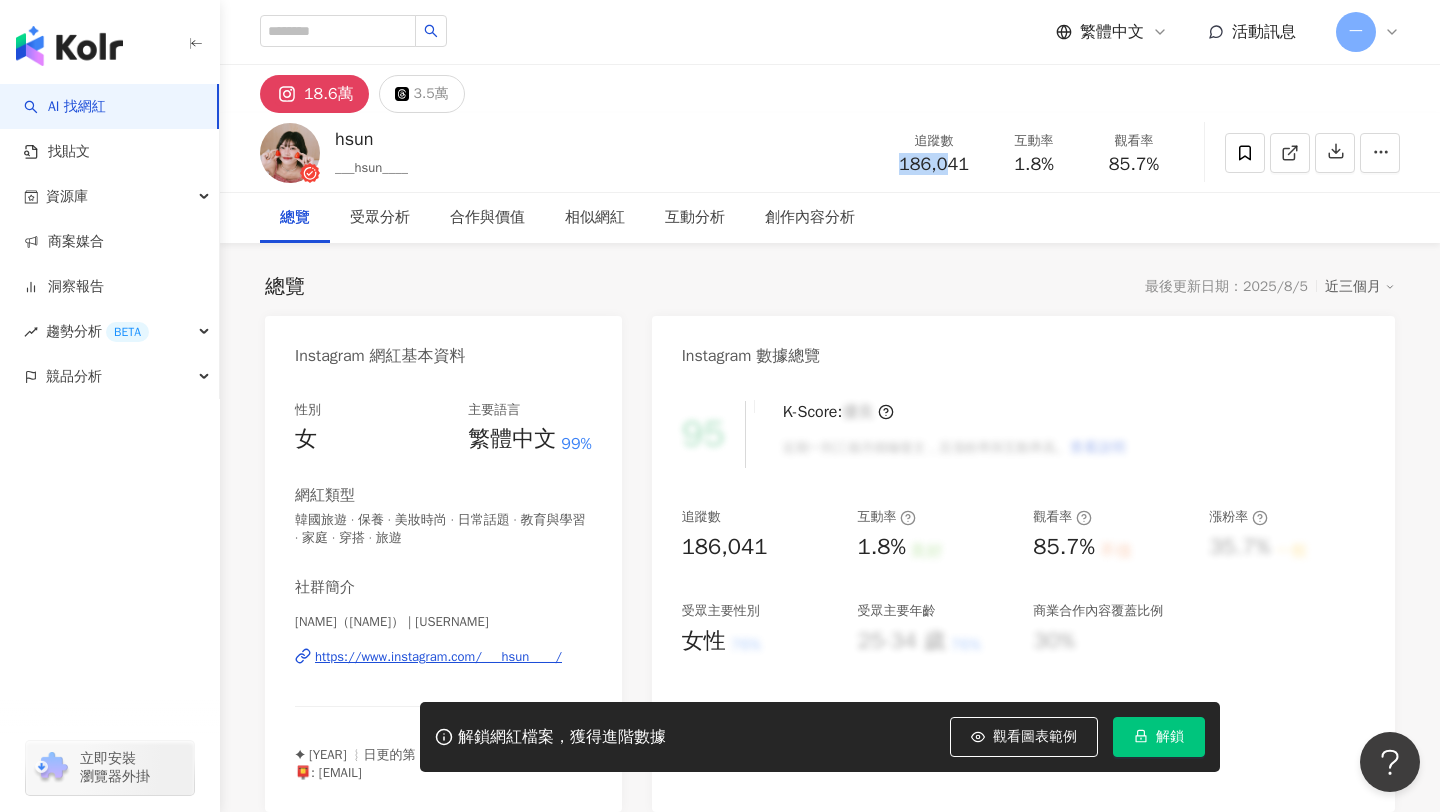 drag, startPoint x: 895, startPoint y: 164, endPoint x: 948, endPoint y: 164, distance: 53 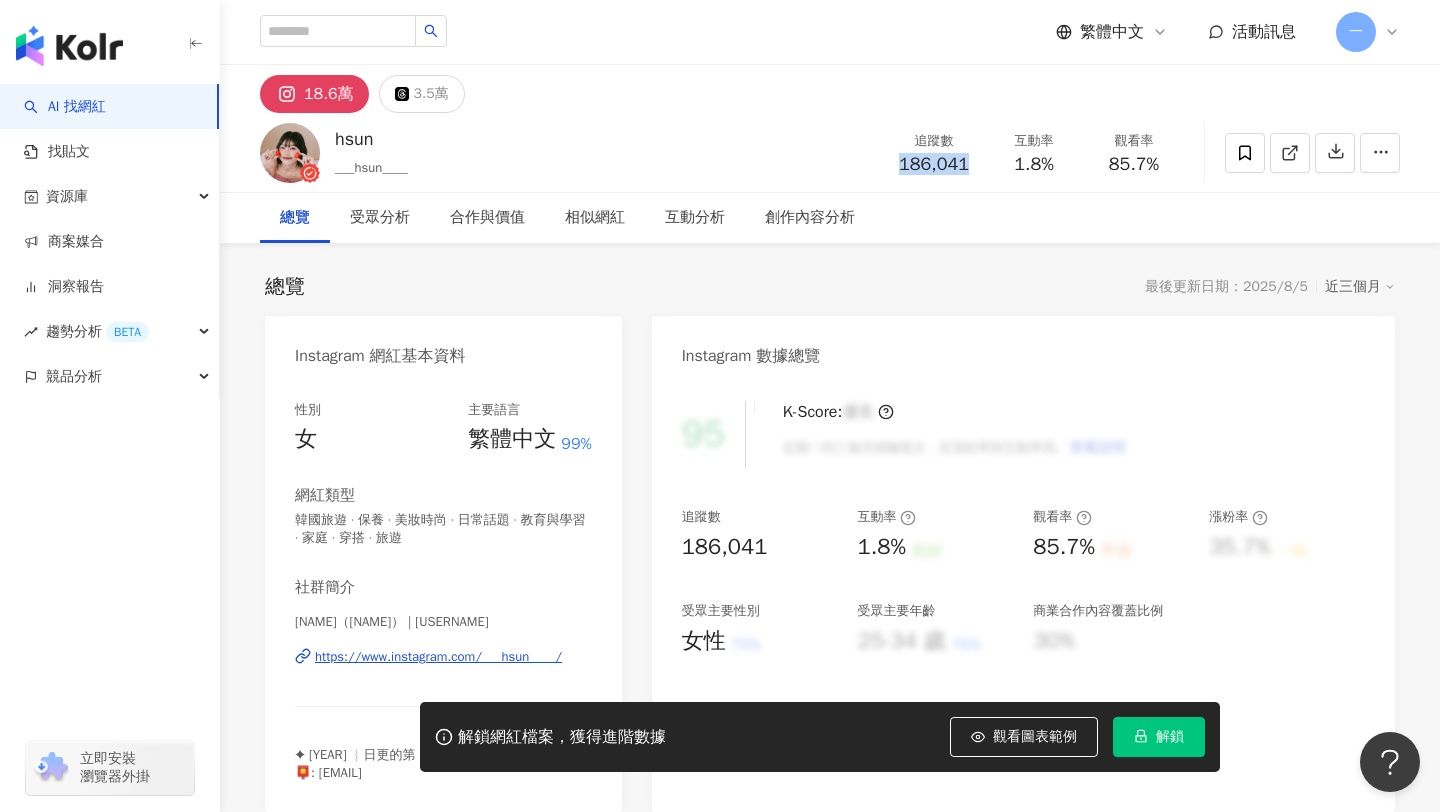 drag, startPoint x: 975, startPoint y: 168, endPoint x: 898, endPoint y: 162, distance: 77.23341 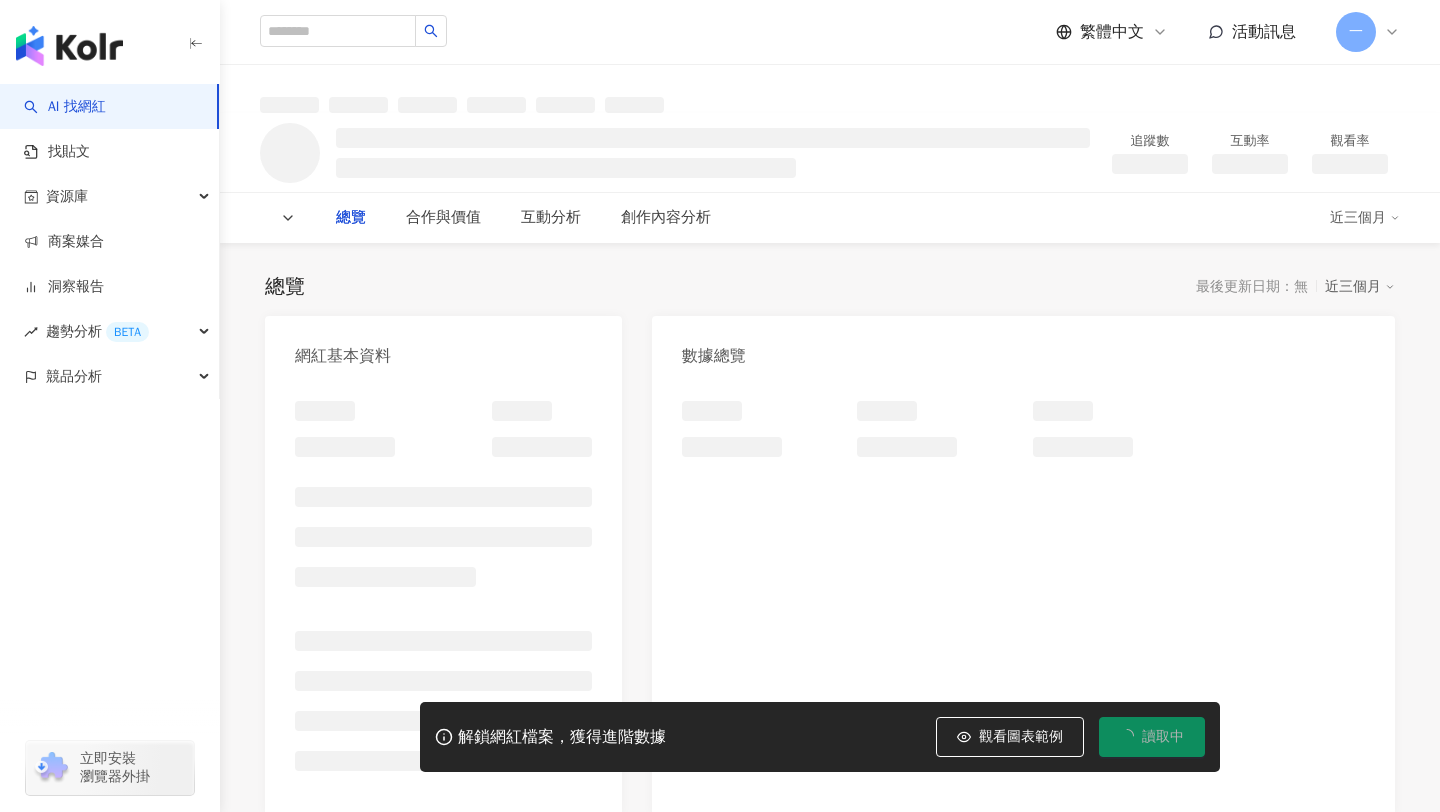 scroll, scrollTop: 0, scrollLeft: 0, axis: both 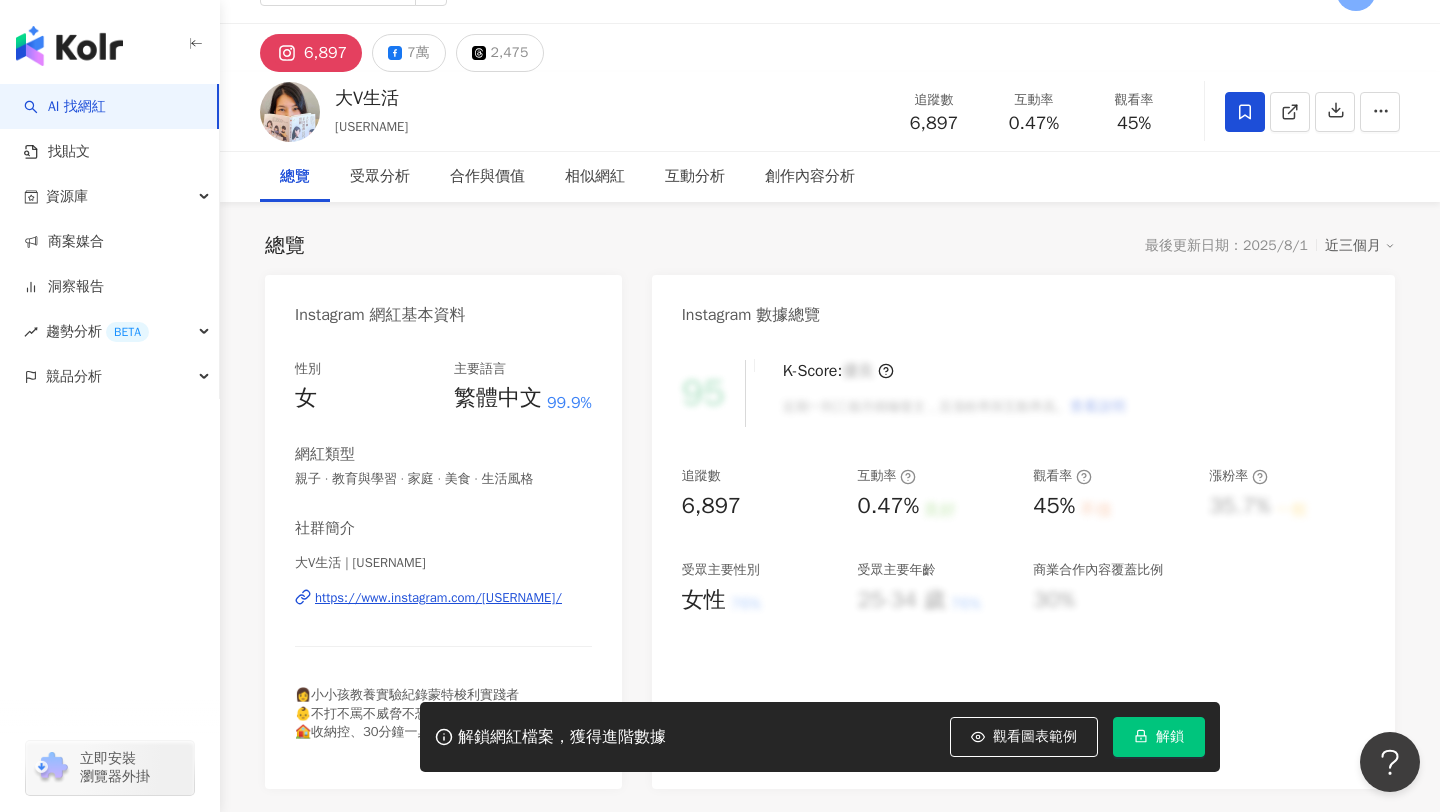 click on "https://www.instagram.com/[USERNAME]/" at bounding box center [438, 598] 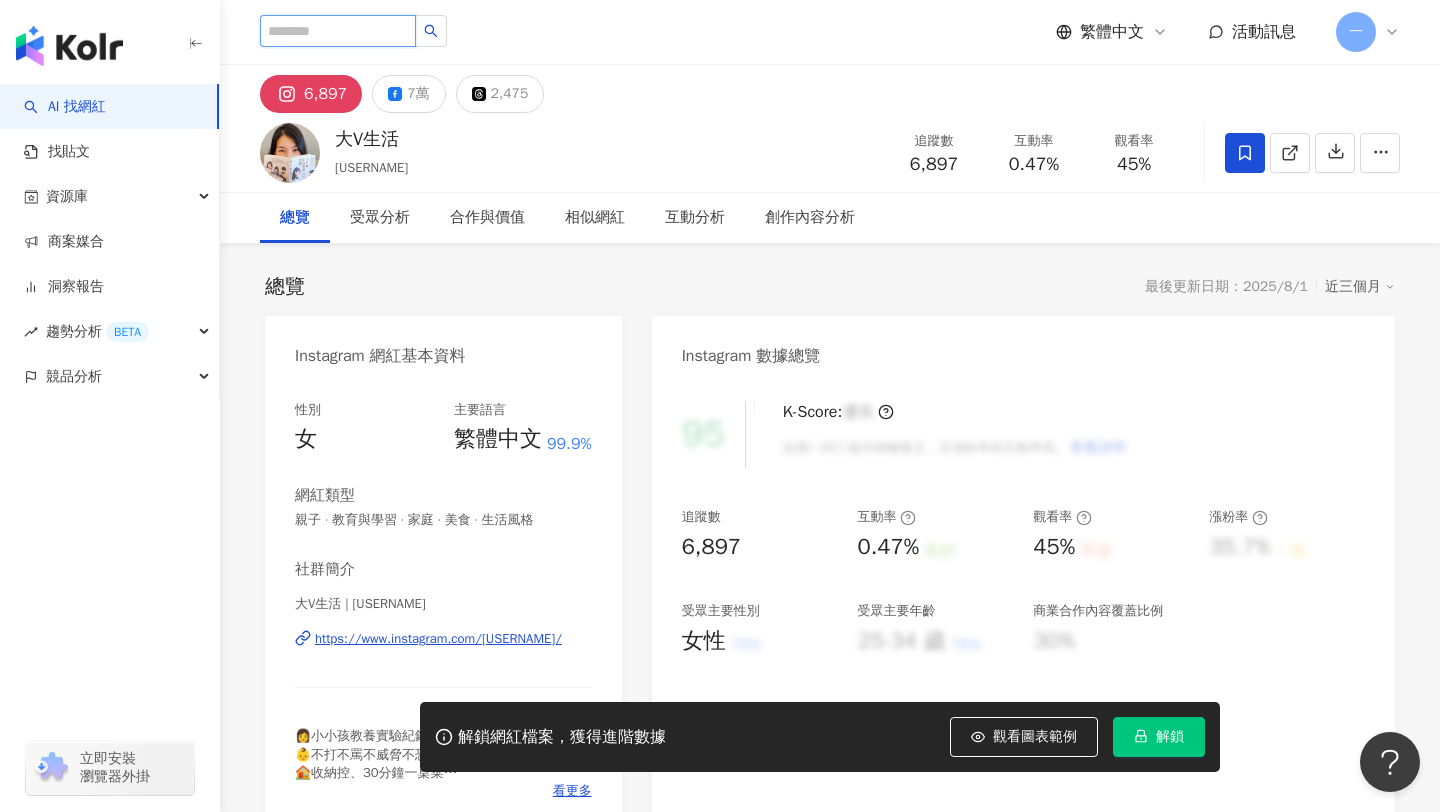 click at bounding box center (338, 31) 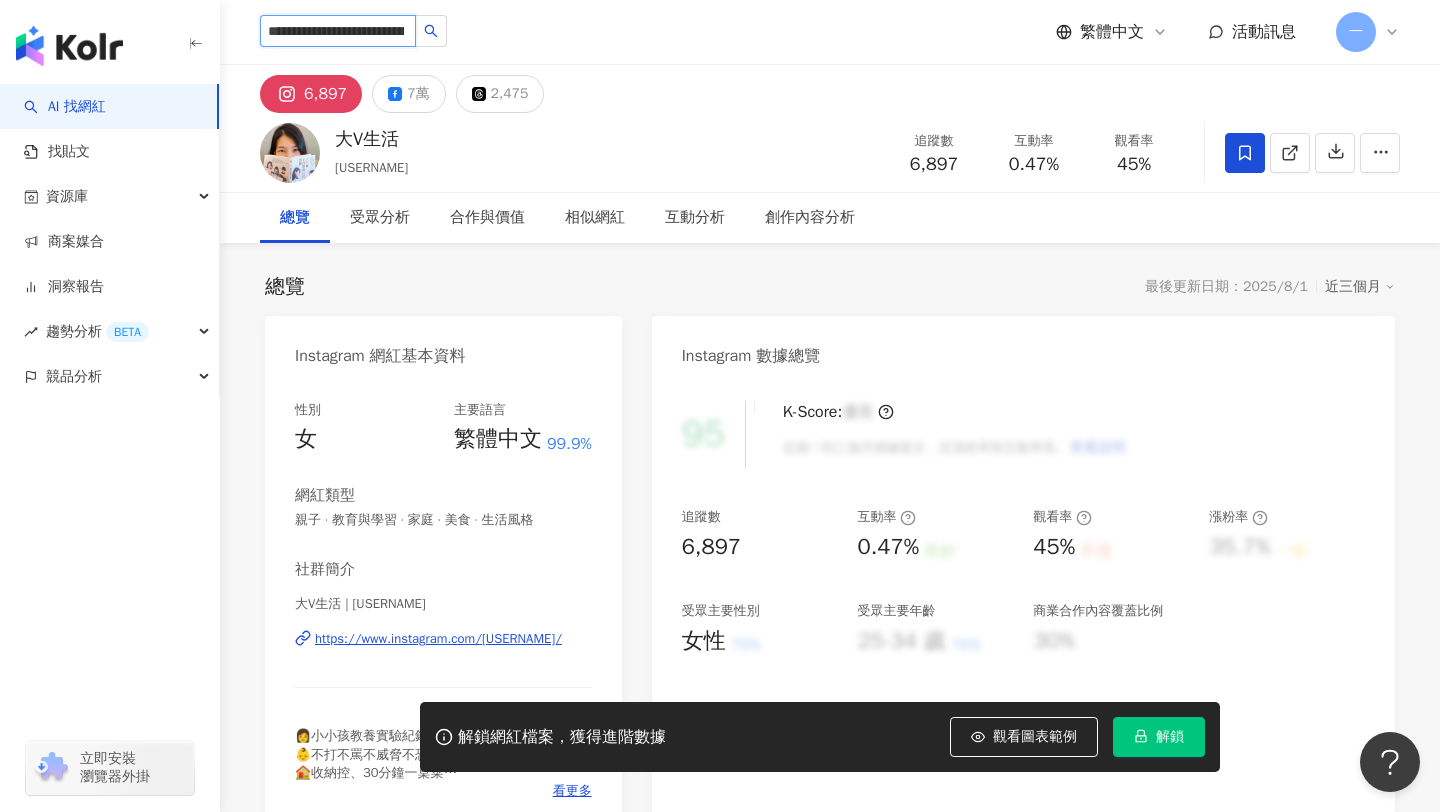 scroll, scrollTop: 0, scrollLeft: 156, axis: horizontal 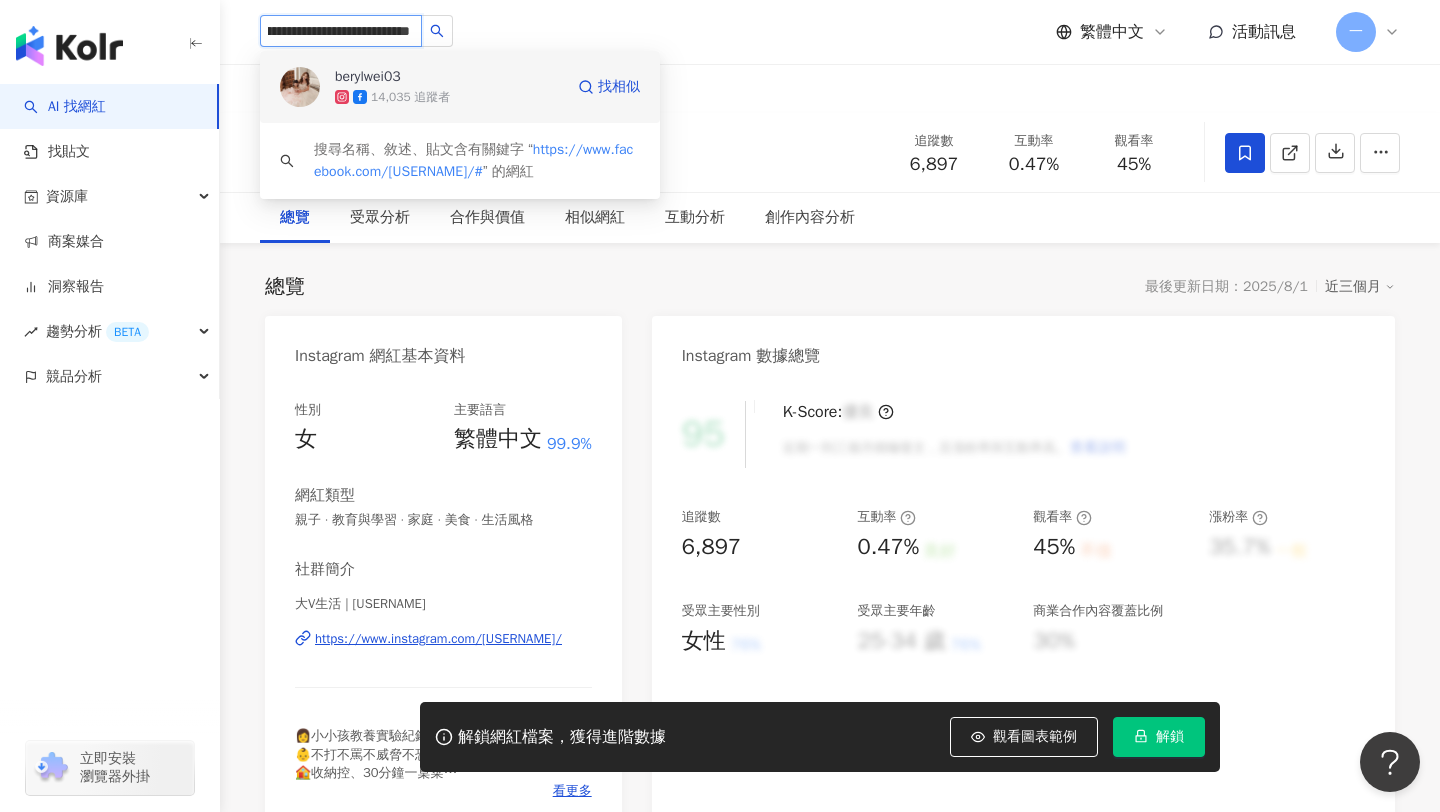 click on "berylwei03" at bounding box center (368, 77) 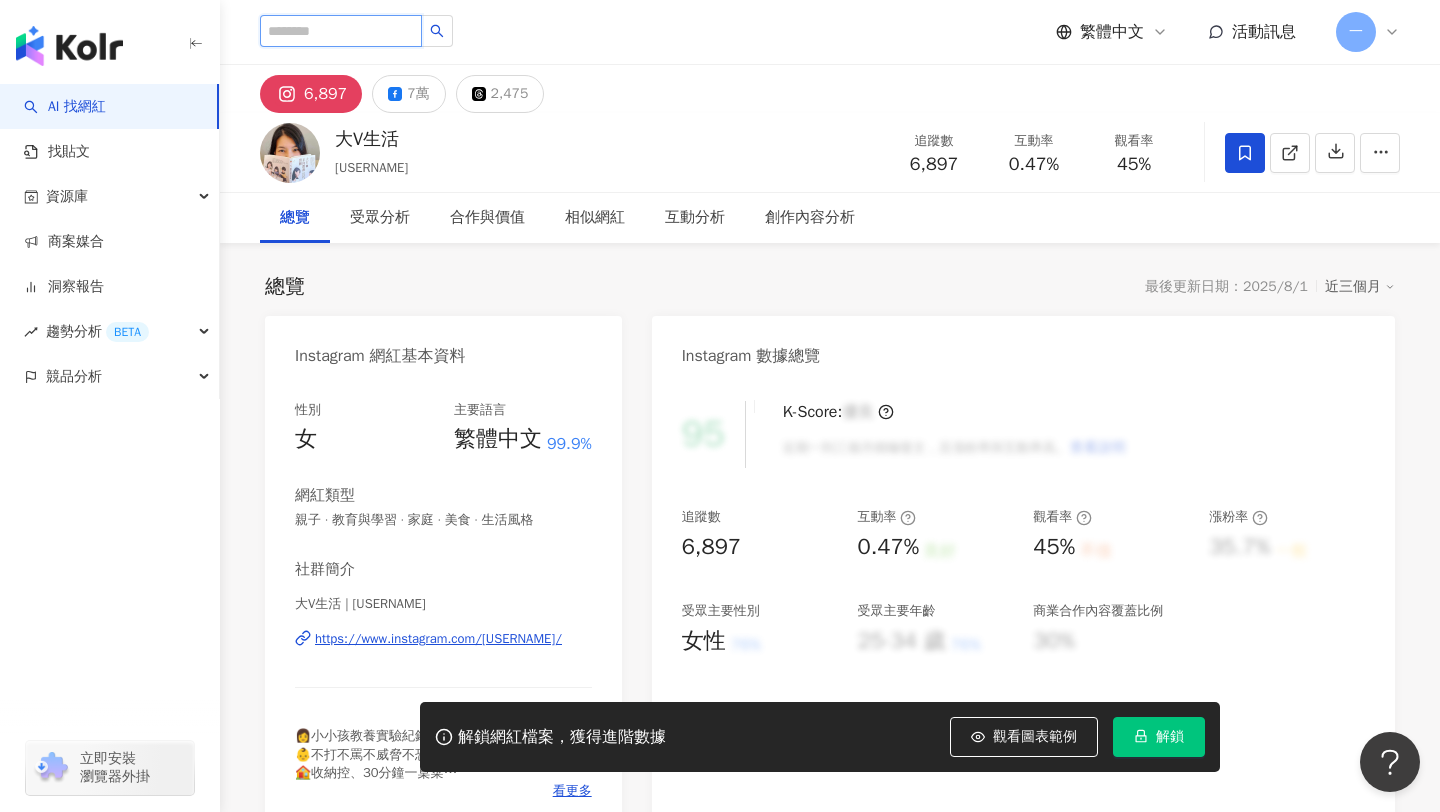 scroll, scrollTop: 0, scrollLeft: 0, axis: both 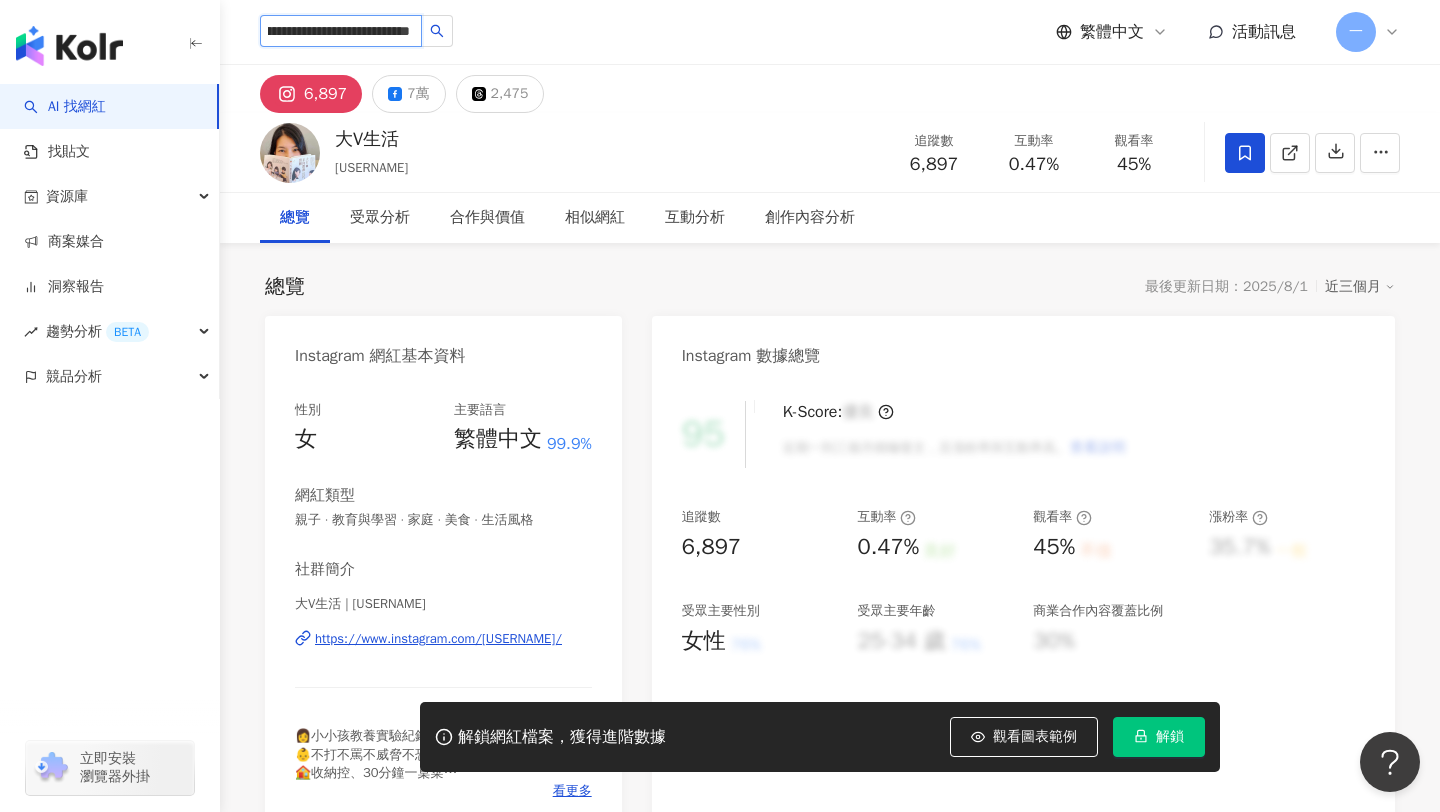 type on "**********" 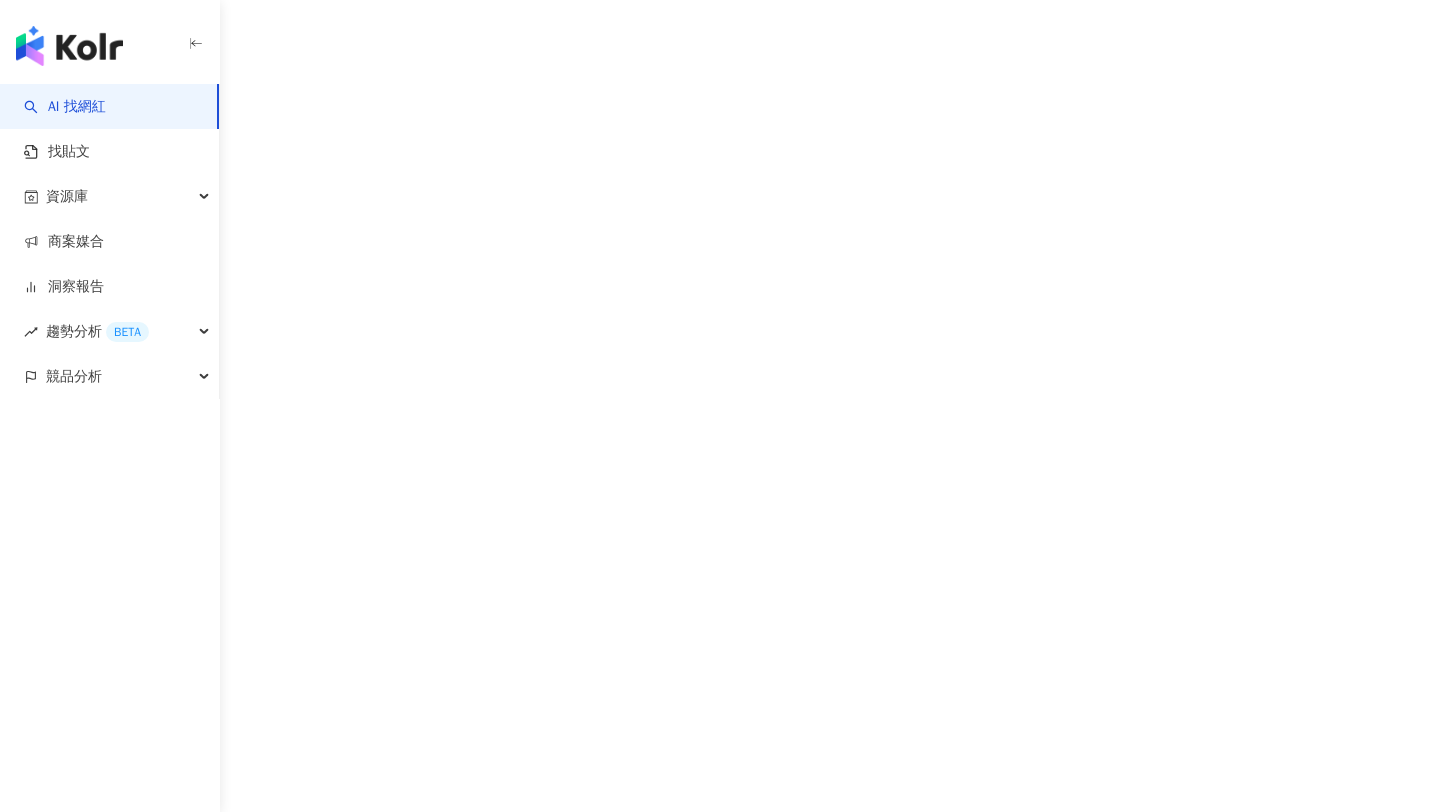 scroll, scrollTop: 0, scrollLeft: 0, axis: both 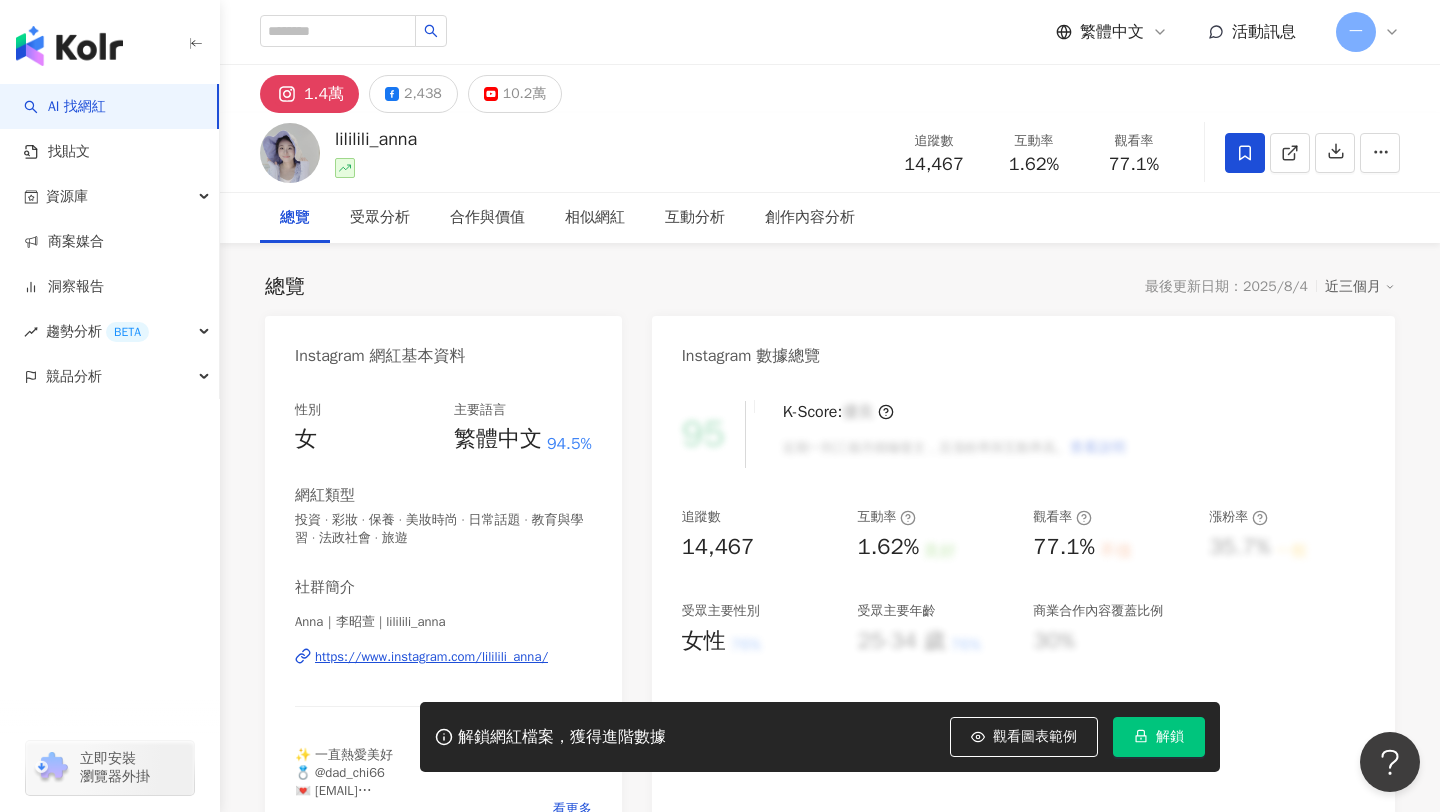 drag, startPoint x: 907, startPoint y: 163, endPoint x: 963, endPoint y: 163, distance: 56 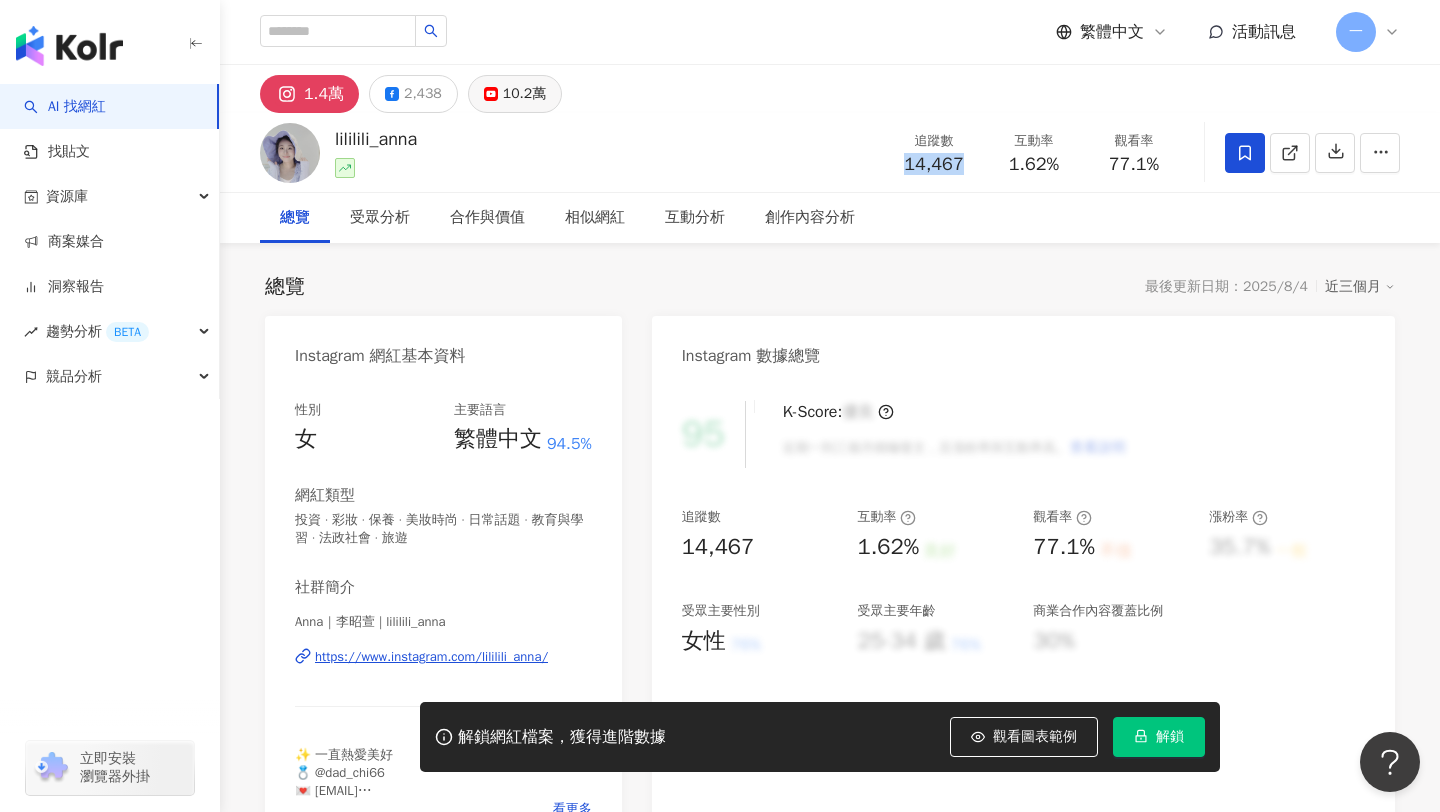 click on "10.2萬" at bounding box center [524, 94] 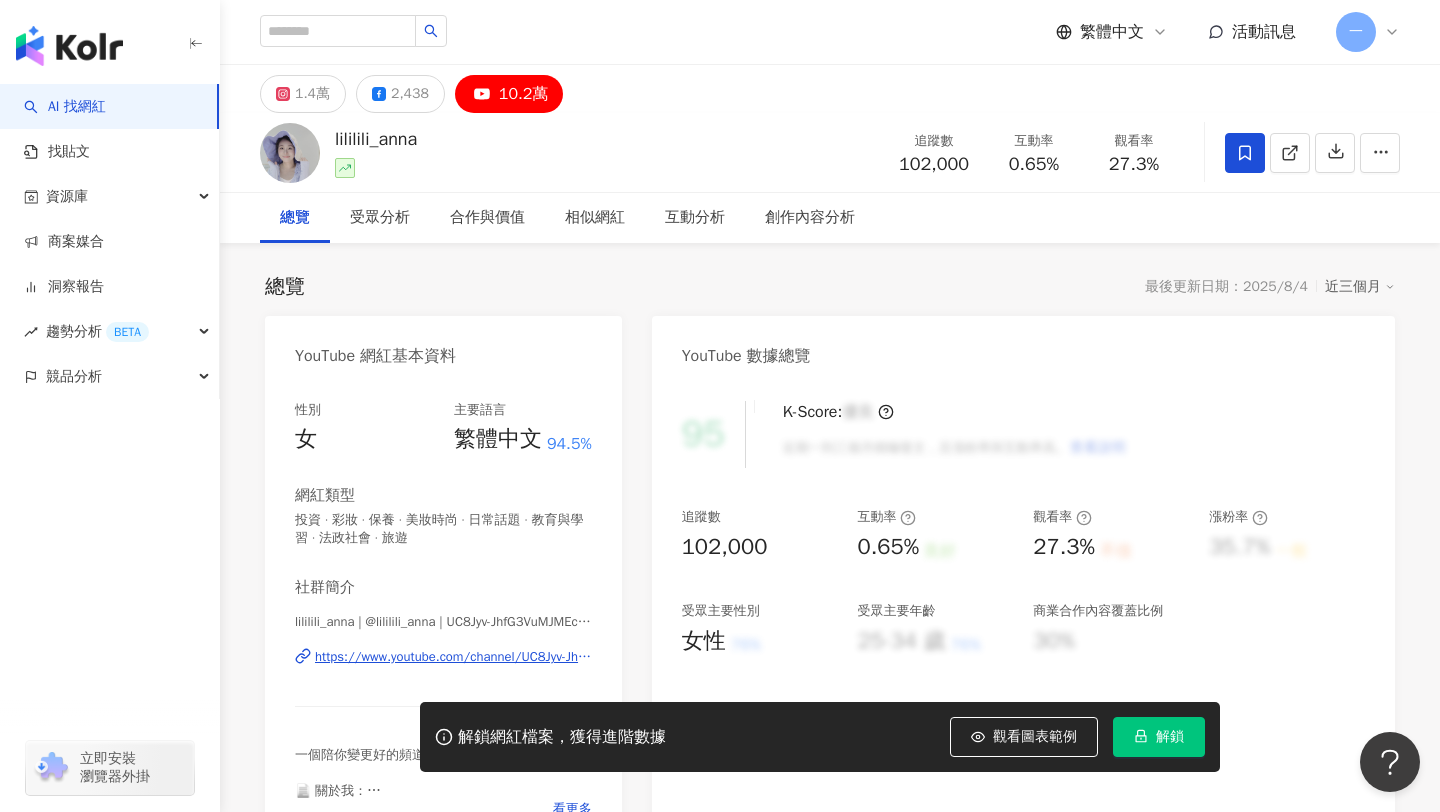click on "https://www.youtube.com/channel/UC8Jyv-JhfG3VuMJMEcgprCw" at bounding box center (453, 657) 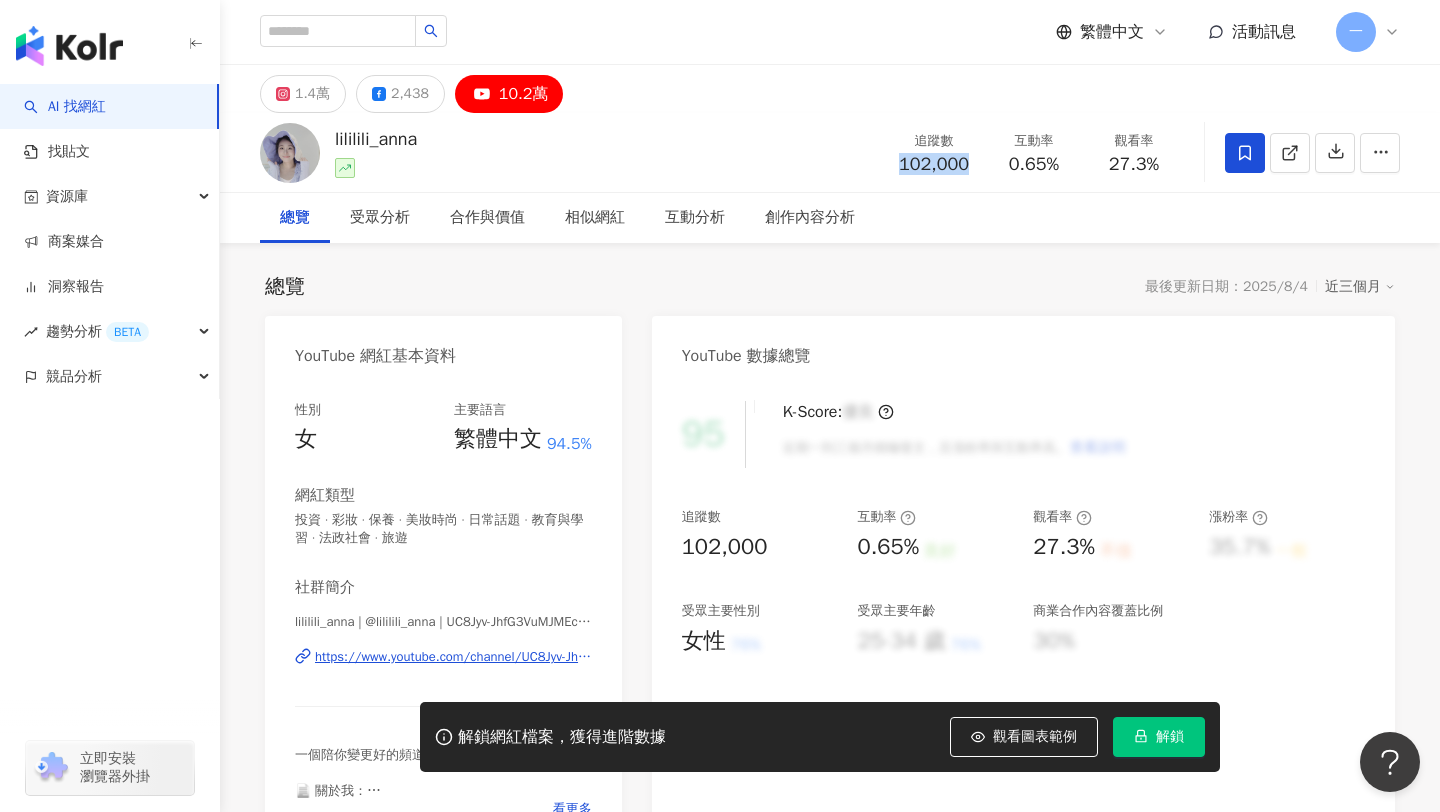 drag, startPoint x: 892, startPoint y: 163, endPoint x: 972, endPoint y: 167, distance: 80.09994 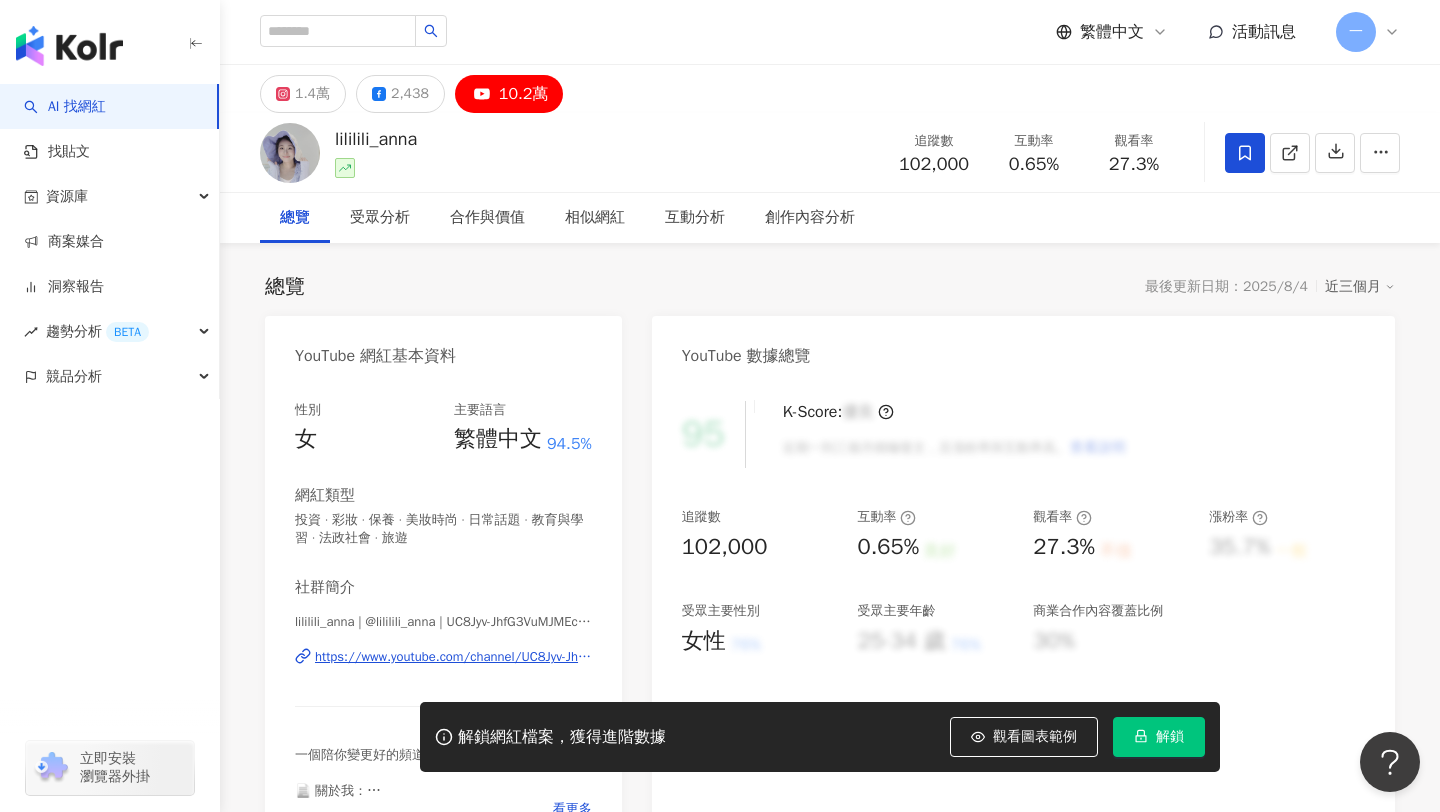 click on "lililili_anna 追蹤數 102,000 互動率 0.65% 觀看率 27.3%" at bounding box center (830, 152) 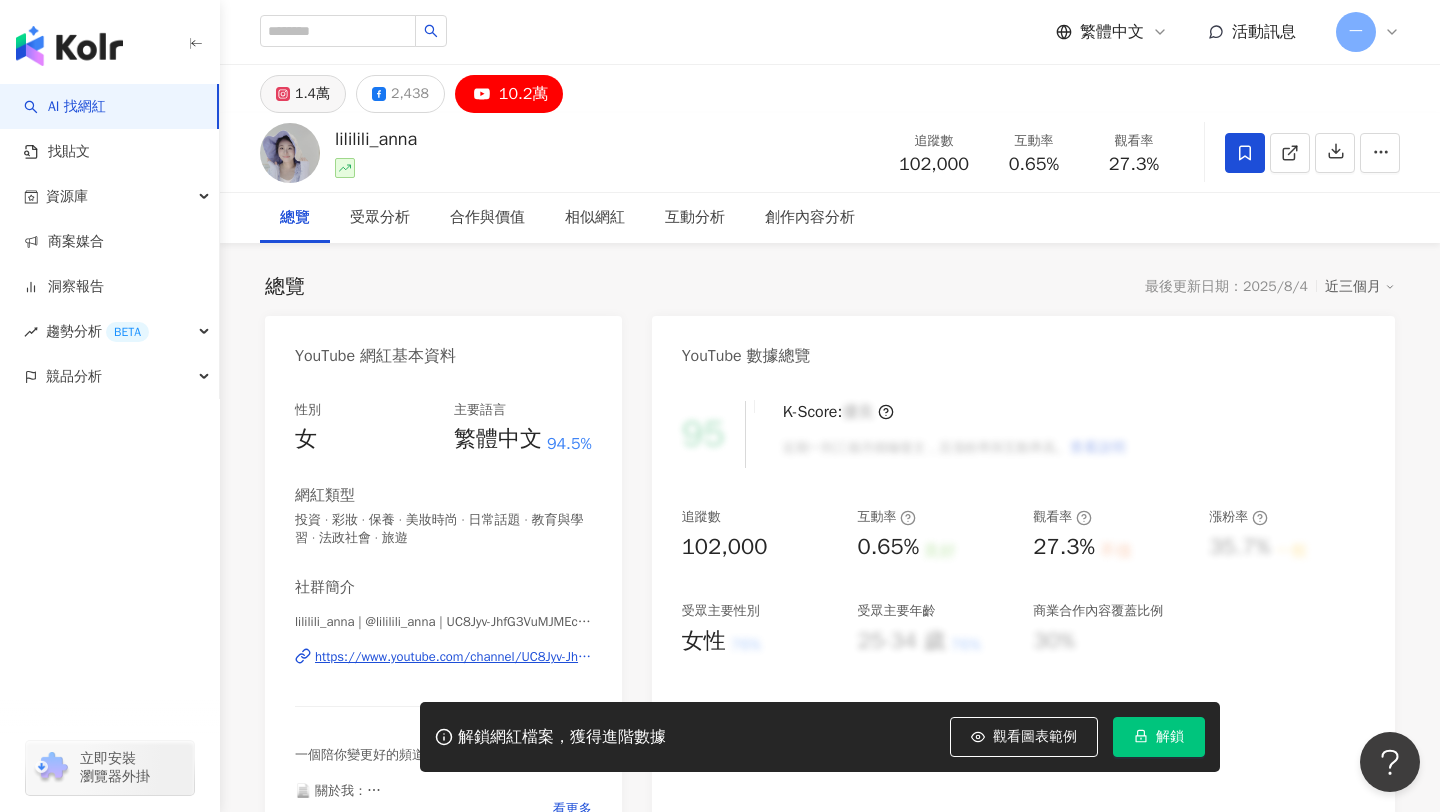 click on "1.4萬" at bounding box center (312, 94) 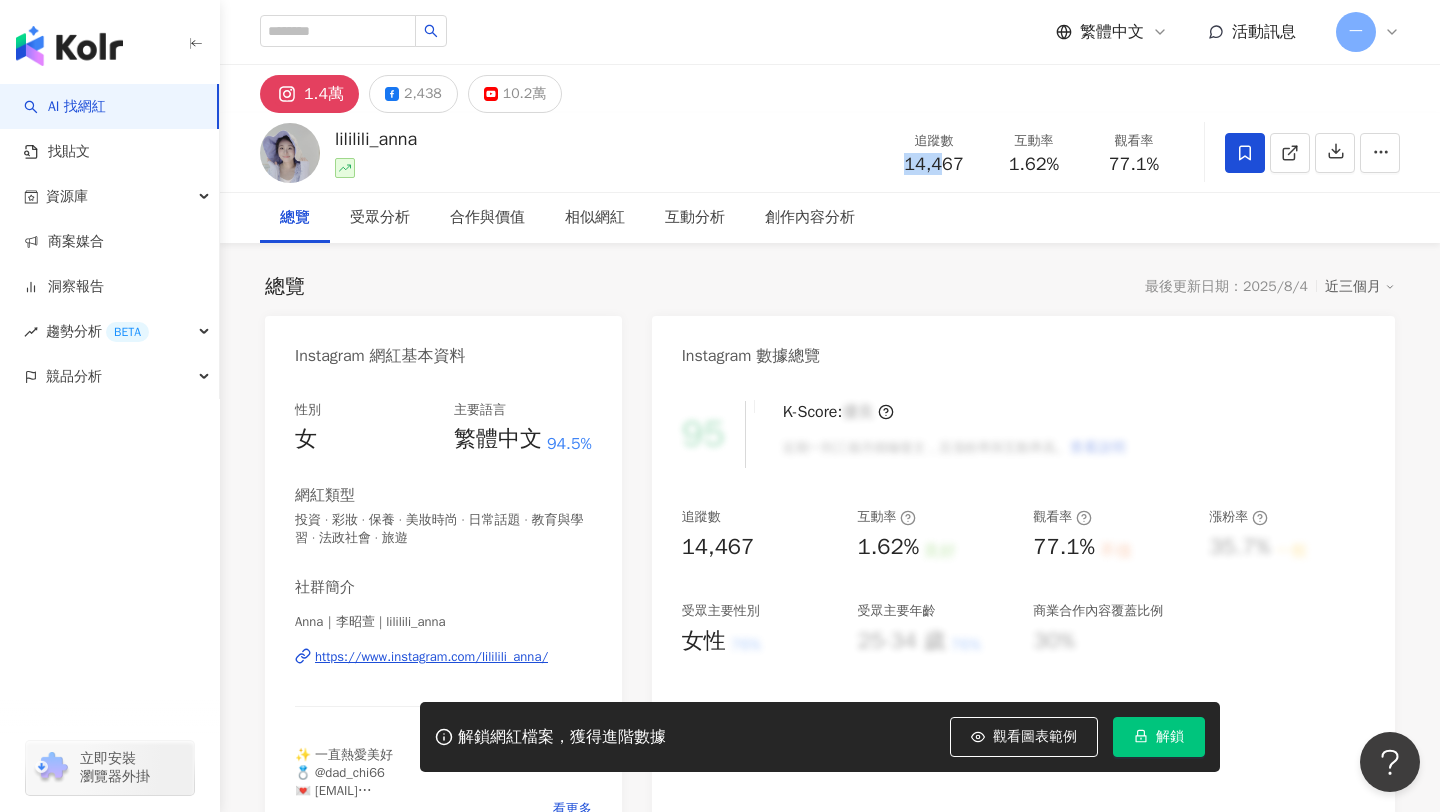 drag, startPoint x: 895, startPoint y: 160, endPoint x: 957, endPoint y: 161, distance: 62.008064 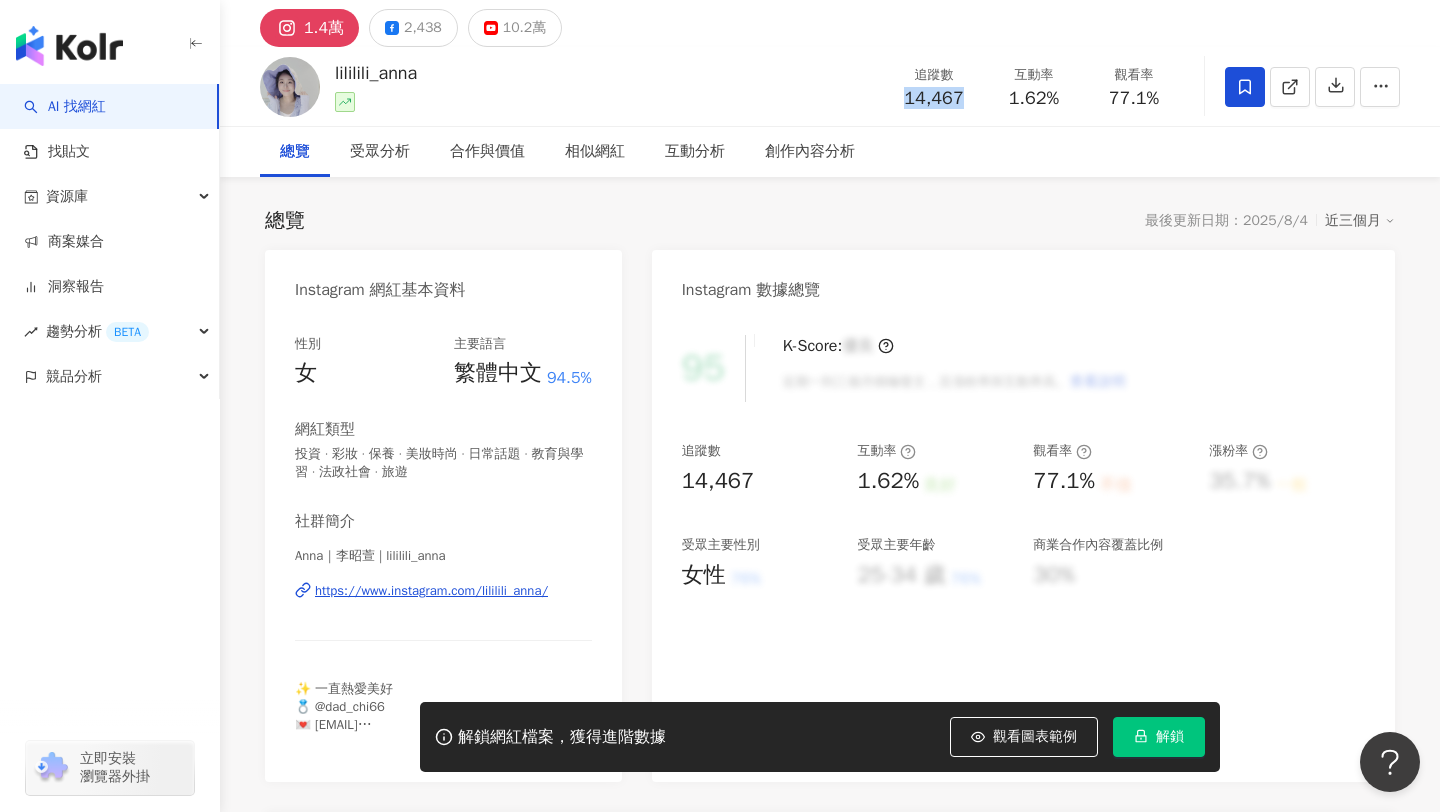 scroll, scrollTop: 60, scrollLeft: 0, axis: vertical 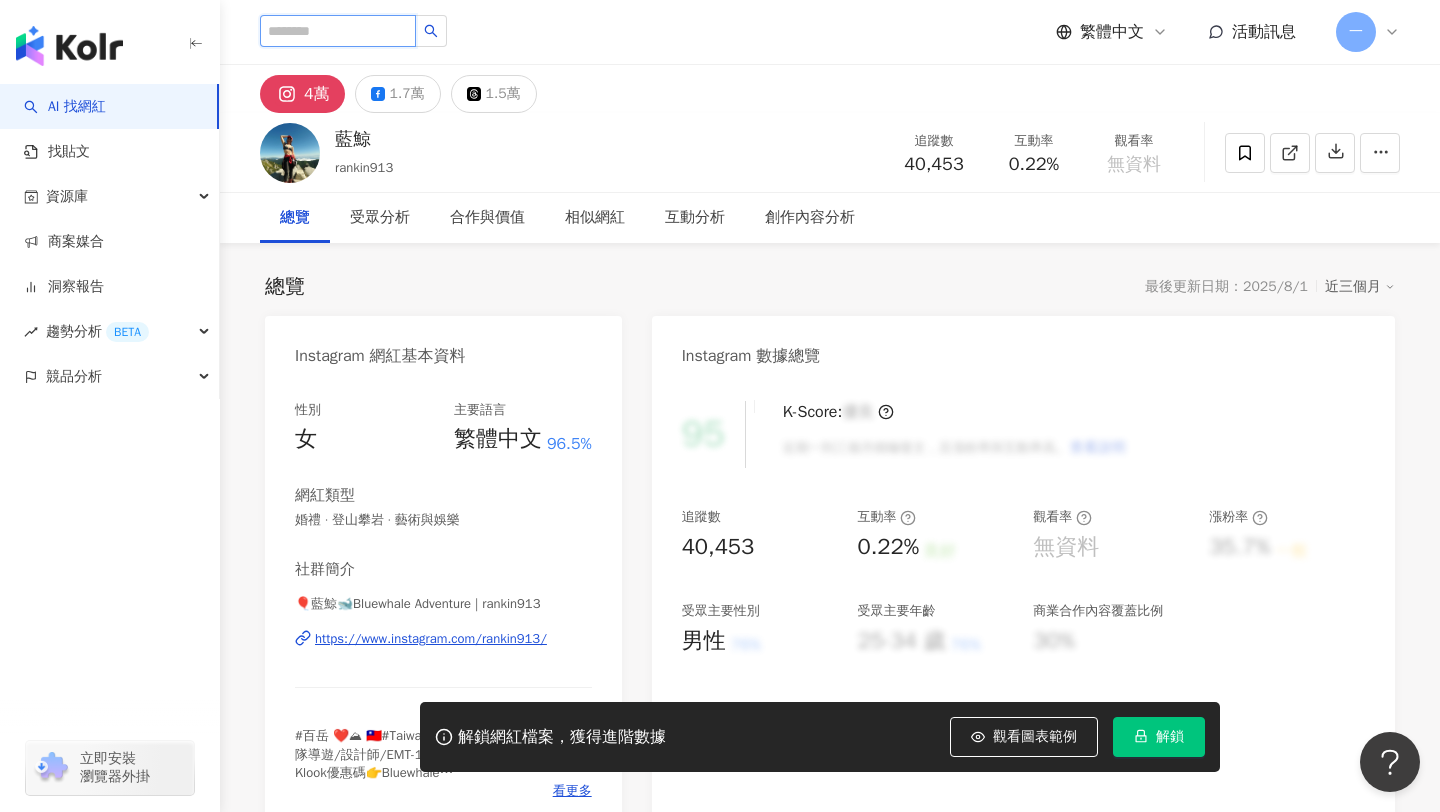 click at bounding box center [338, 31] 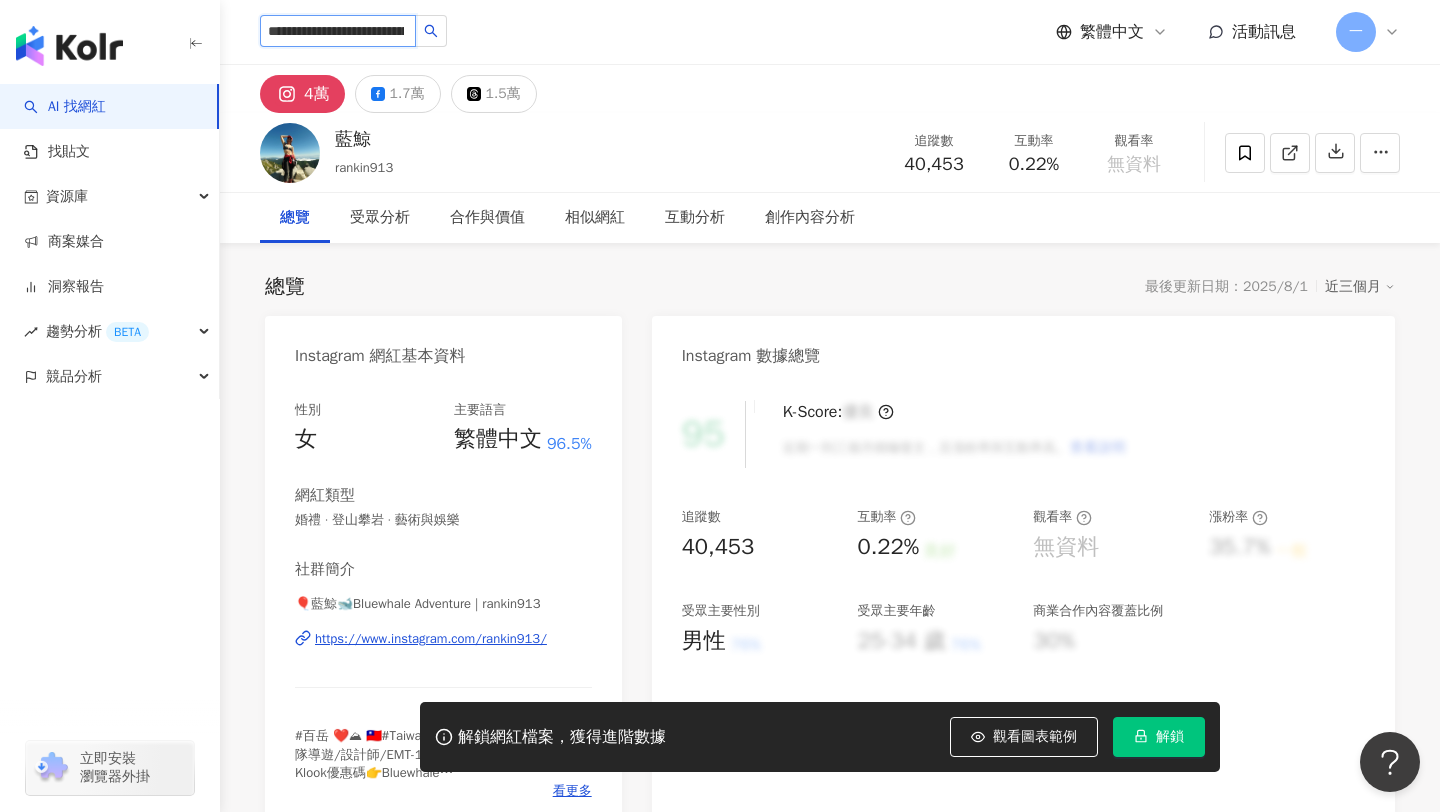 scroll, scrollTop: 0, scrollLeft: 108, axis: horizontal 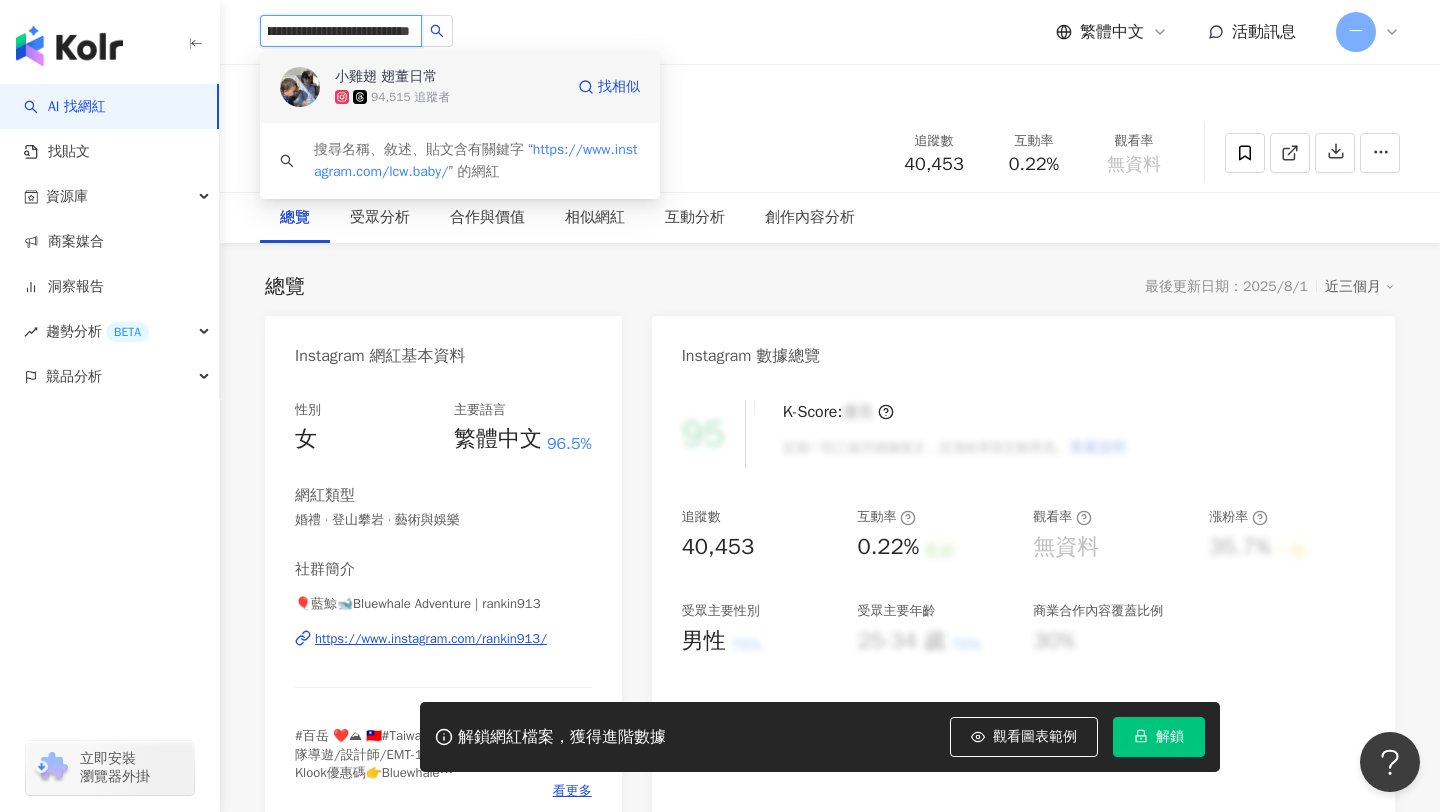 click on "小雞翅 翅董日常" at bounding box center (400, 77) 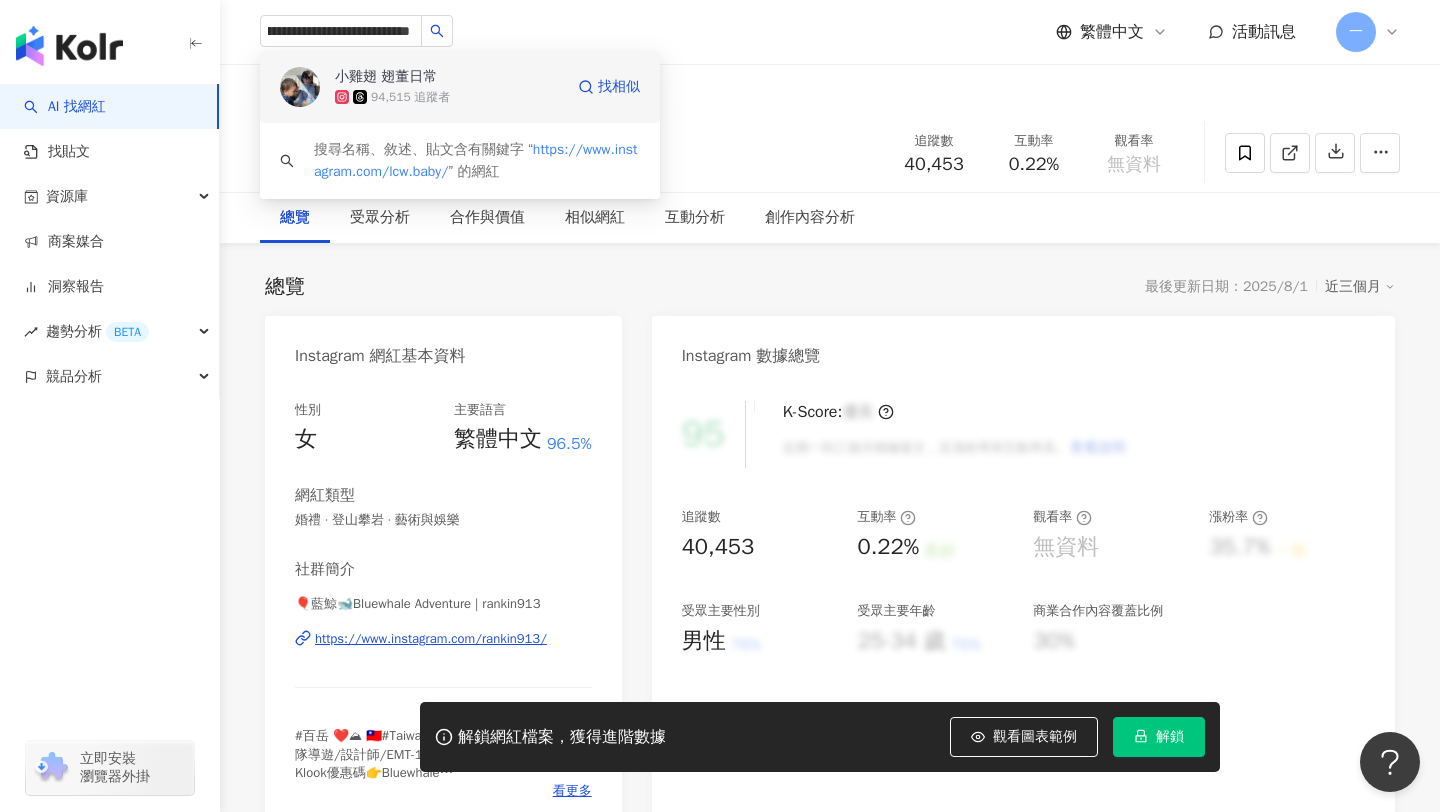 type 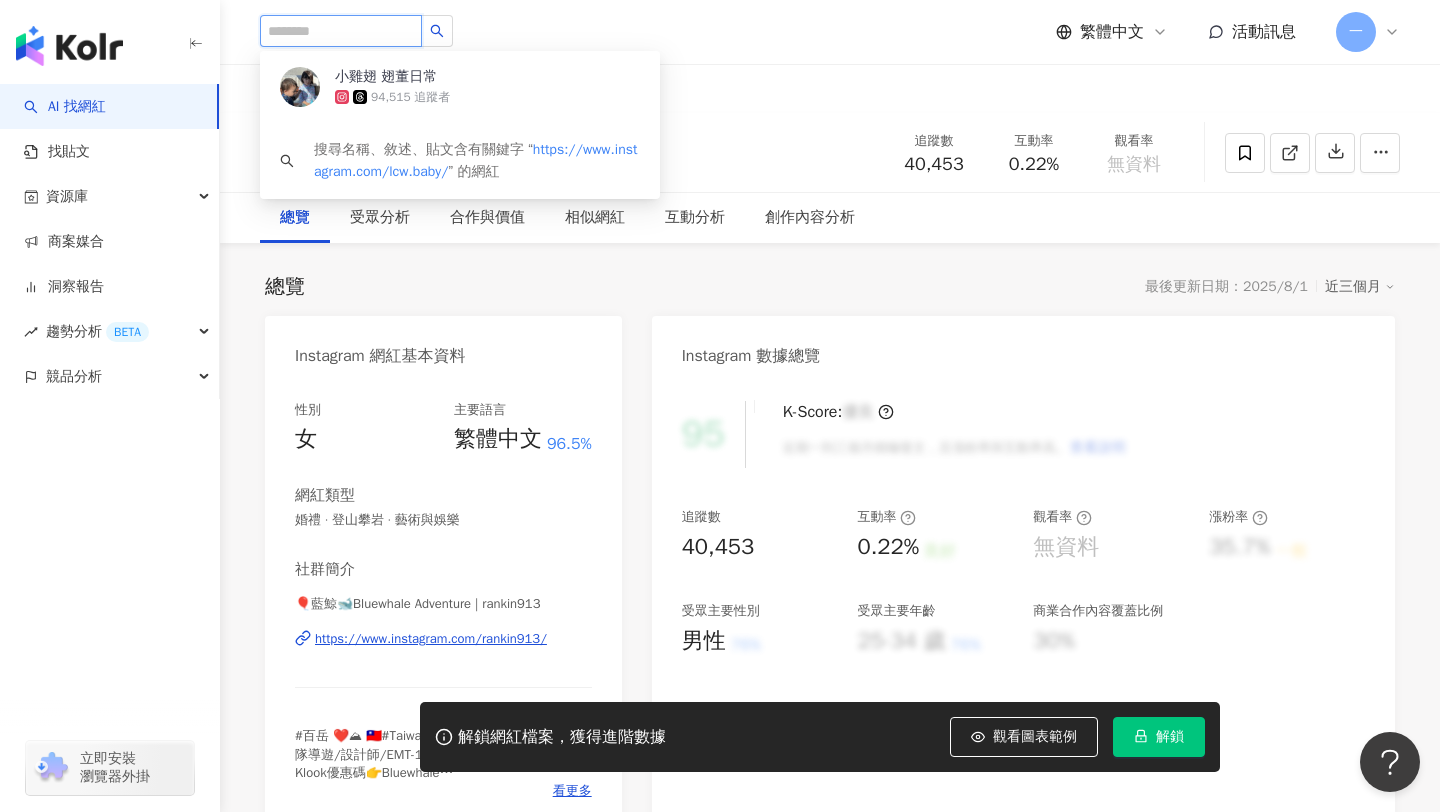 scroll, scrollTop: 0, scrollLeft: 0, axis: both 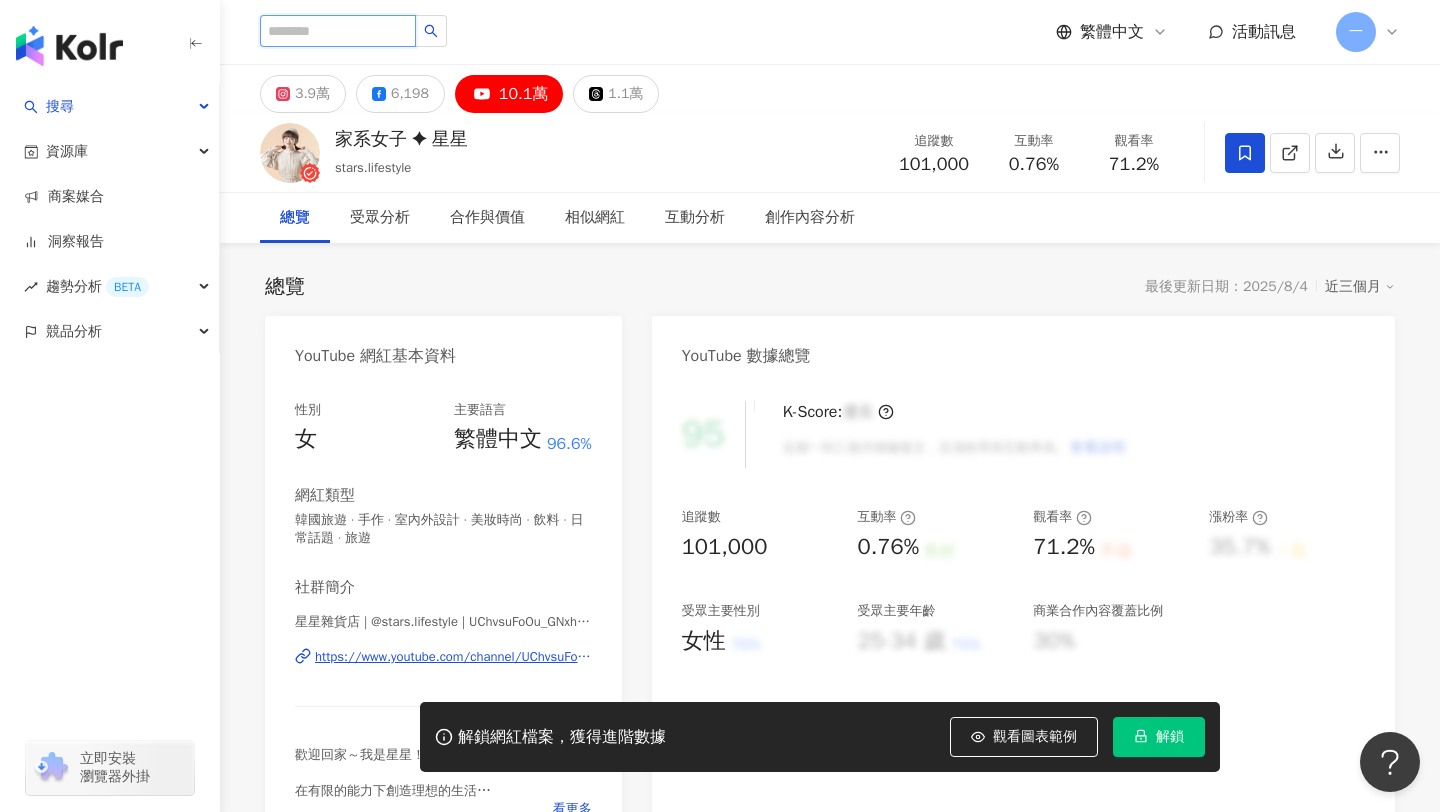 click at bounding box center [338, 31] 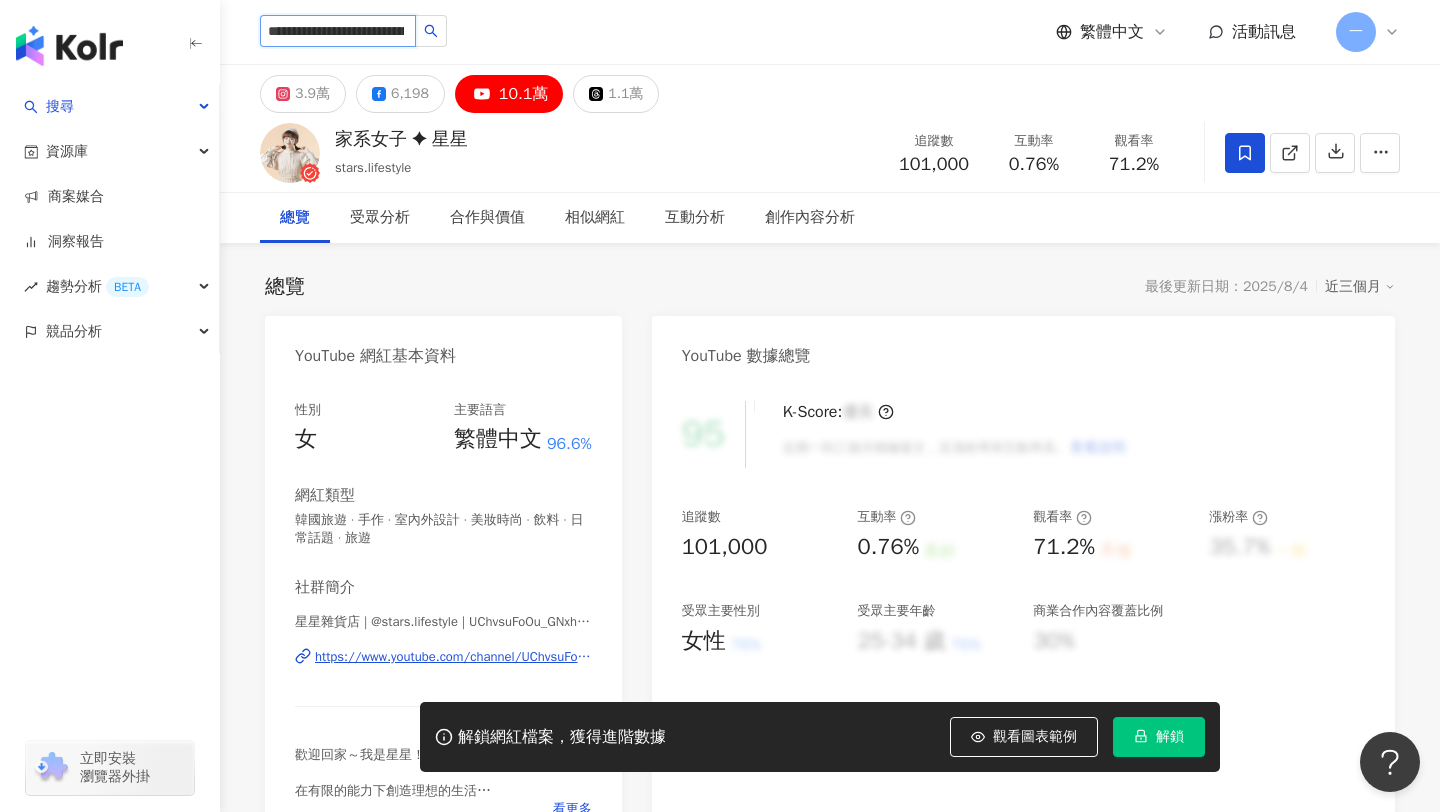scroll, scrollTop: 0, scrollLeft: 156, axis: horizontal 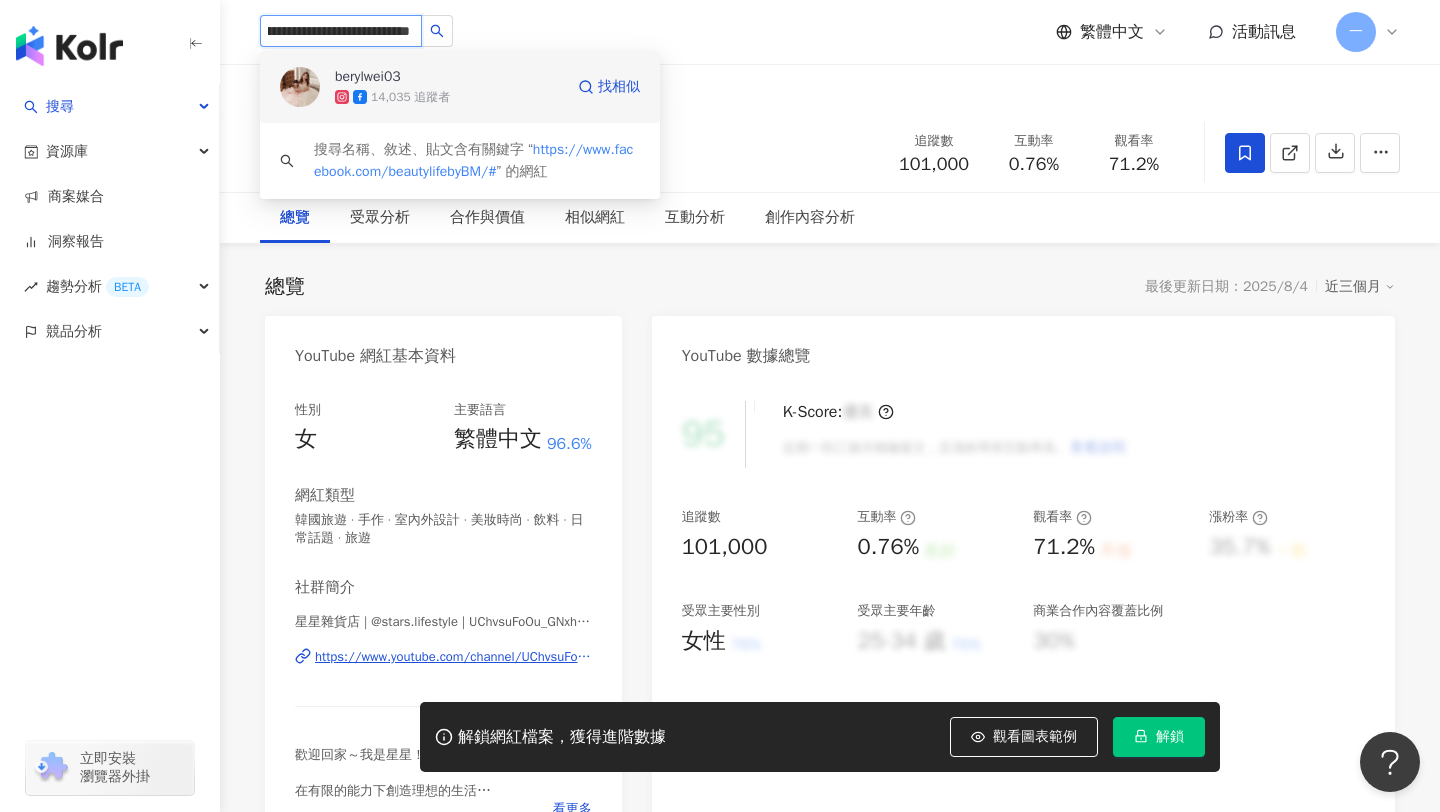 click on "berylwei03" at bounding box center (368, 77) 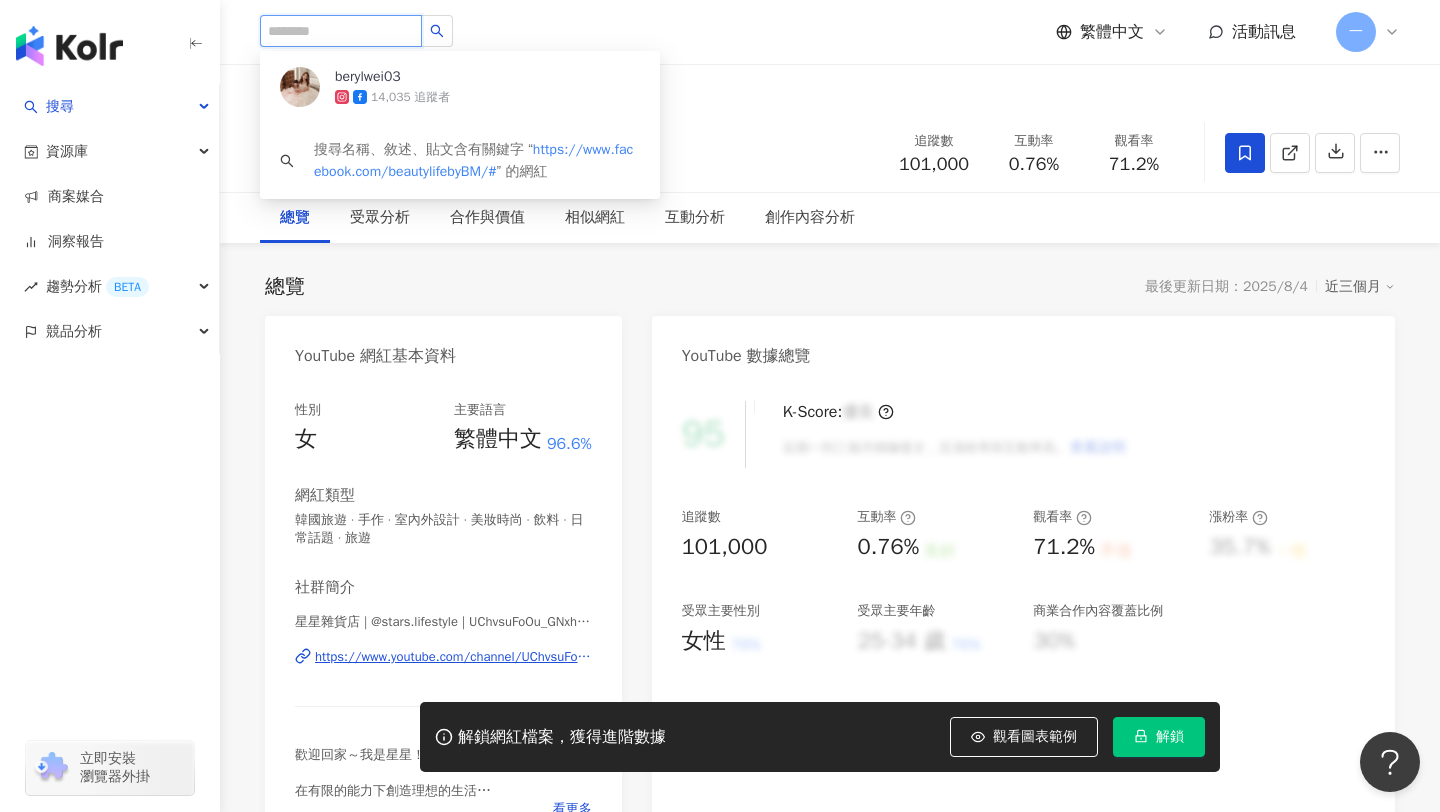 scroll, scrollTop: 0, scrollLeft: 0, axis: both 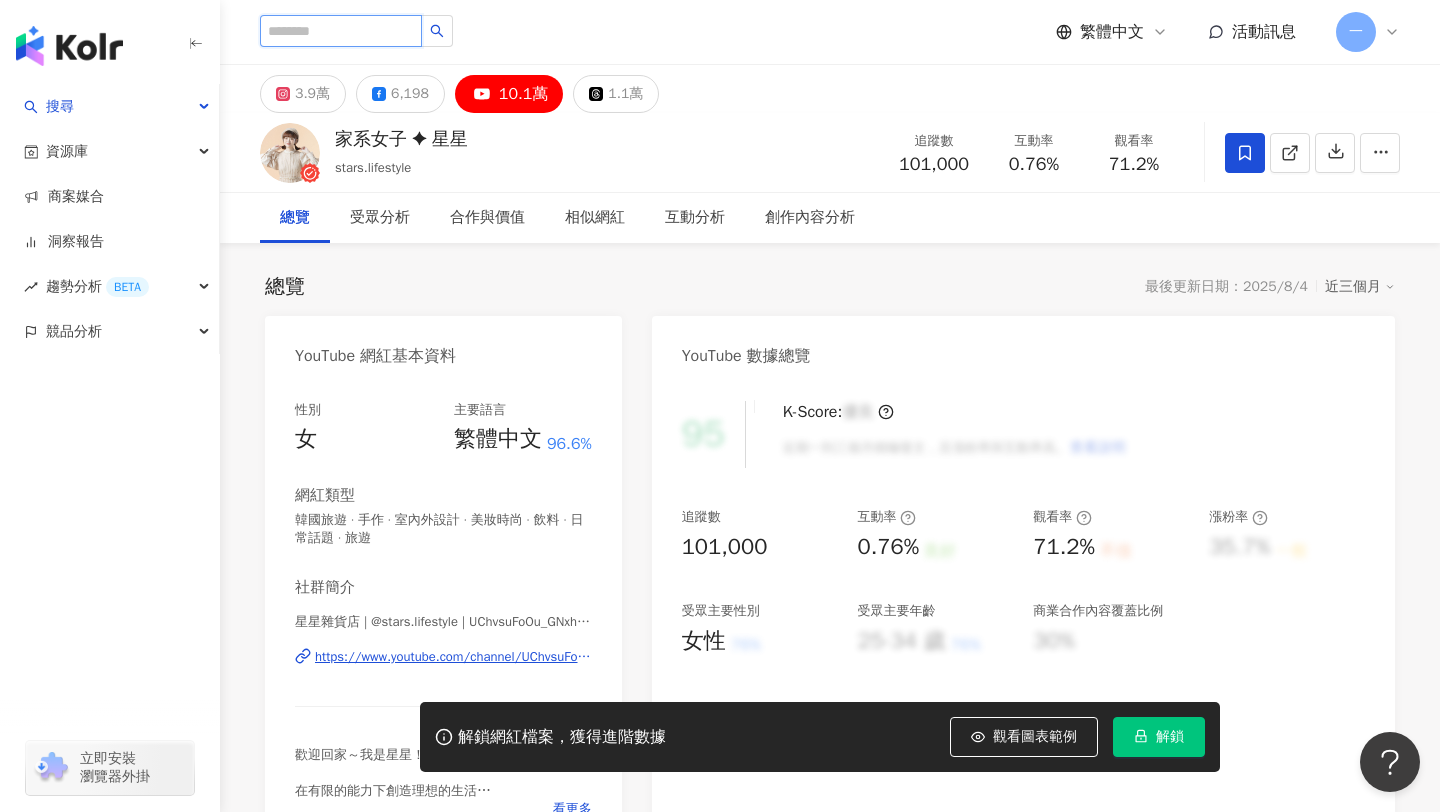 paste on "**********" 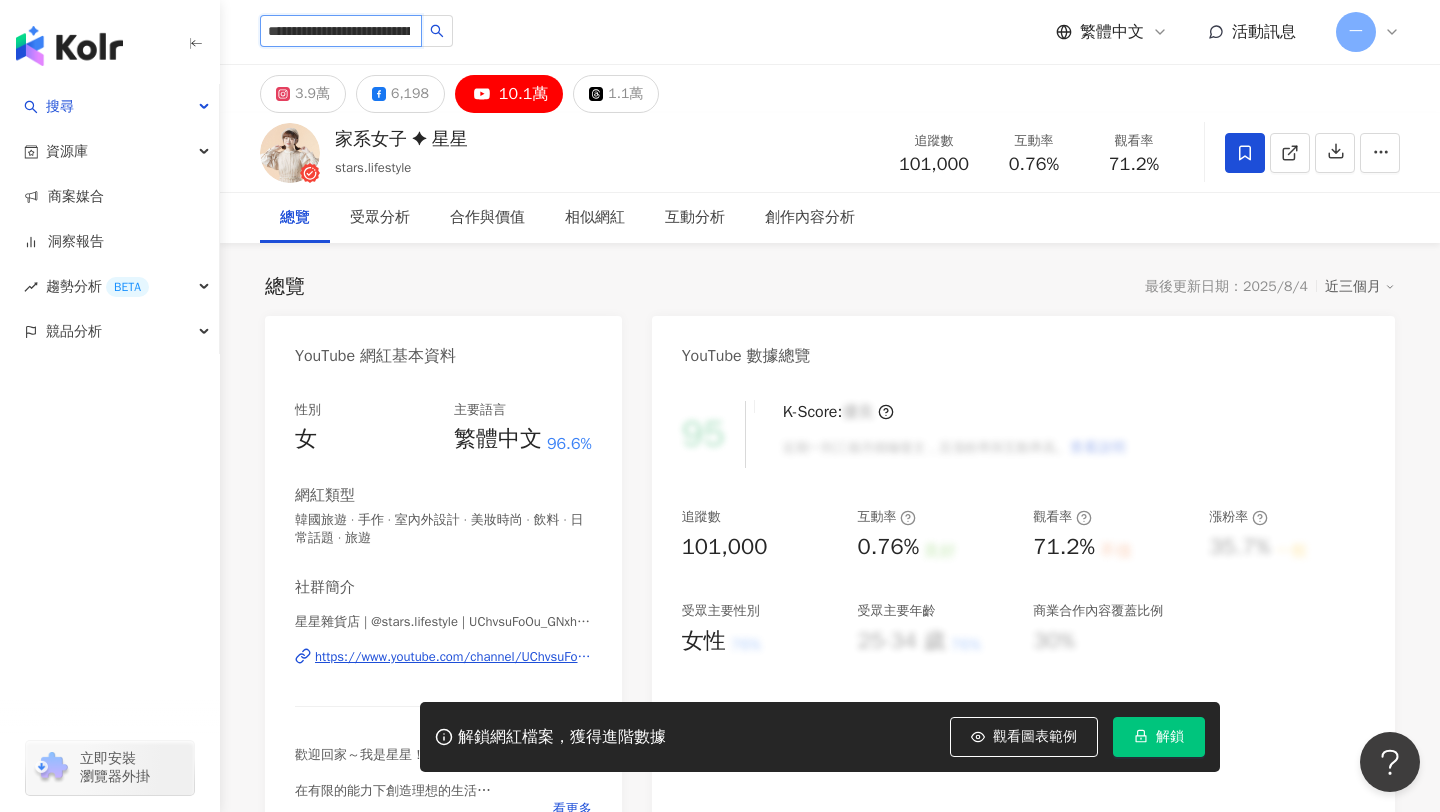 scroll, scrollTop: 0, scrollLeft: 156, axis: horizontal 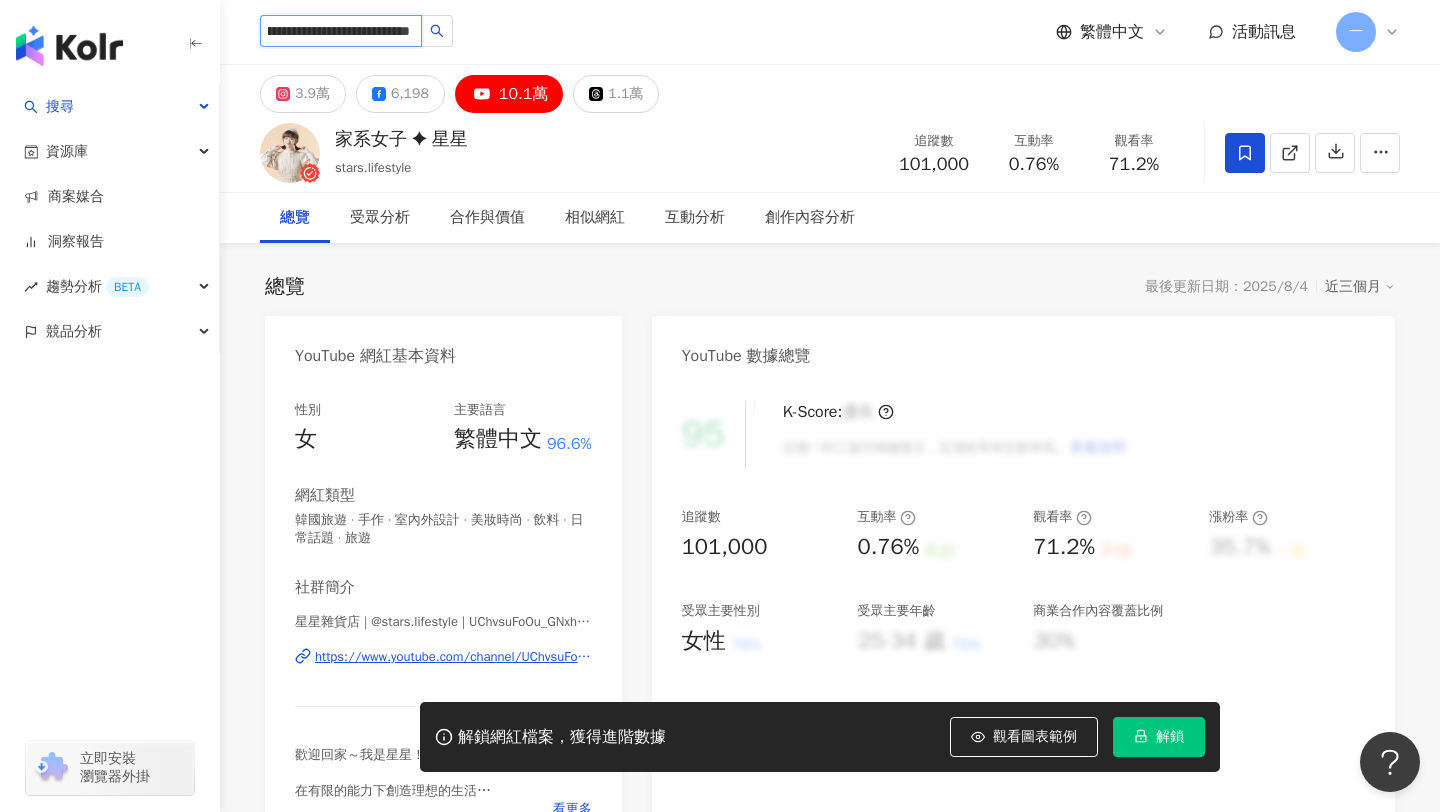 type on "**********" 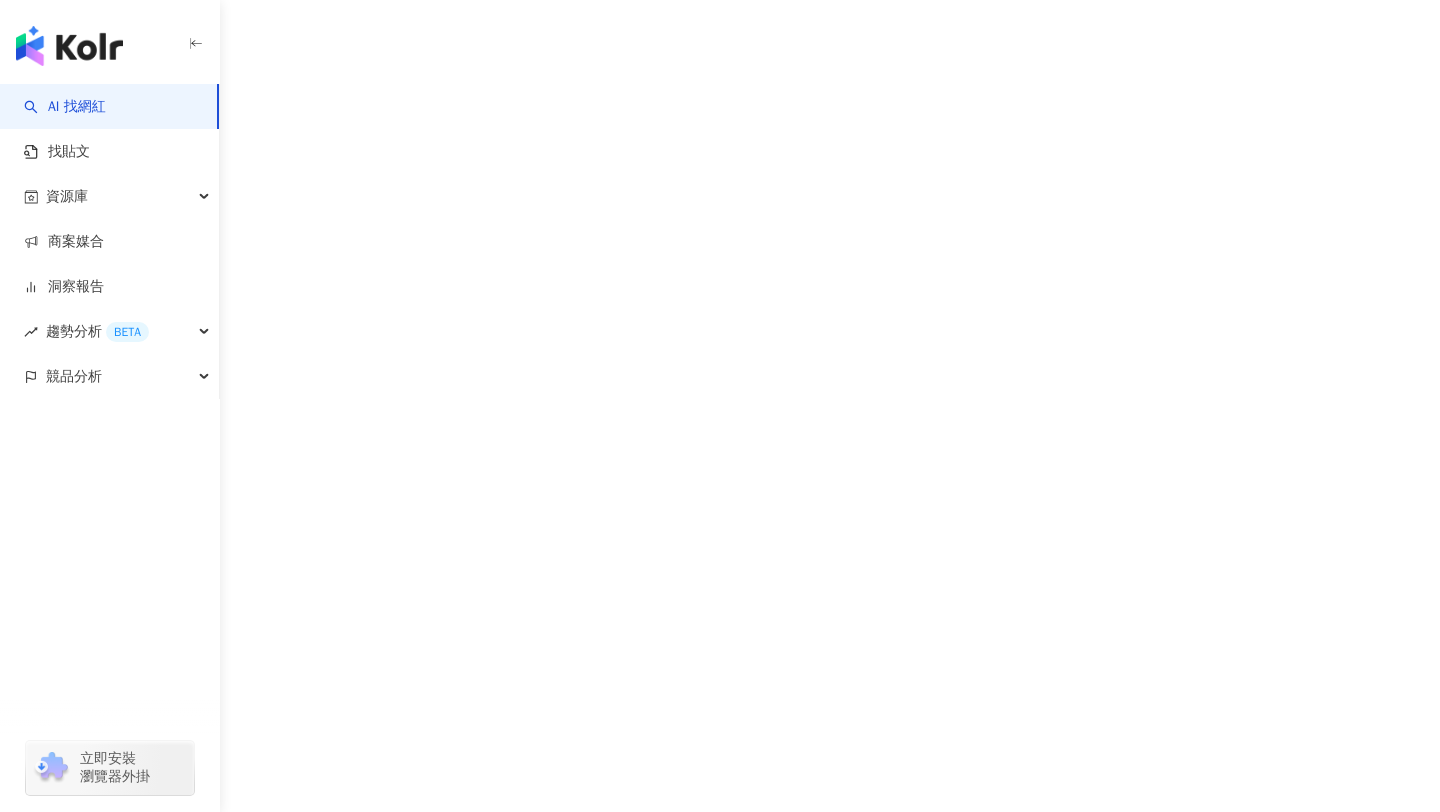 scroll, scrollTop: 0, scrollLeft: 0, axis: both 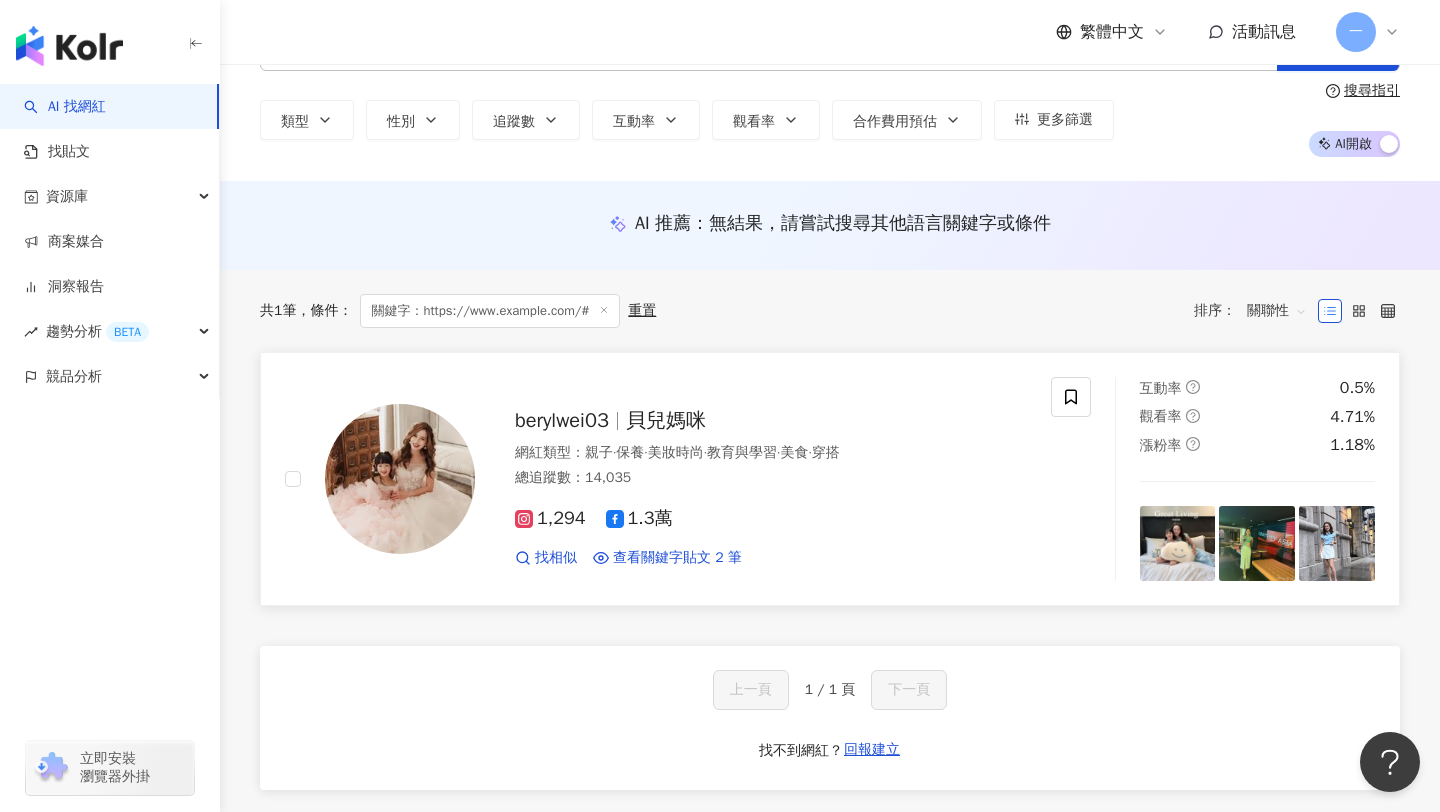 click on "berylwei03" at bounding box center [562, 420] 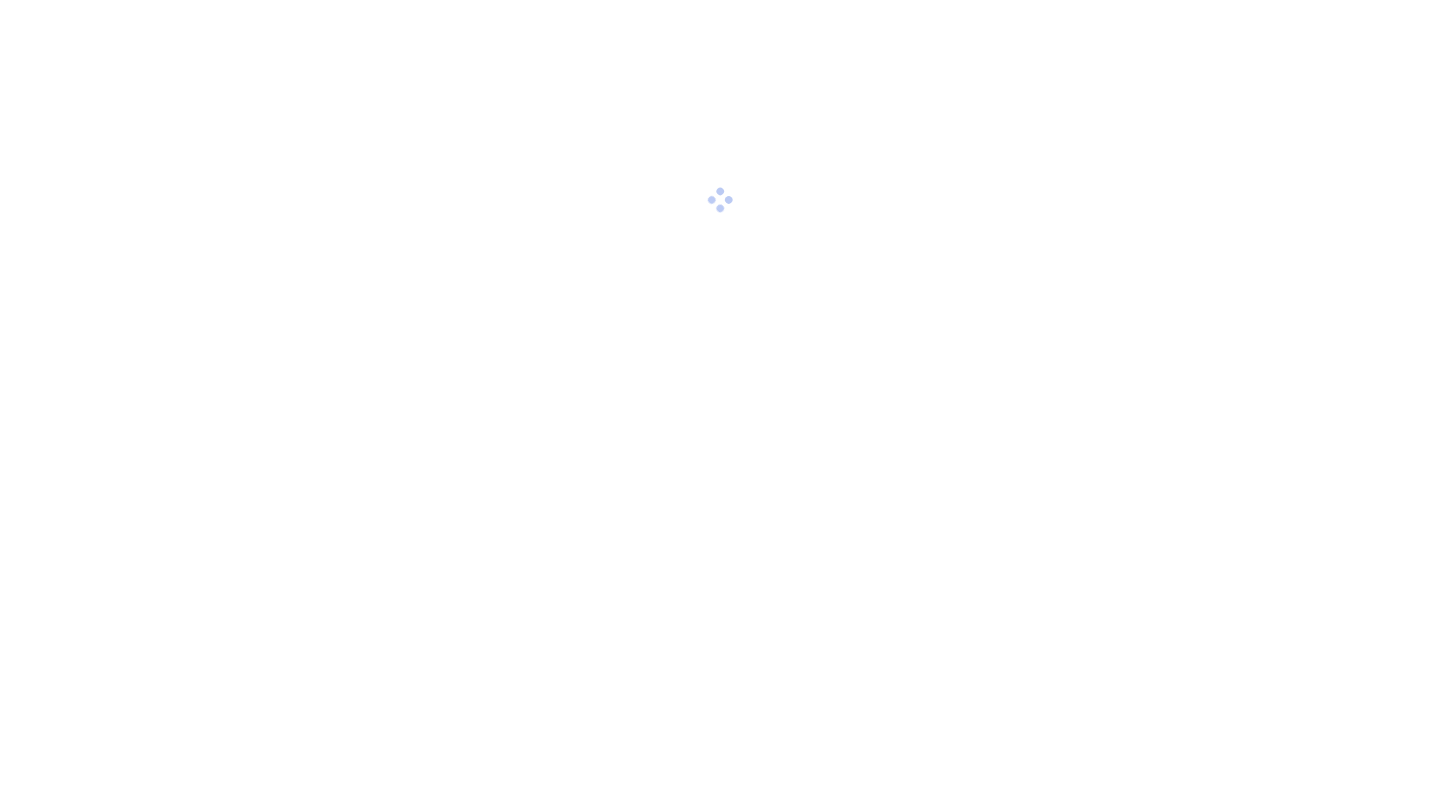 scroll, scrollTop: 0, scrollLeft: 0, axis: both 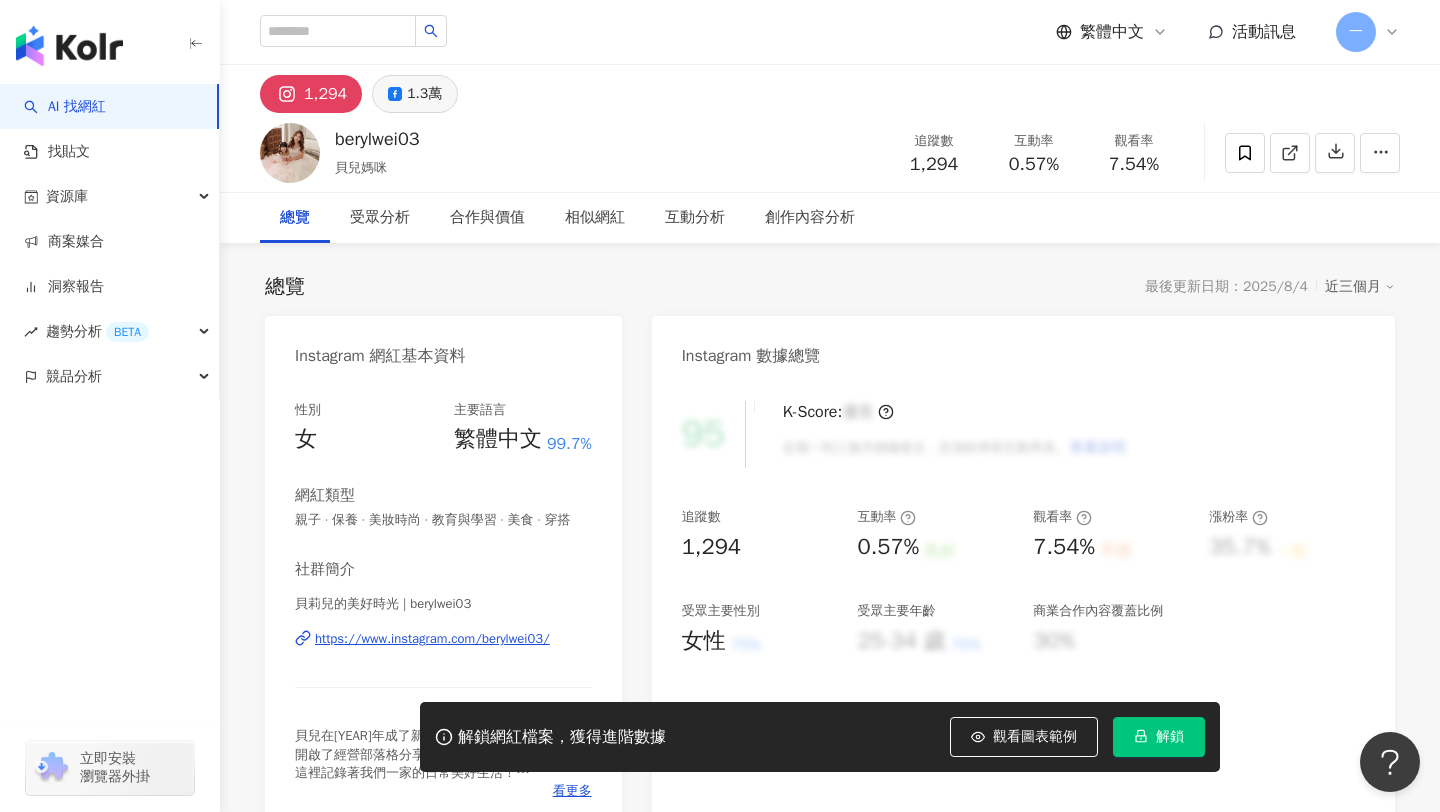 click on "1.3萬" at bounding box center (424, 94) 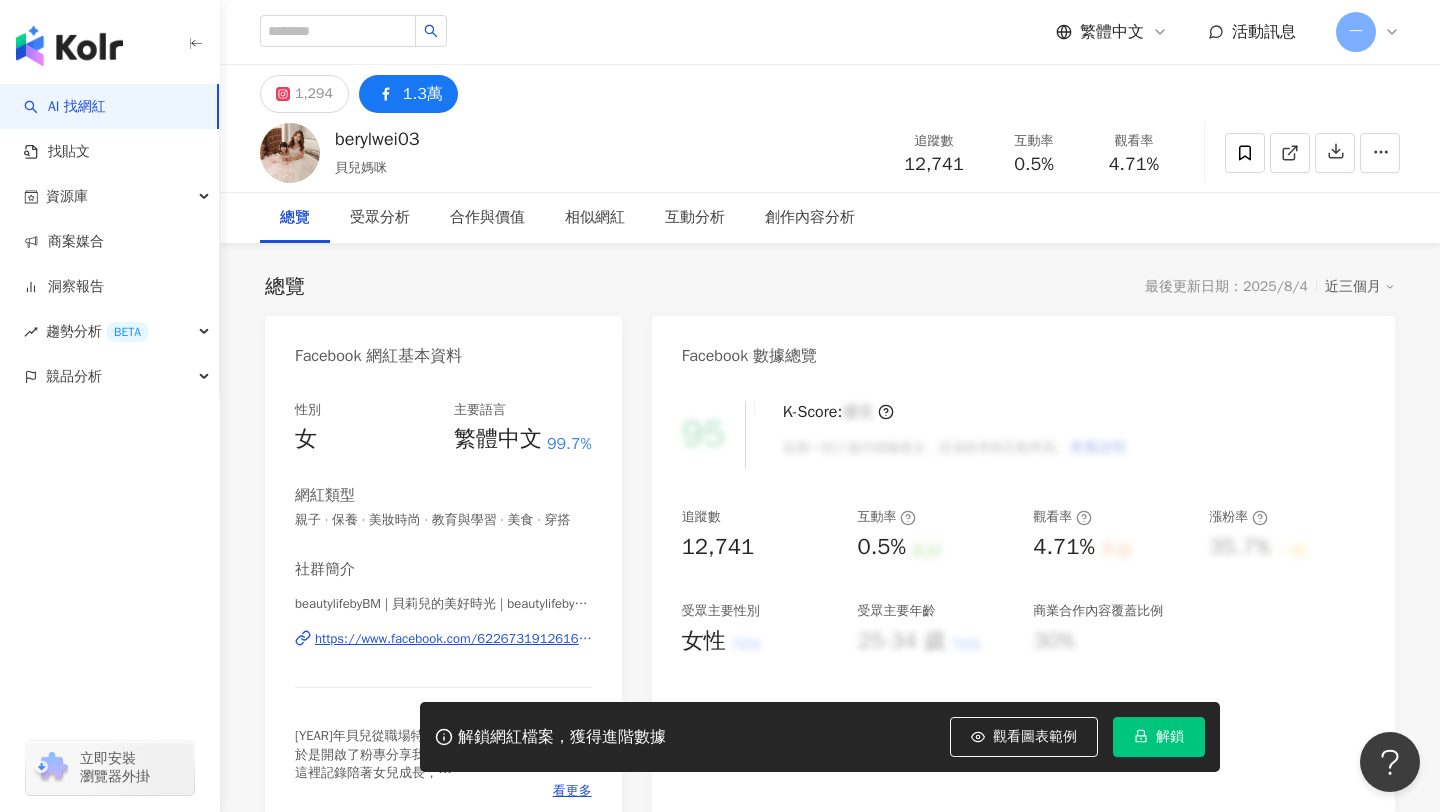 drag, startPoint x: 952, startPoint y: 163, endPoint x: 978, endPoint y: 164, distance: 26.019224 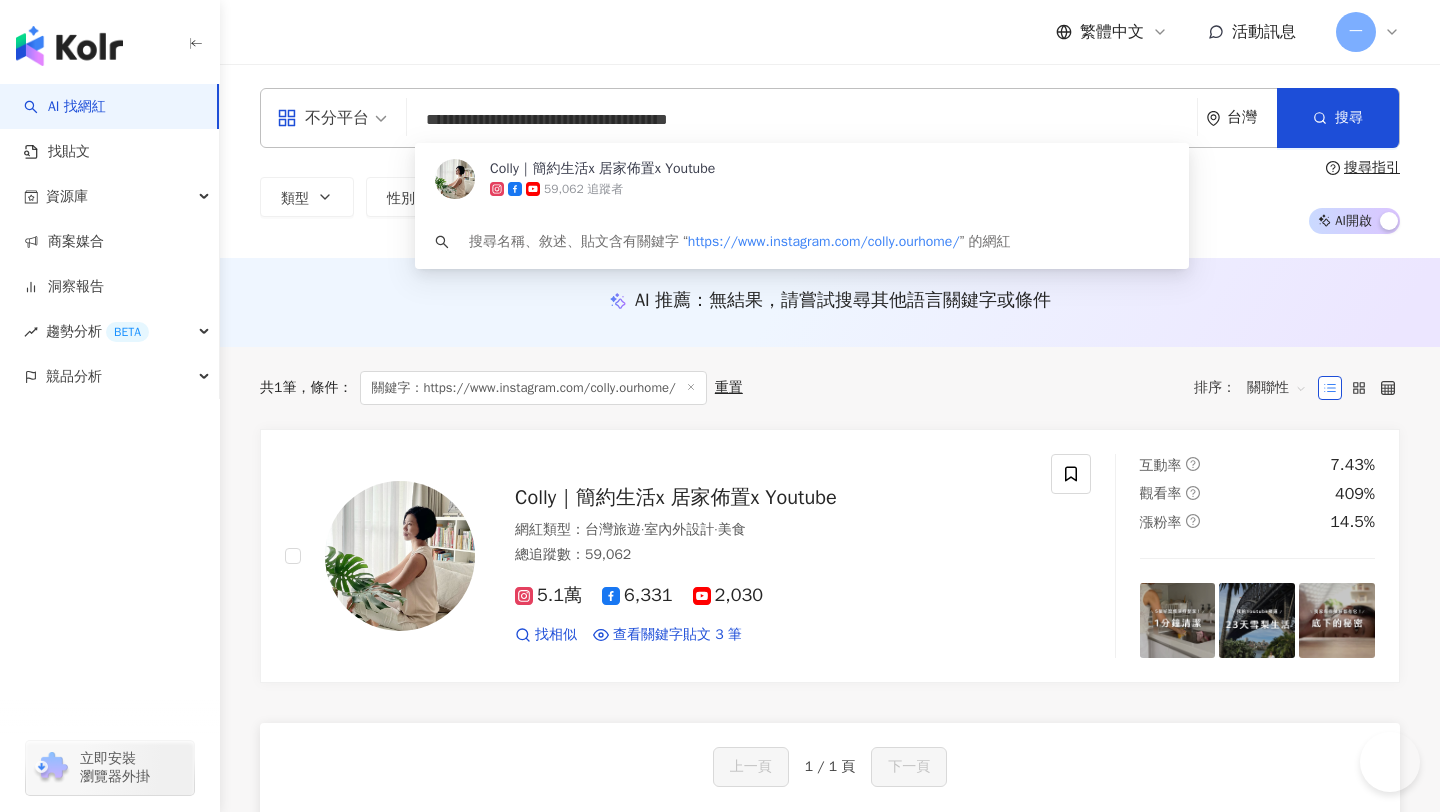 scroll, scrollTop: 0, scrollLeft: 0, axis: both 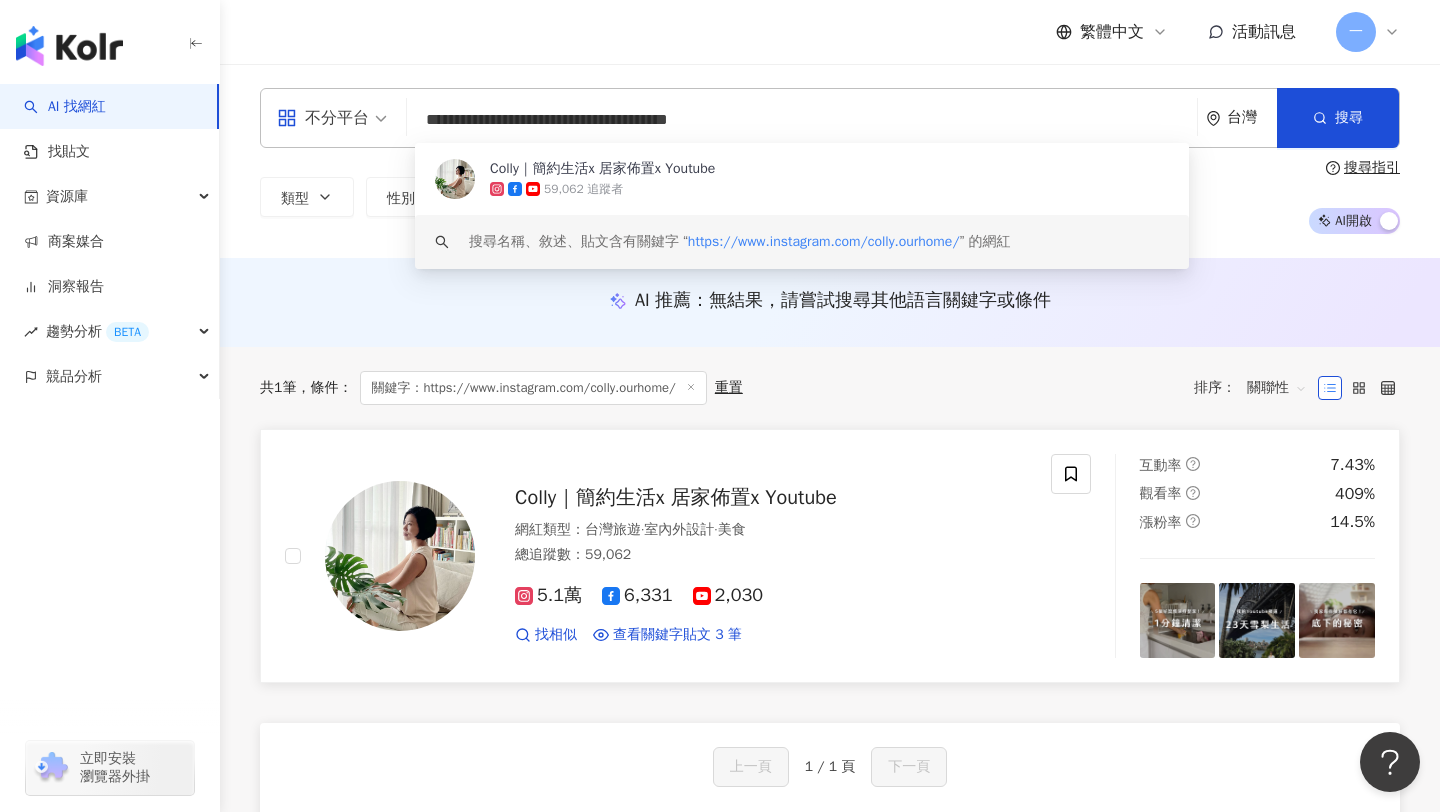 click on "Colly｜簡約生活x 居家佈置x Youtube" at bounding box center (676, 497) 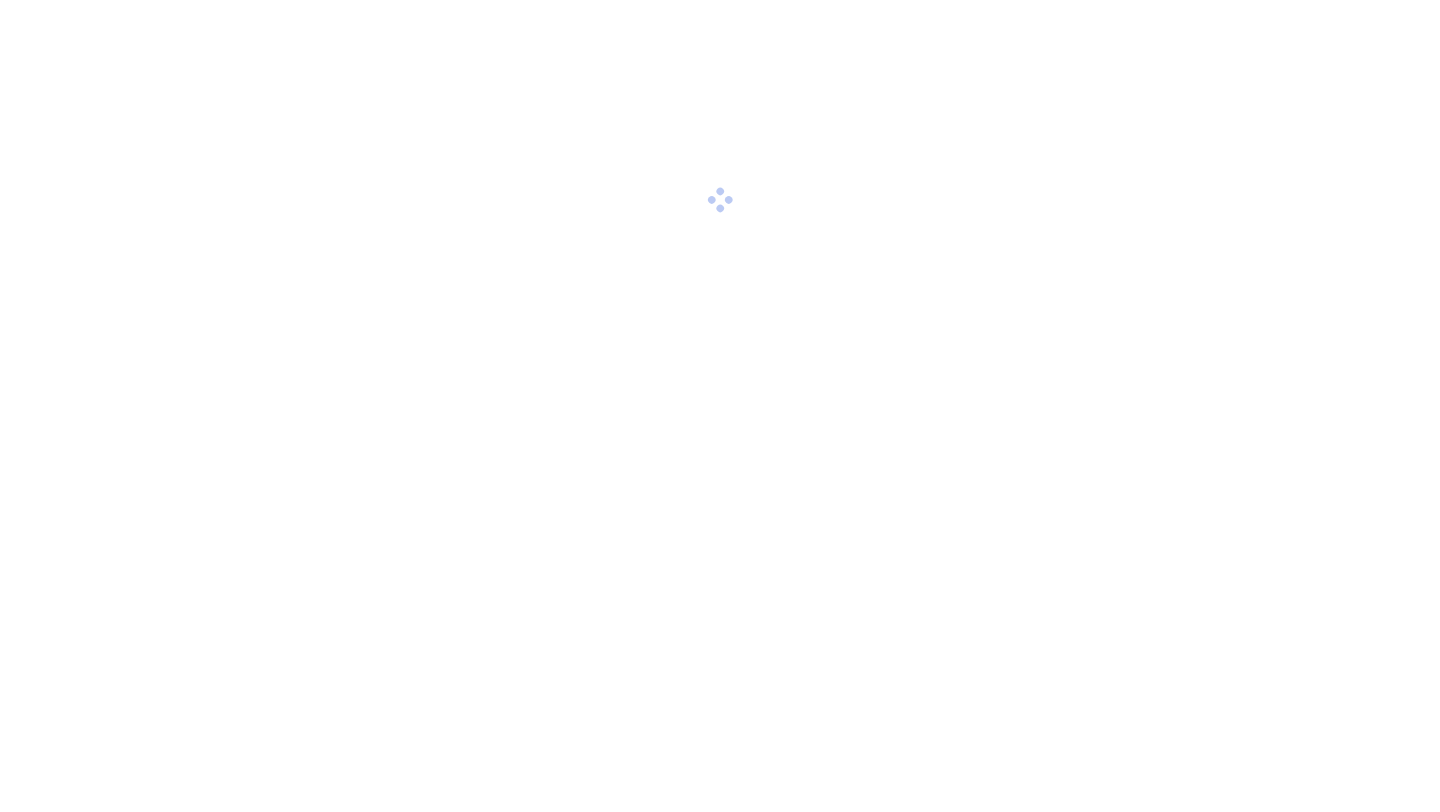 scroll, scrollTop: 0, scrollLeft: 0, axis: both 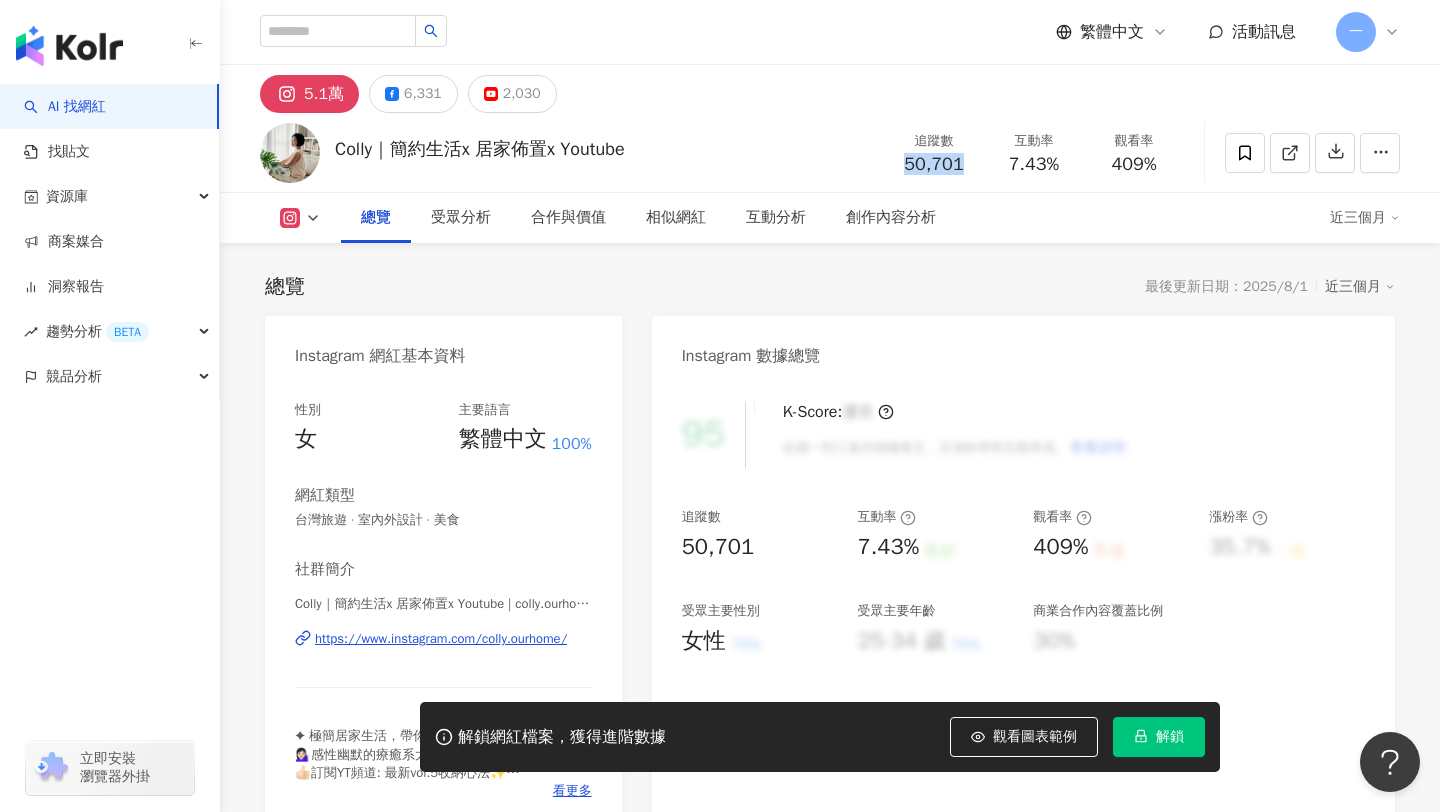 drag, startPoint x: 899, startPoint y: 165, endPoint x: 962, endPoint y: 162, distance: 63.07139 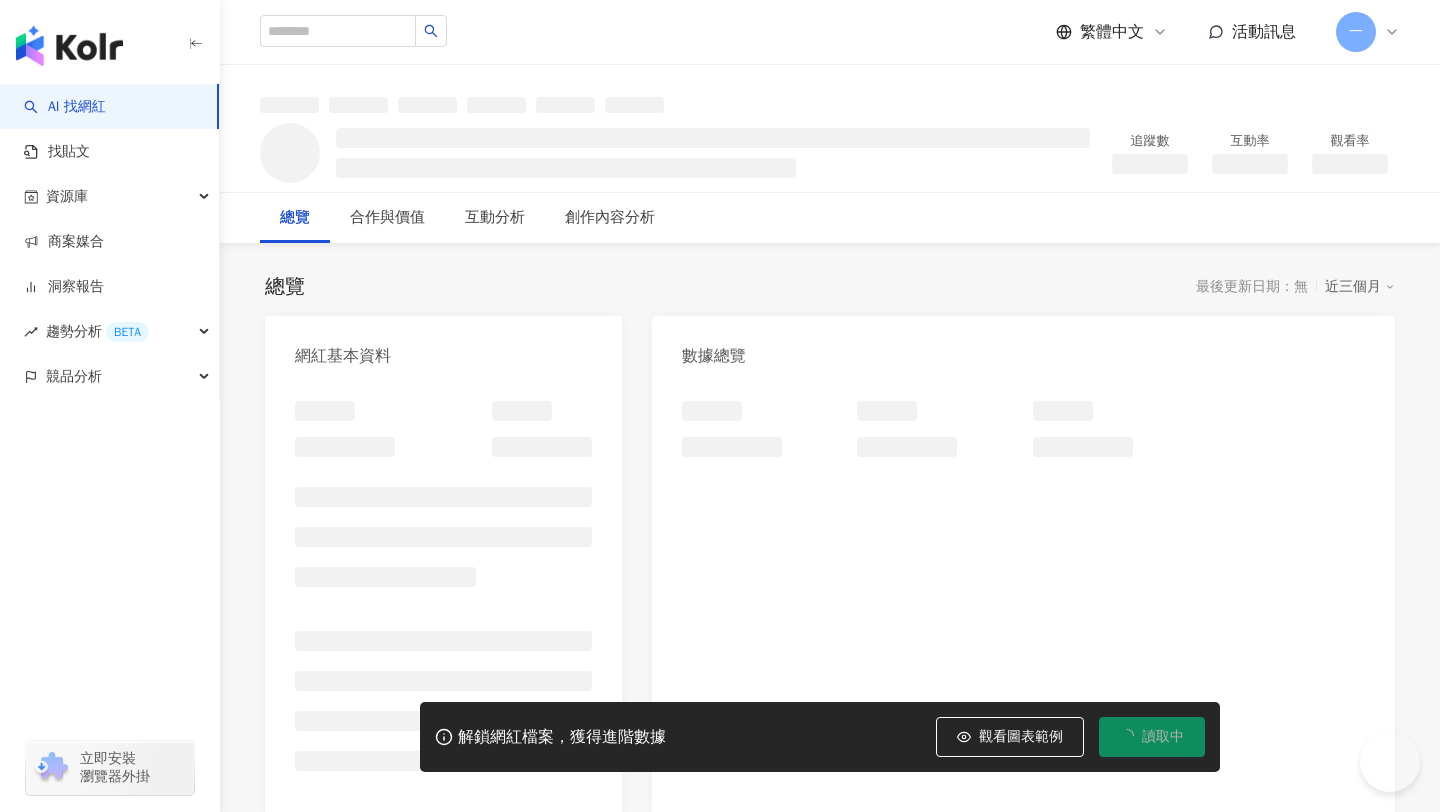 scroll, scrollTop: 0, scrollLeft: 0, axis: both 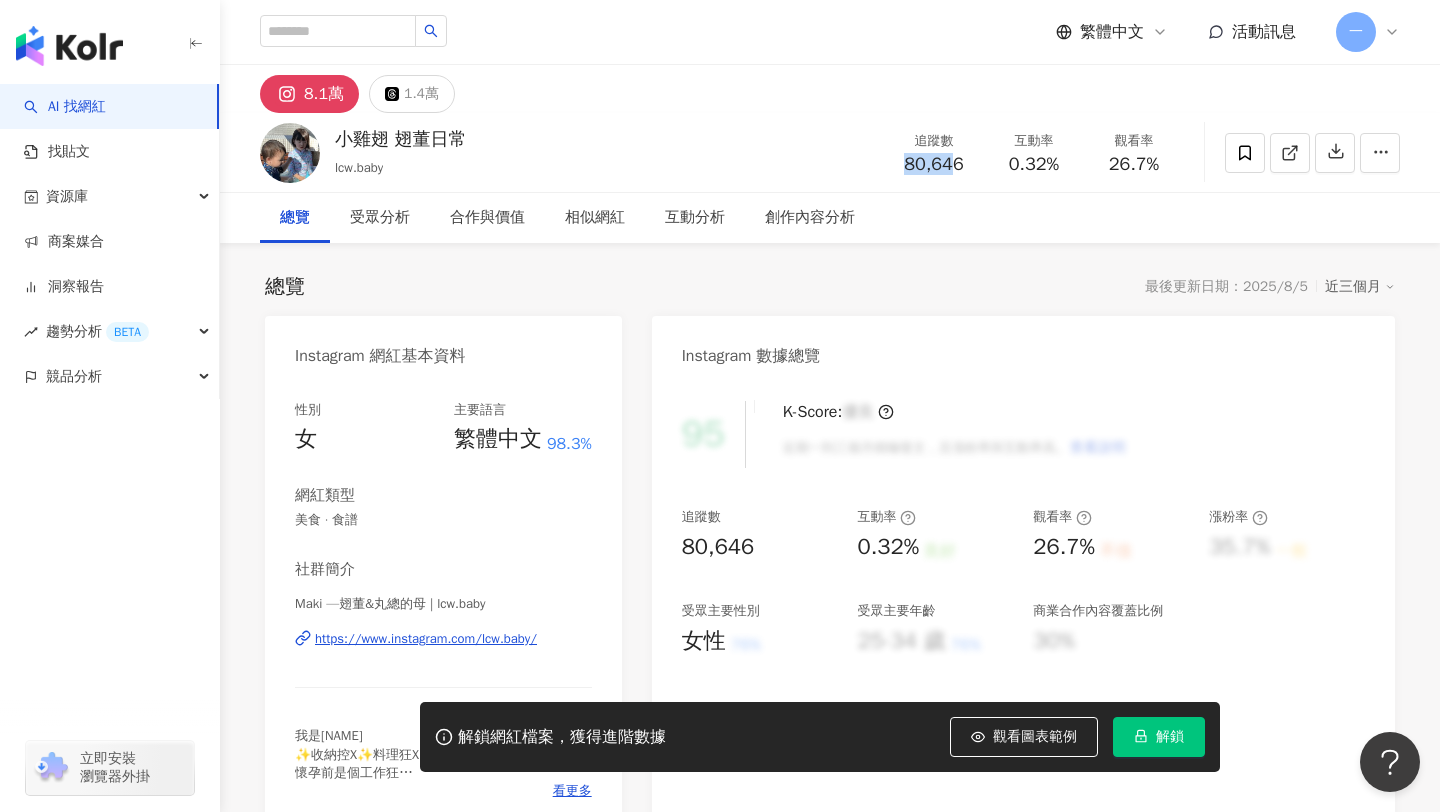 drag, startPoint x: 906, startPoint y: 163, endPoint x: 988, endPoint y: 163, distance: 82 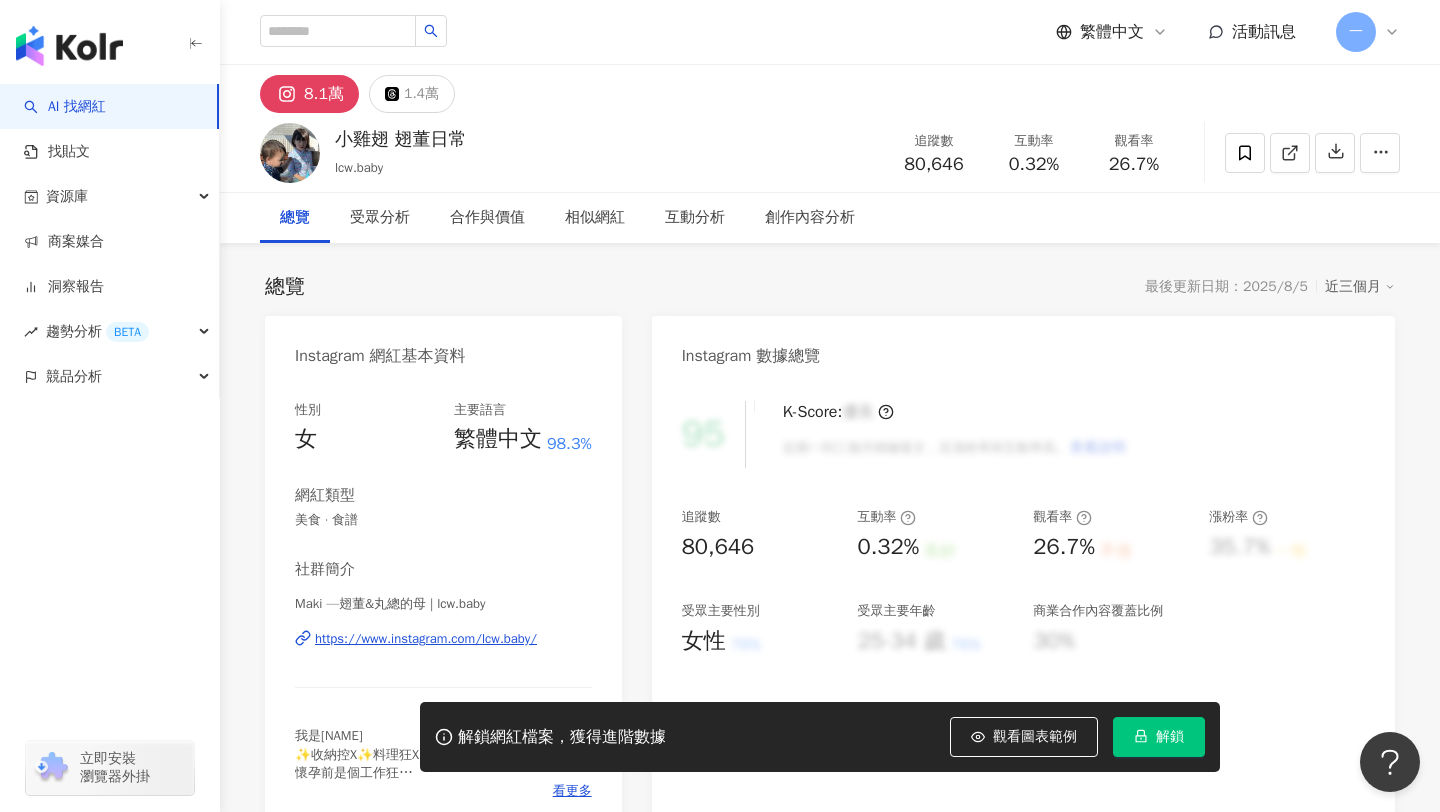 click on "80,646" at bounding box center [934, 165] 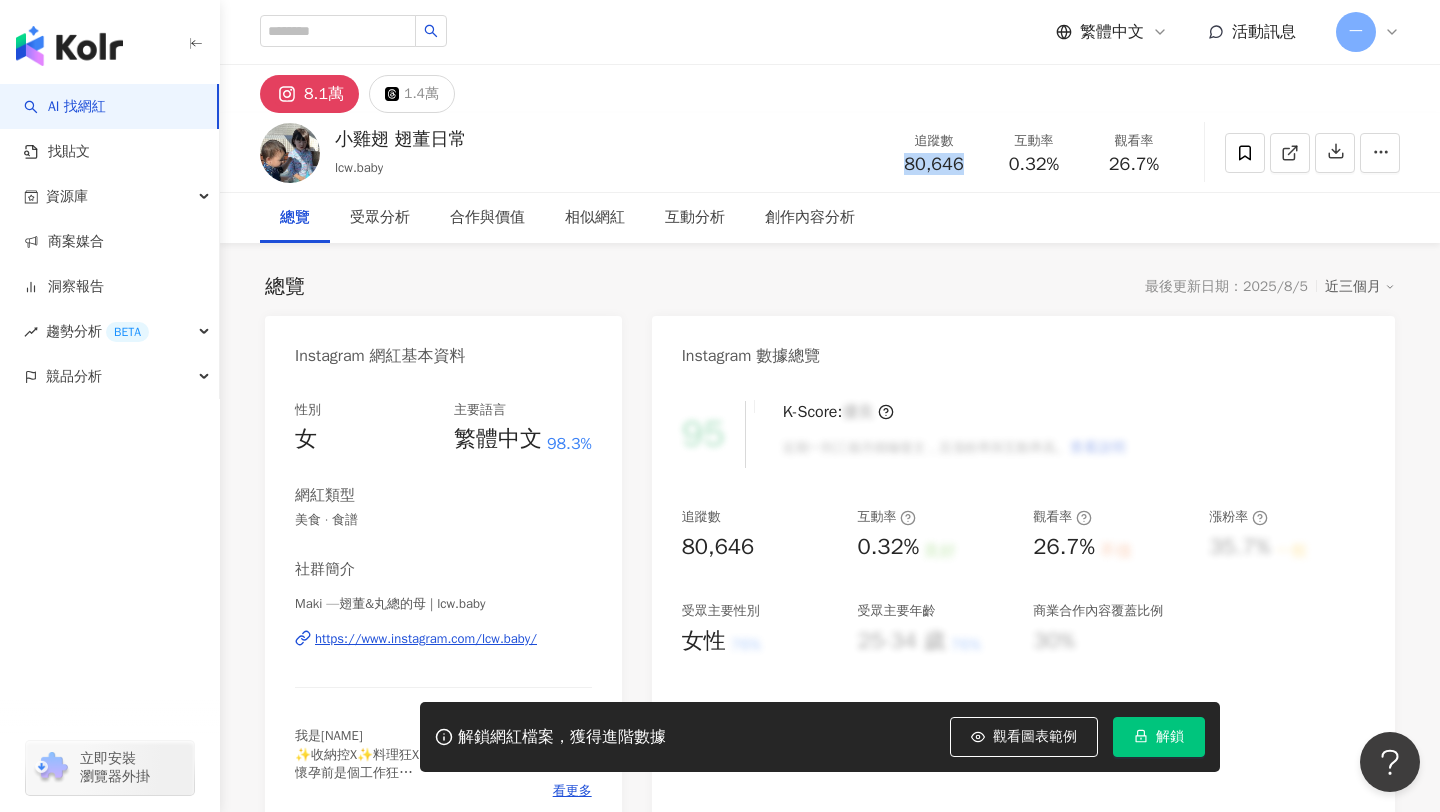 drag, startPoint x: 904, startPoint y: 164, endPoint x: 960, endPoint y: 165, distance: 56.008926 